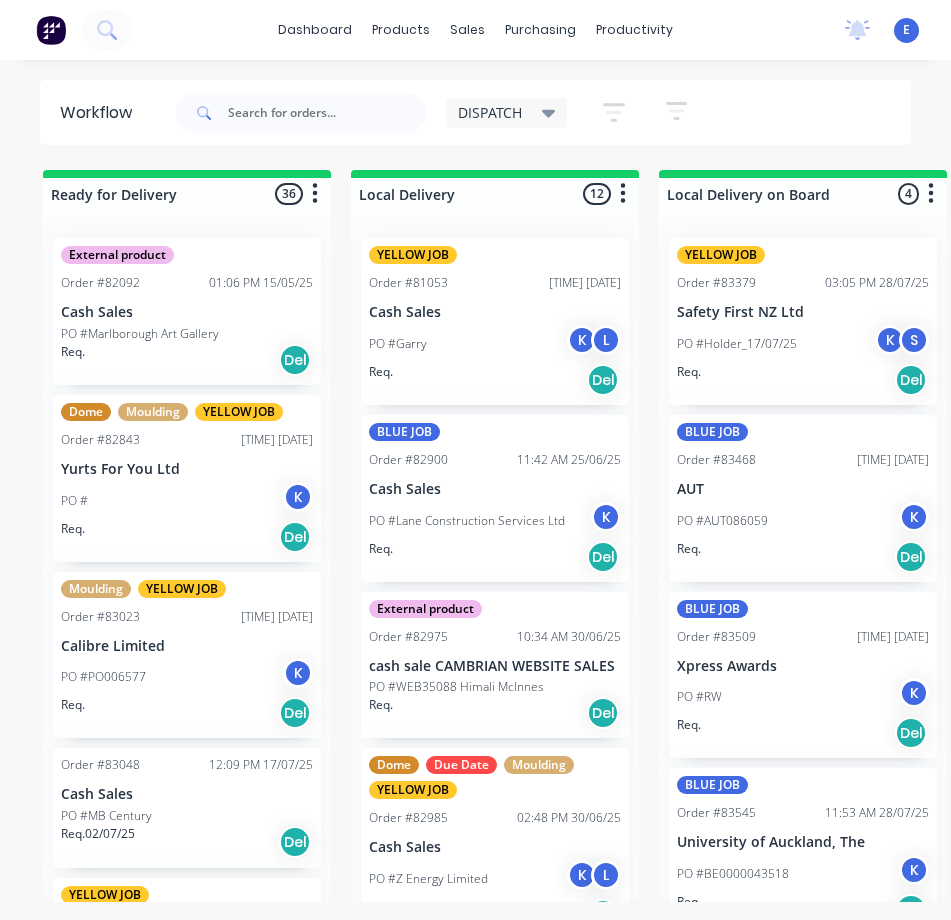 scroll, scrollTop: 0, scrollLeft: 0, axis: both 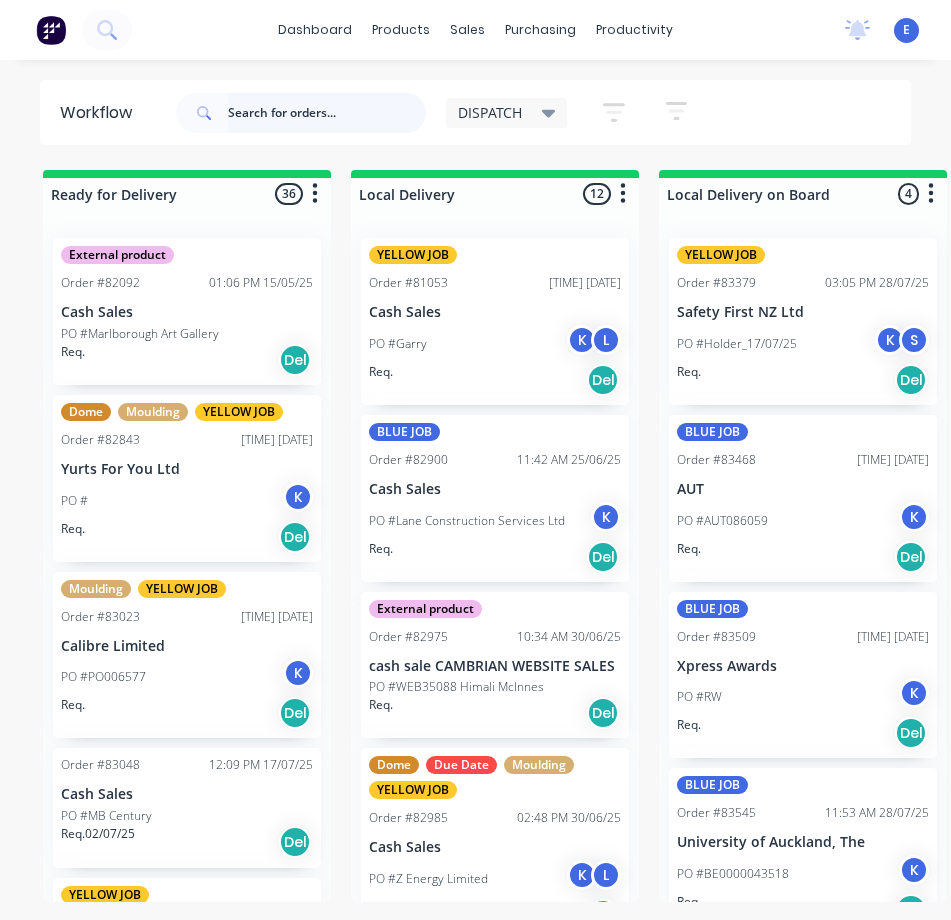 click at bounding box center [327, 113] 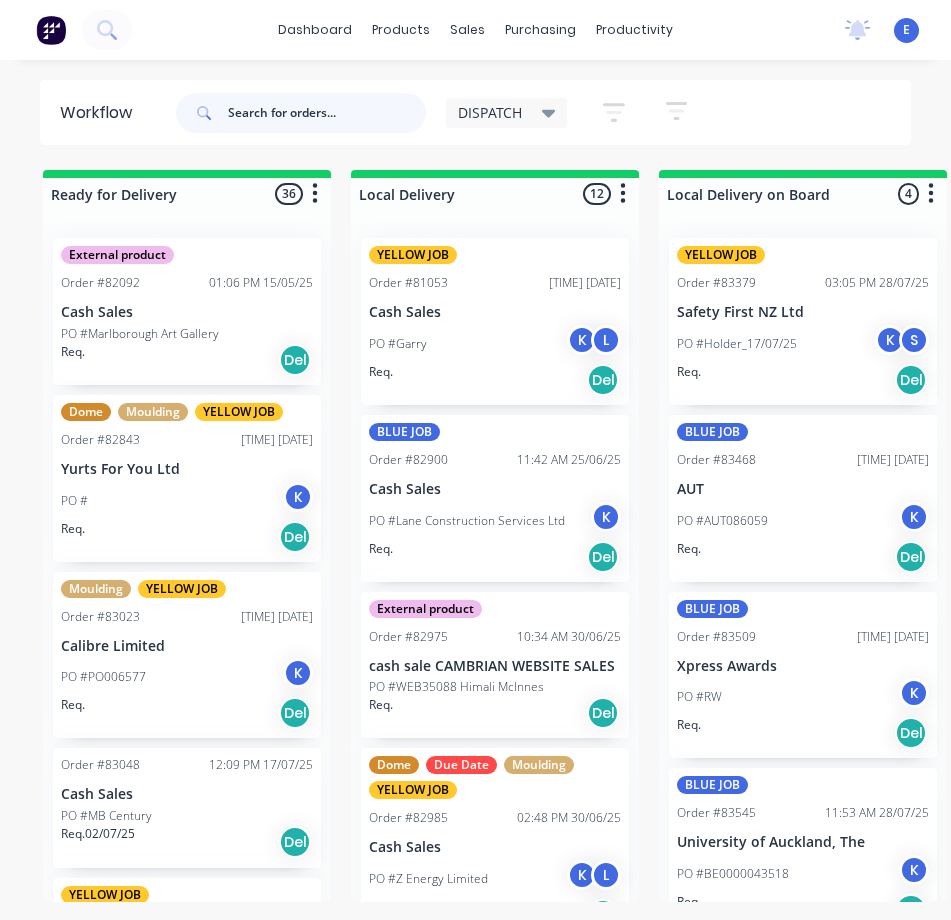 click at bounding box center [327, 113] 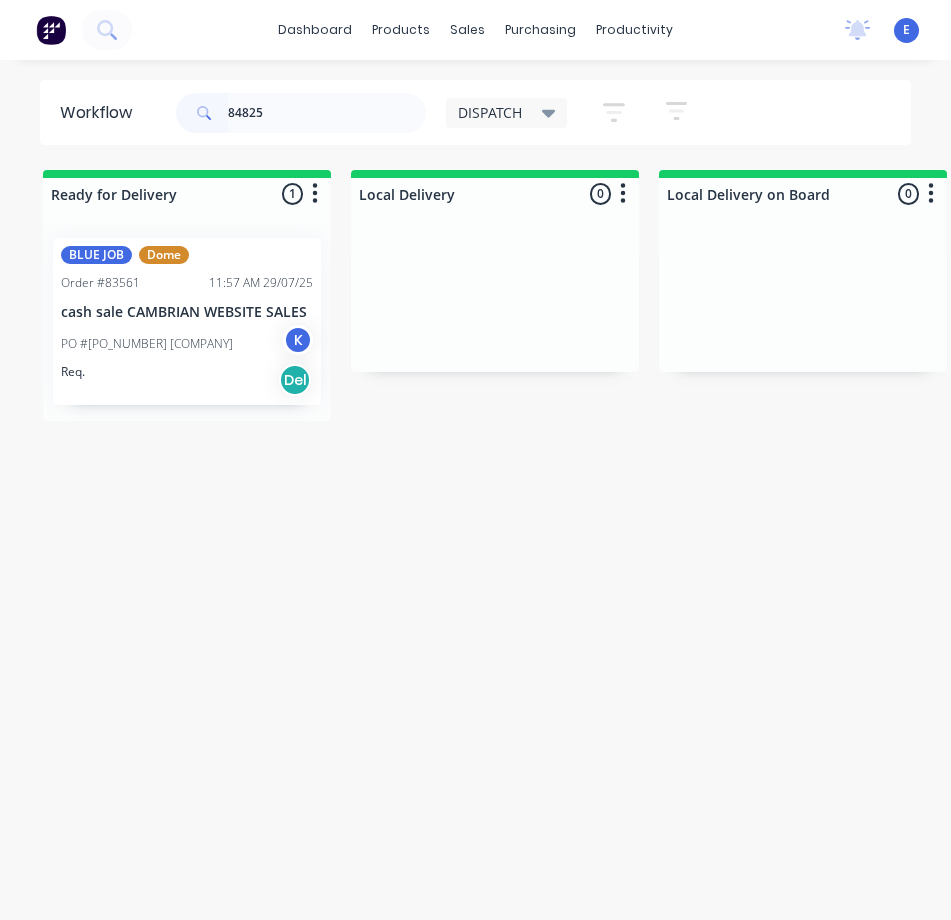click on "Req. Del" at bounding box center [187, 380] 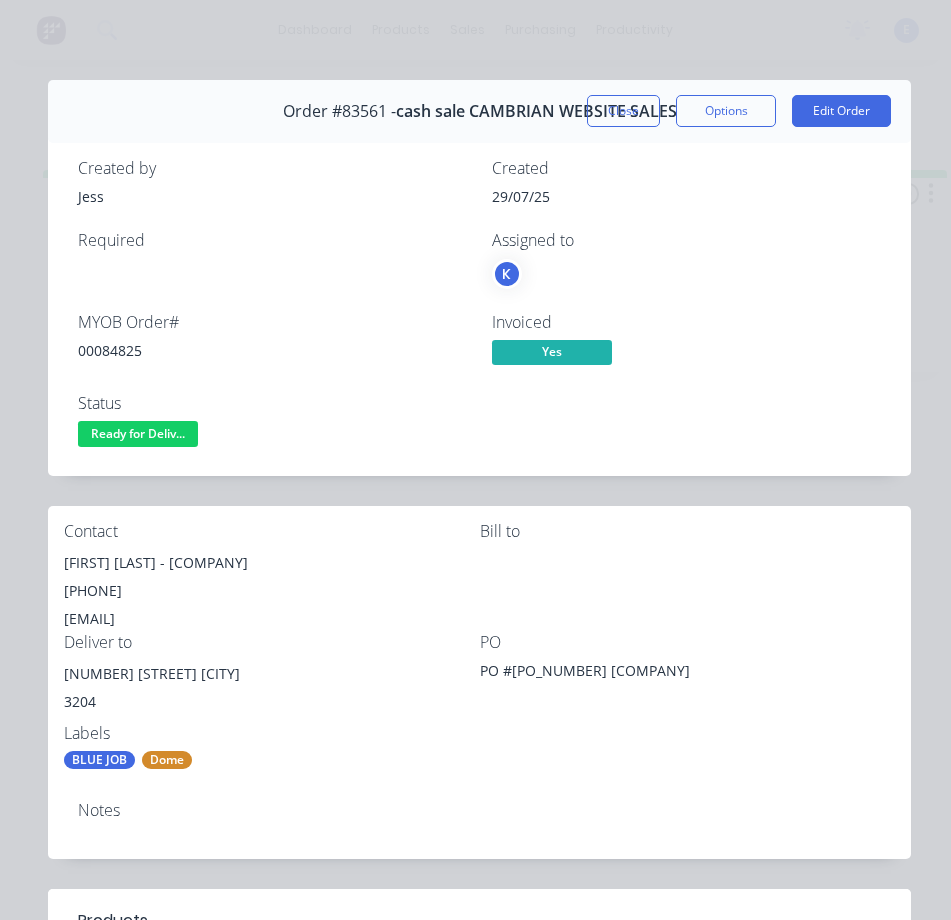 click on "00084825" at bounding box center (273, 350) 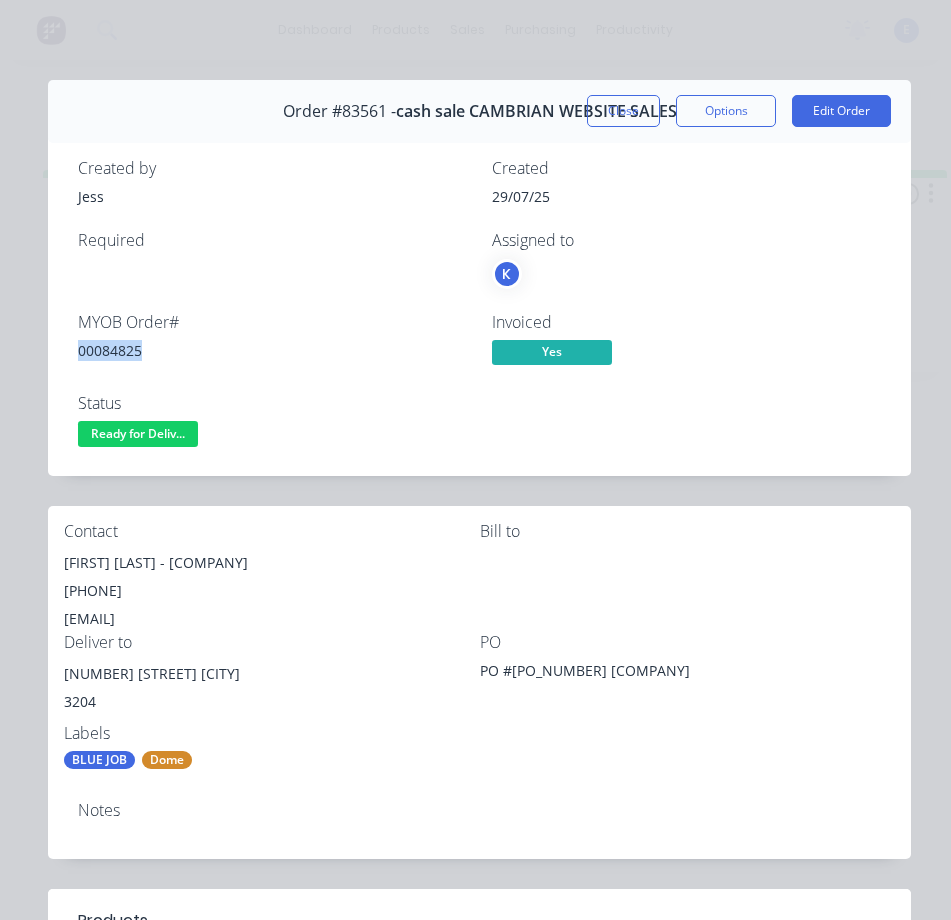 click on "00084825" at bounding box center (273, 350) 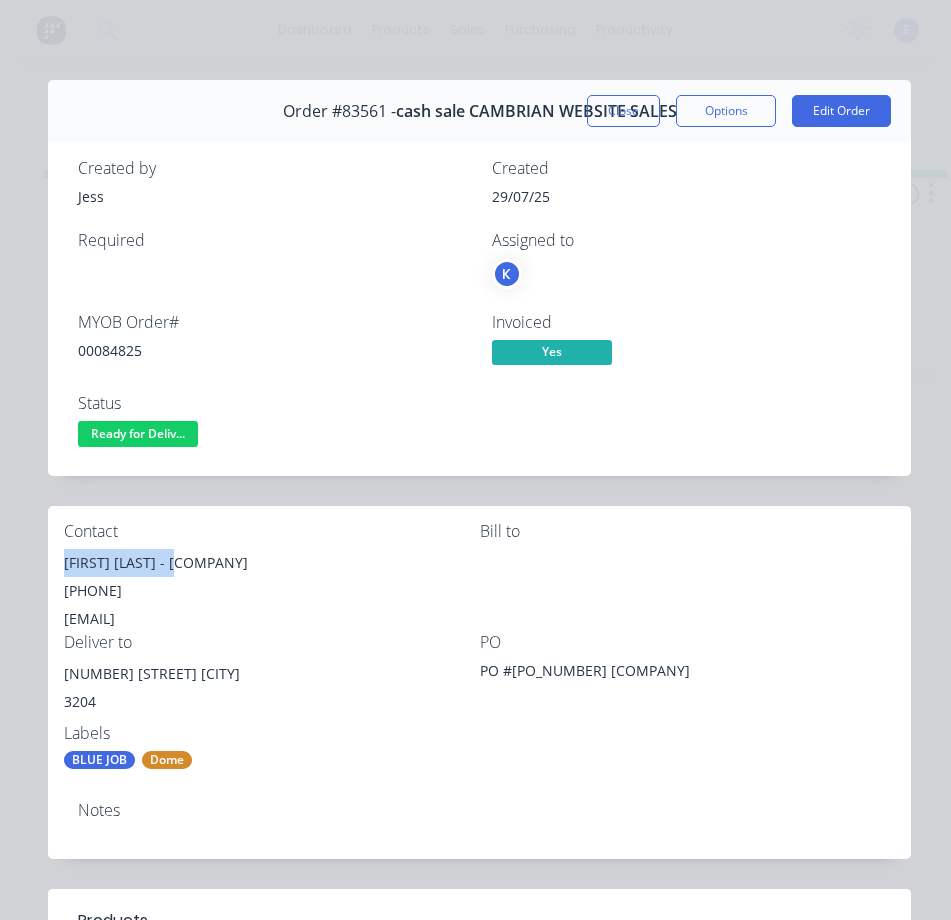 drag, startPoint x: 187, startPoint y: 563, endPoint x: 58, endPoint y: 564, distance: 129.00388 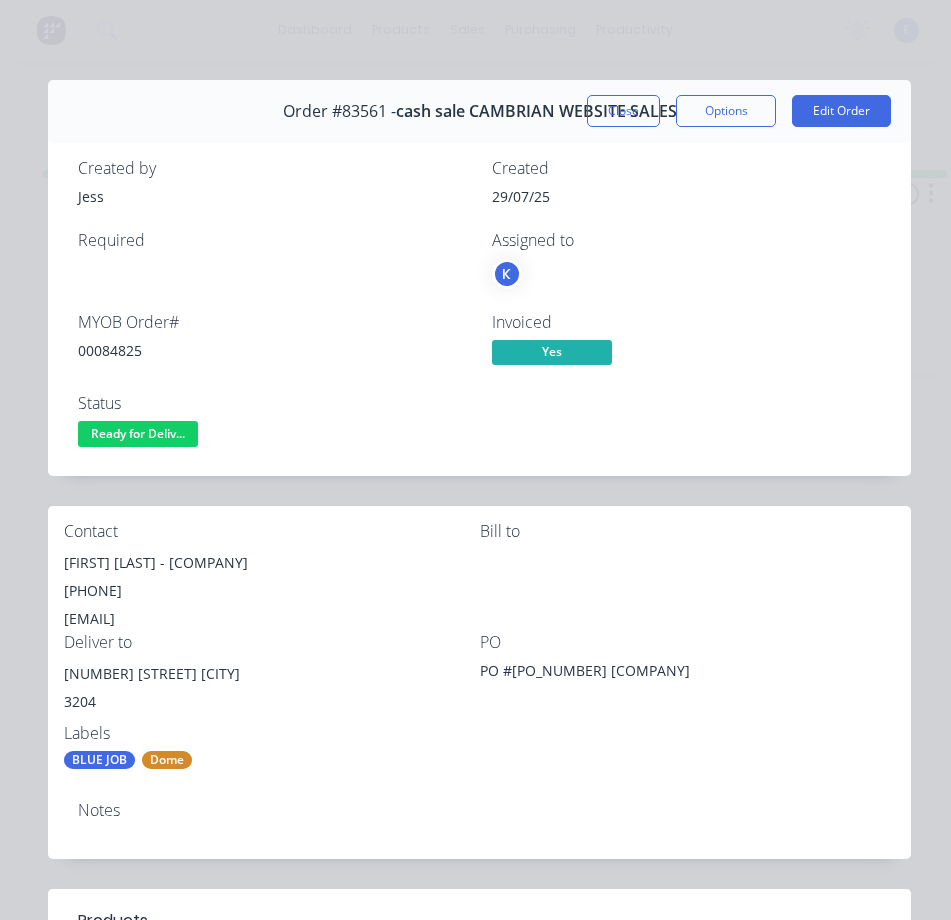 click on "[PHONE]" at bounding box center [272, 591] 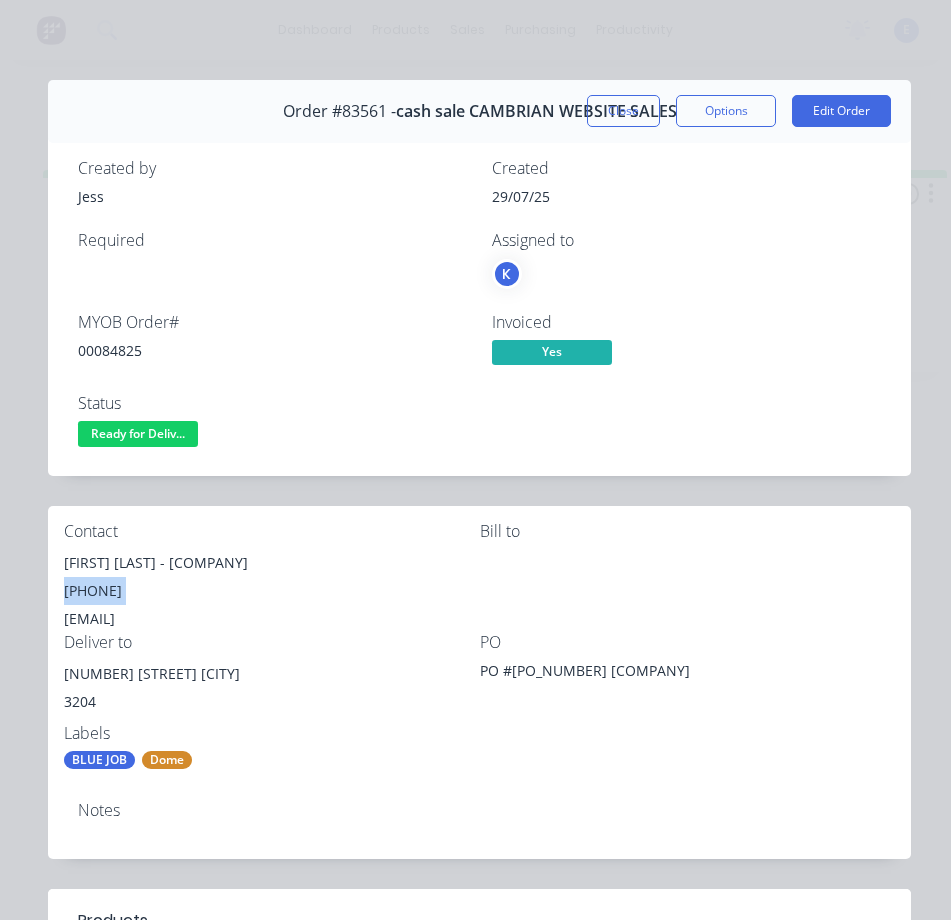 click on "[PHONE]" at bounding box center [272, 591] 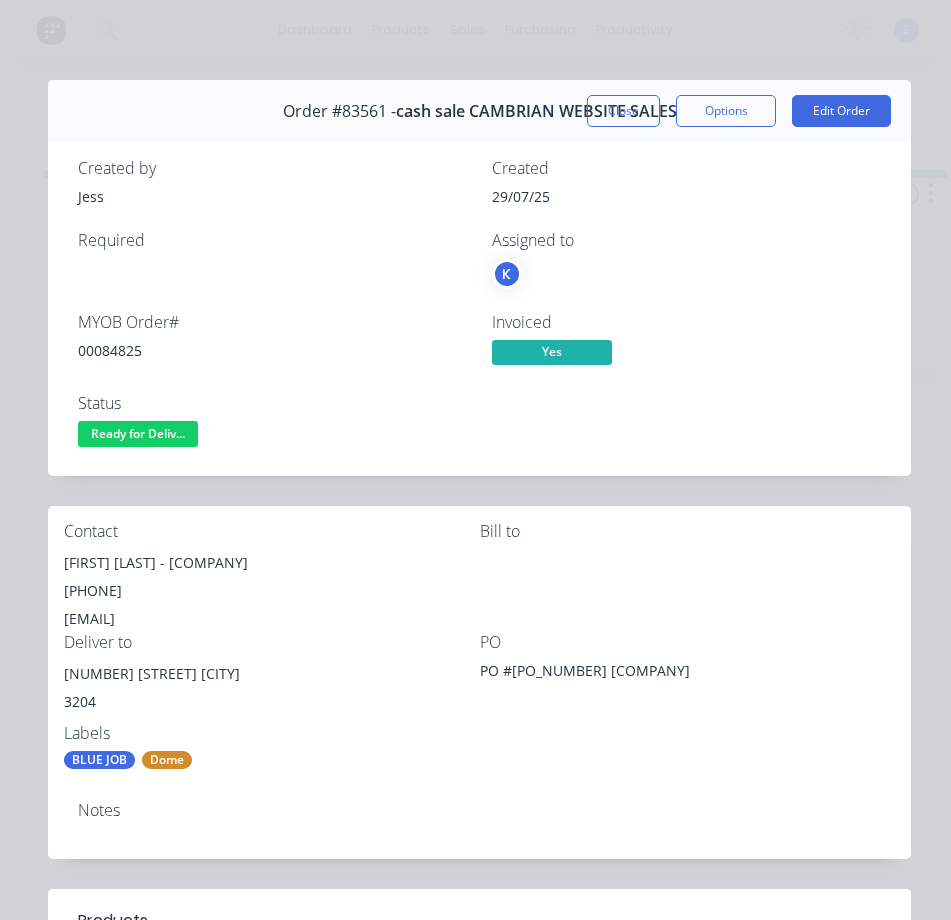 click on "[EMAIL]" at bounding box center (272, 619) 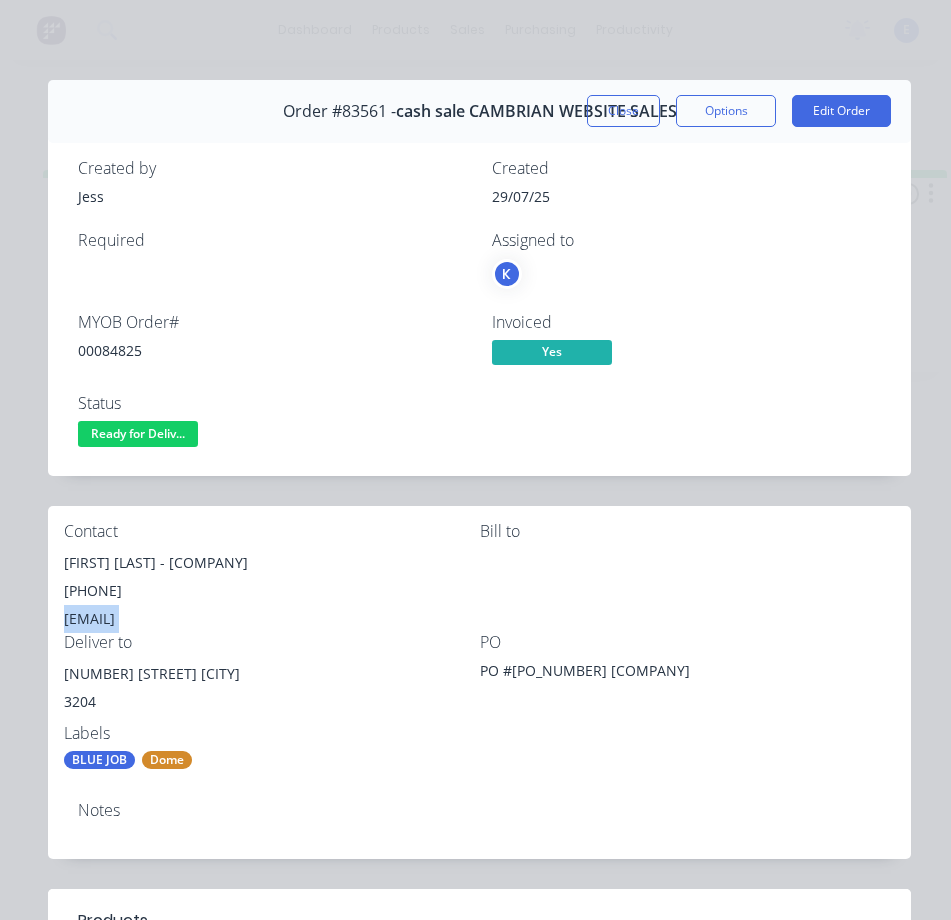 click on "[EMAIL]" at bounding box center [272, 619] 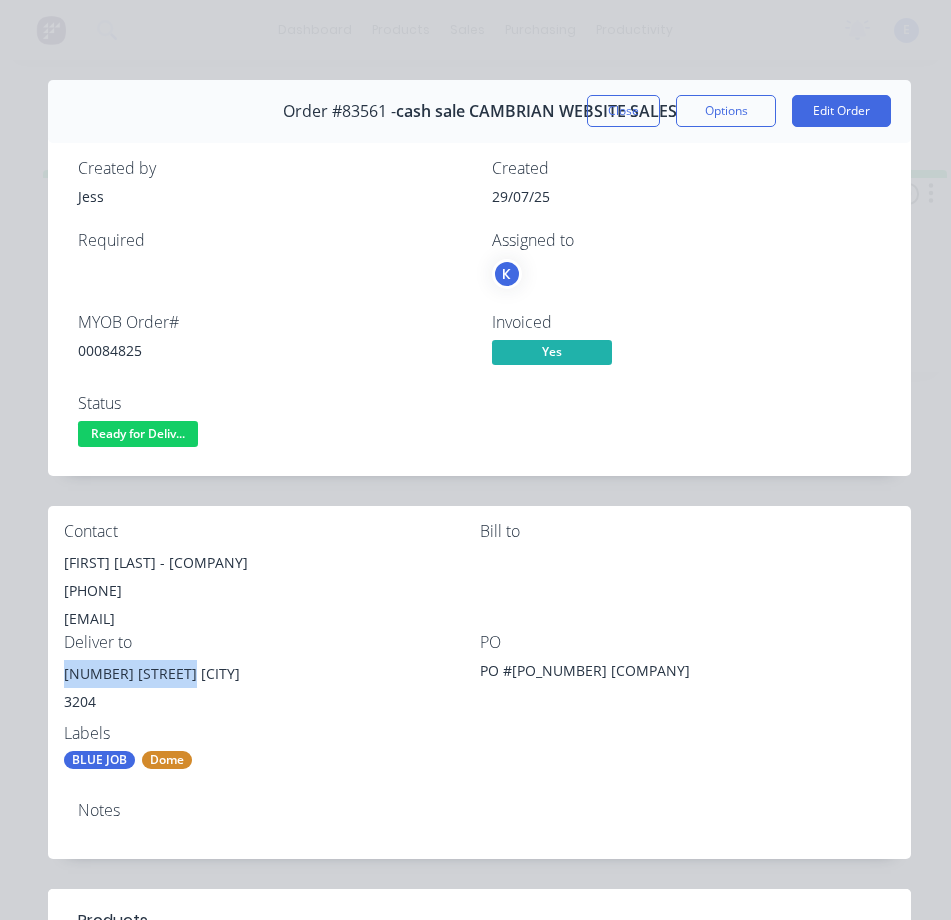 drag, startPoint x: 161, startPoint y: 678, endPoint x: 56, endPoint y: 677, distance: 105.00476 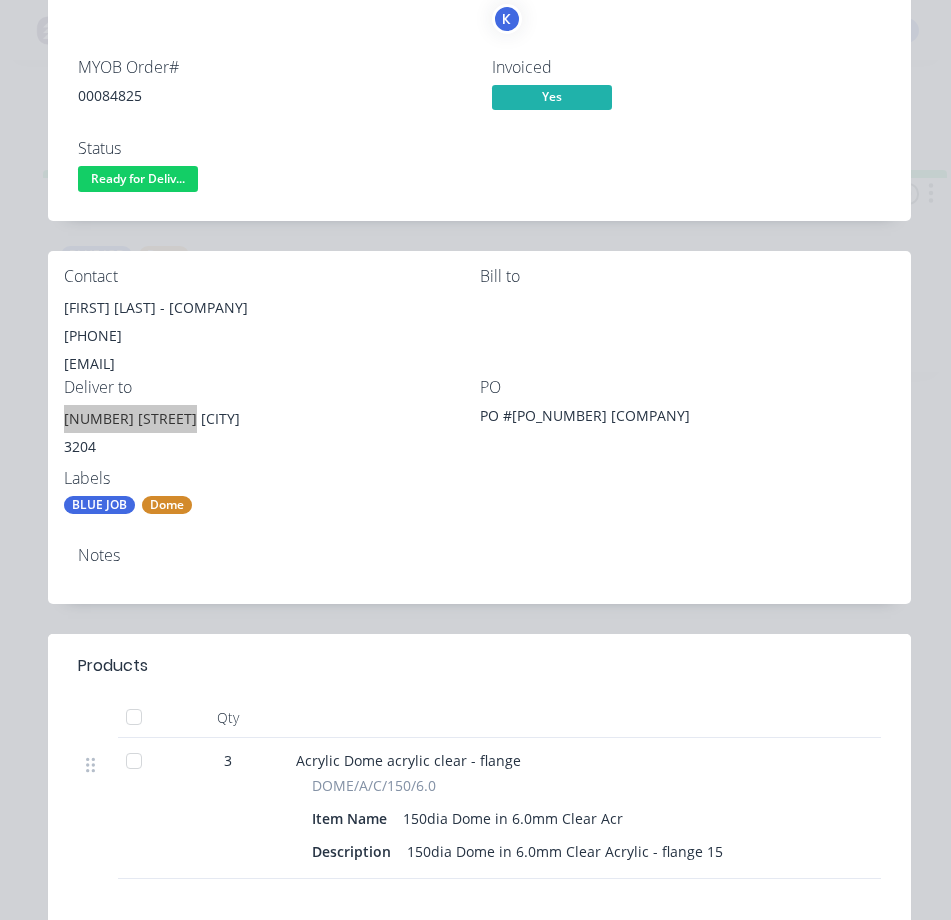 scroll, scrollTop: 0, scrollLeft: 0, axis: both 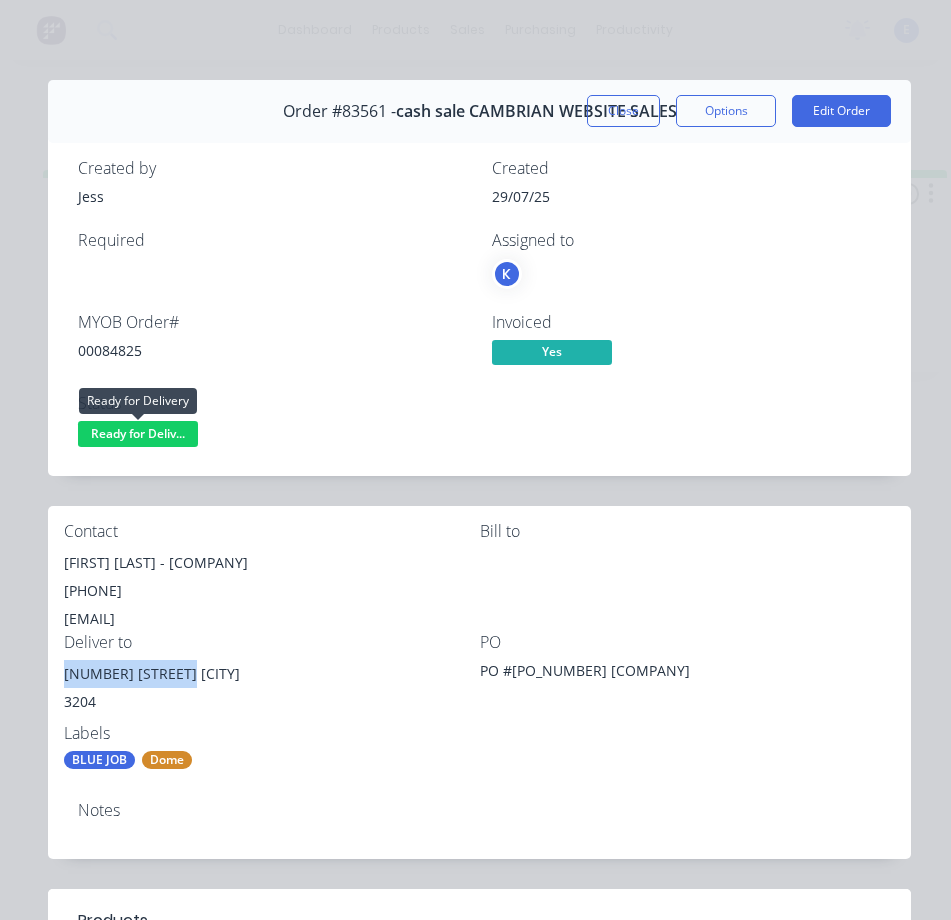 drag, startPoint x: 158, startPoint y: 436, endPoint x: 173, endPoint y: 454, distance: 23.43075 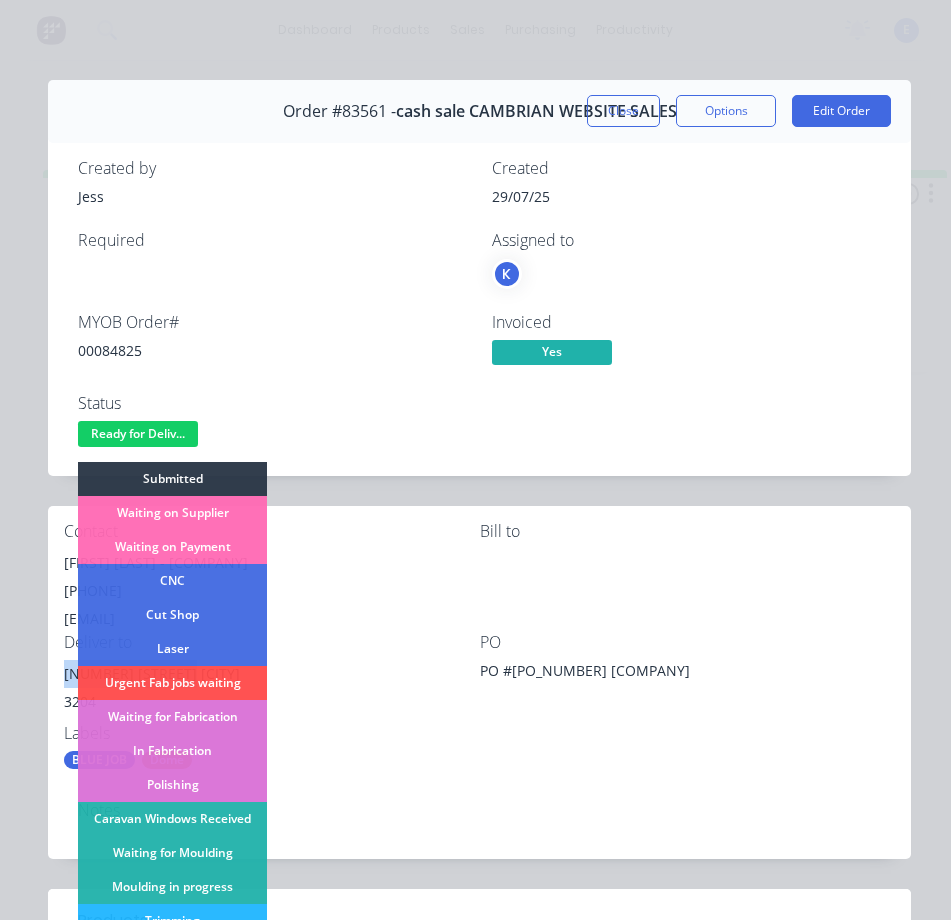 scroll, scrollTop: 200, scrollLeft: 0, axis: vertical 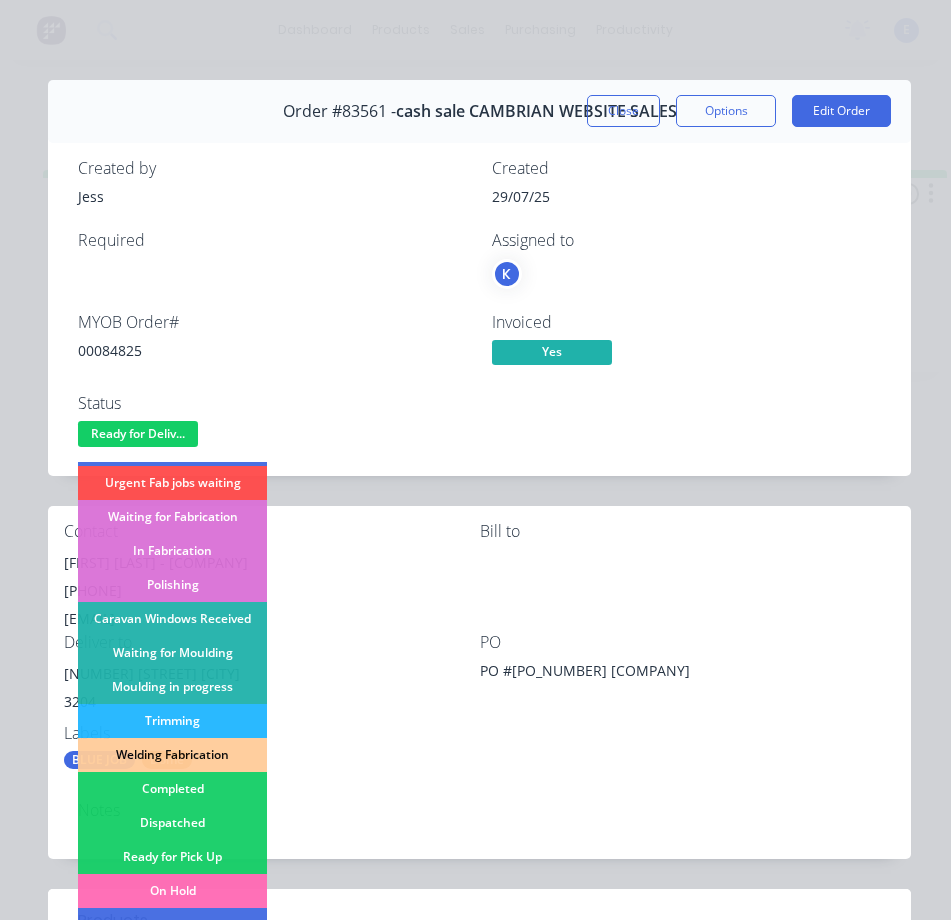 click on "Dispatched" at bounding box center [172, 823] 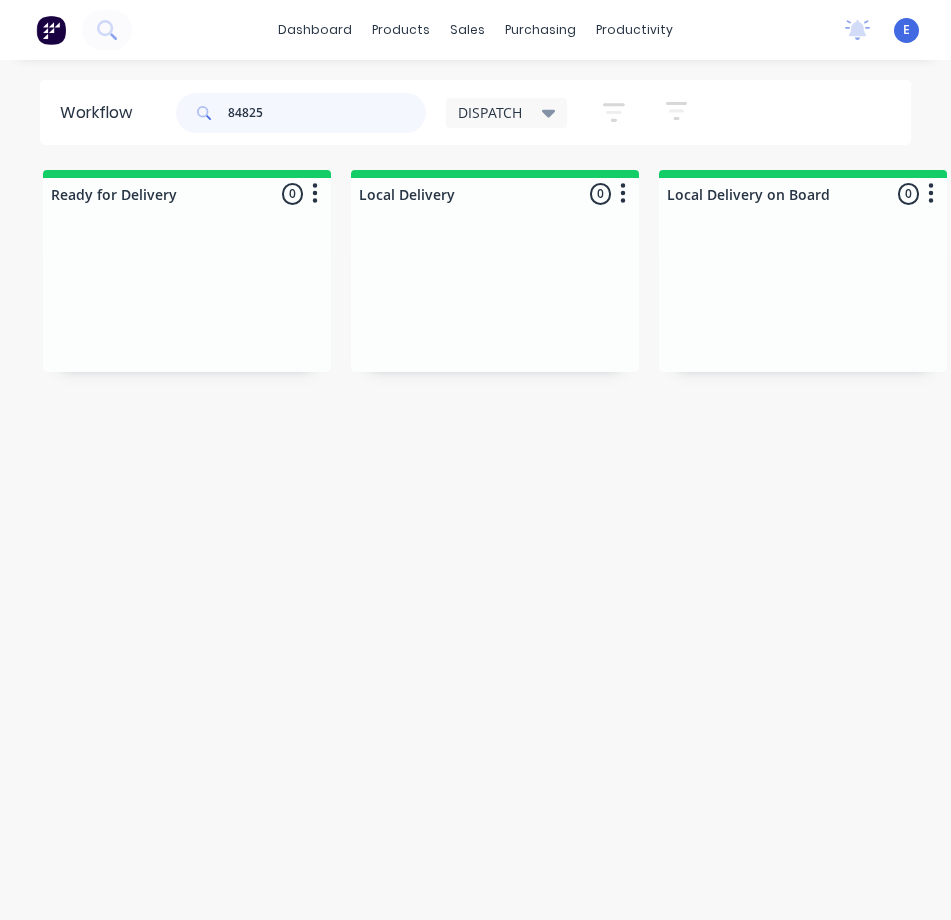 click on "84825" at bounding box center [327, 113] 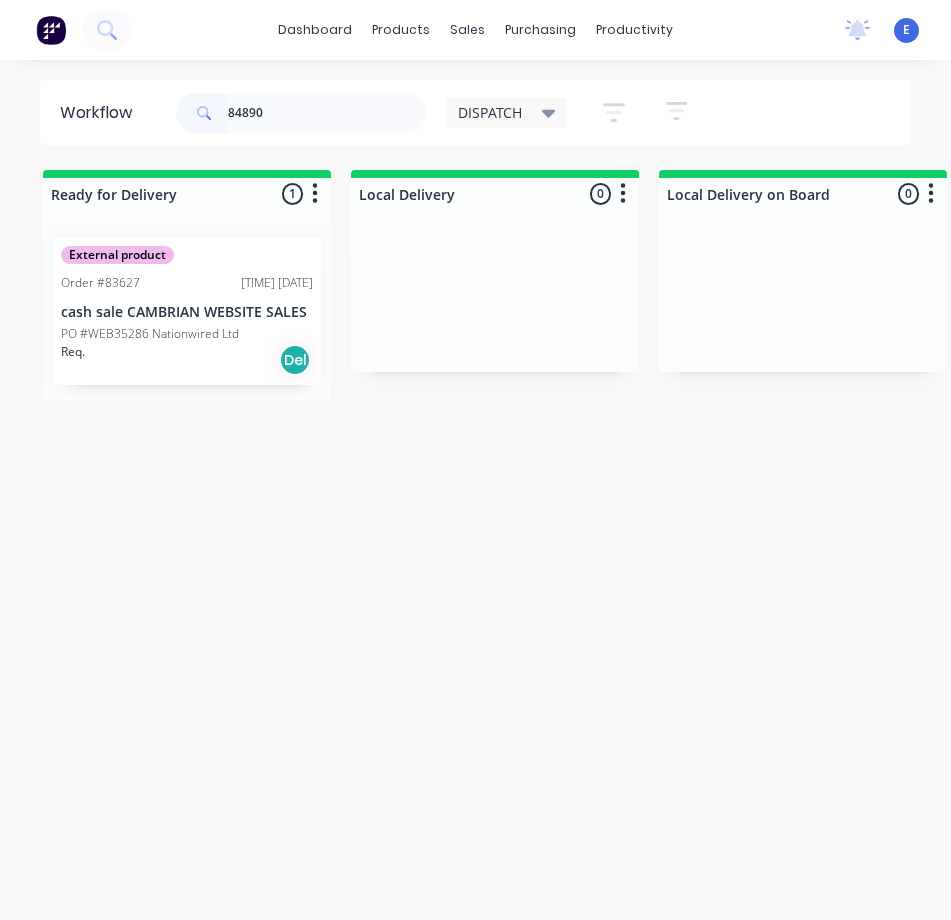 click on "Req. Del" at bounding box center [187, 360] 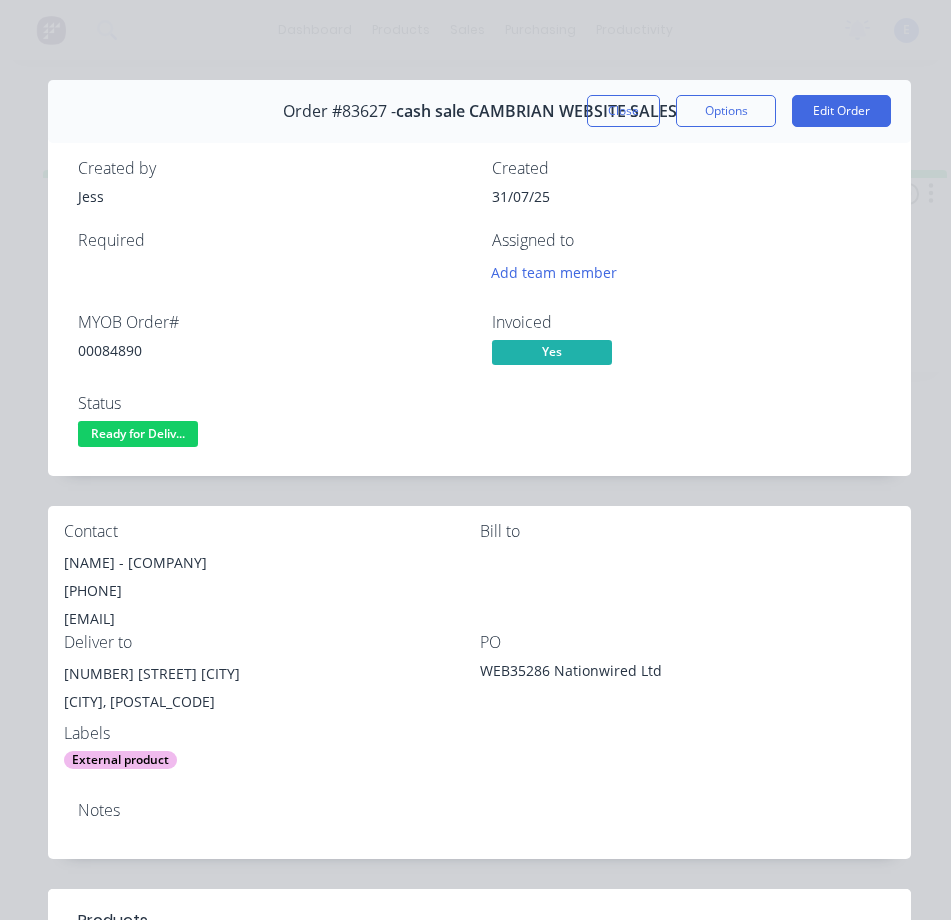 click on "00084890" at bounding box center (273, 350) 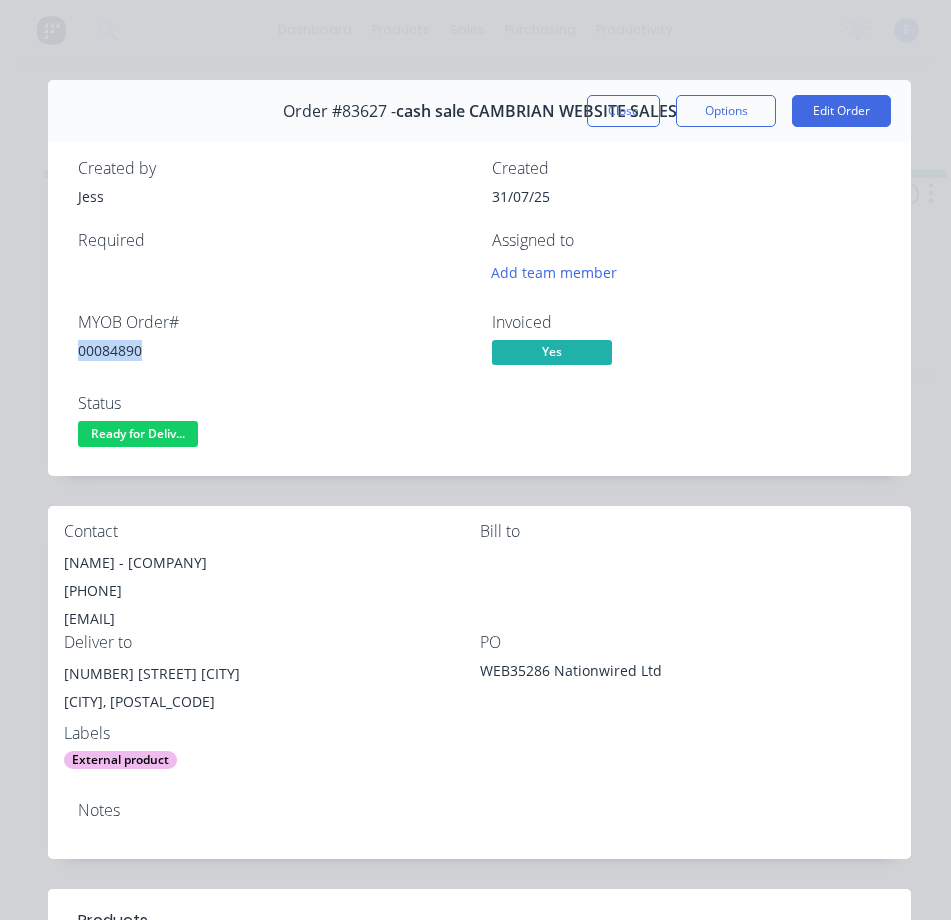 click on "00084890" at bounding box center (273, 350) 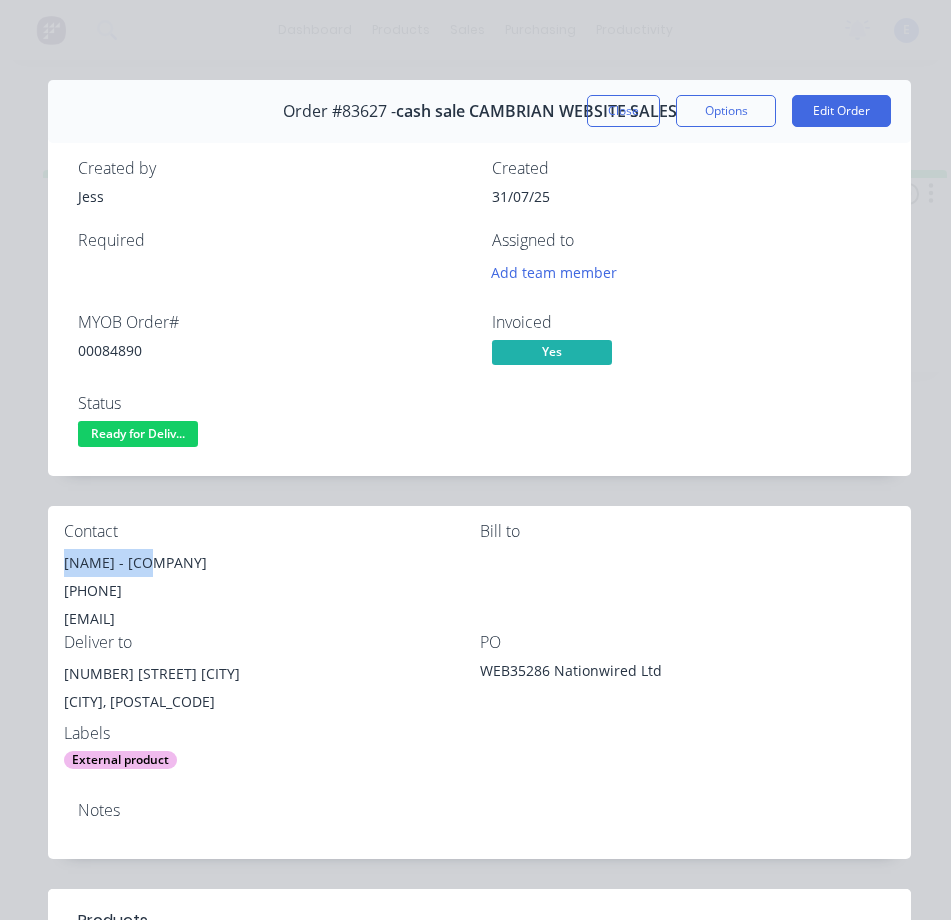 drag, startPoint x: 140, startPoint y: 561, endPoint x: 56, endPoint y: 562, distance: 84.00595 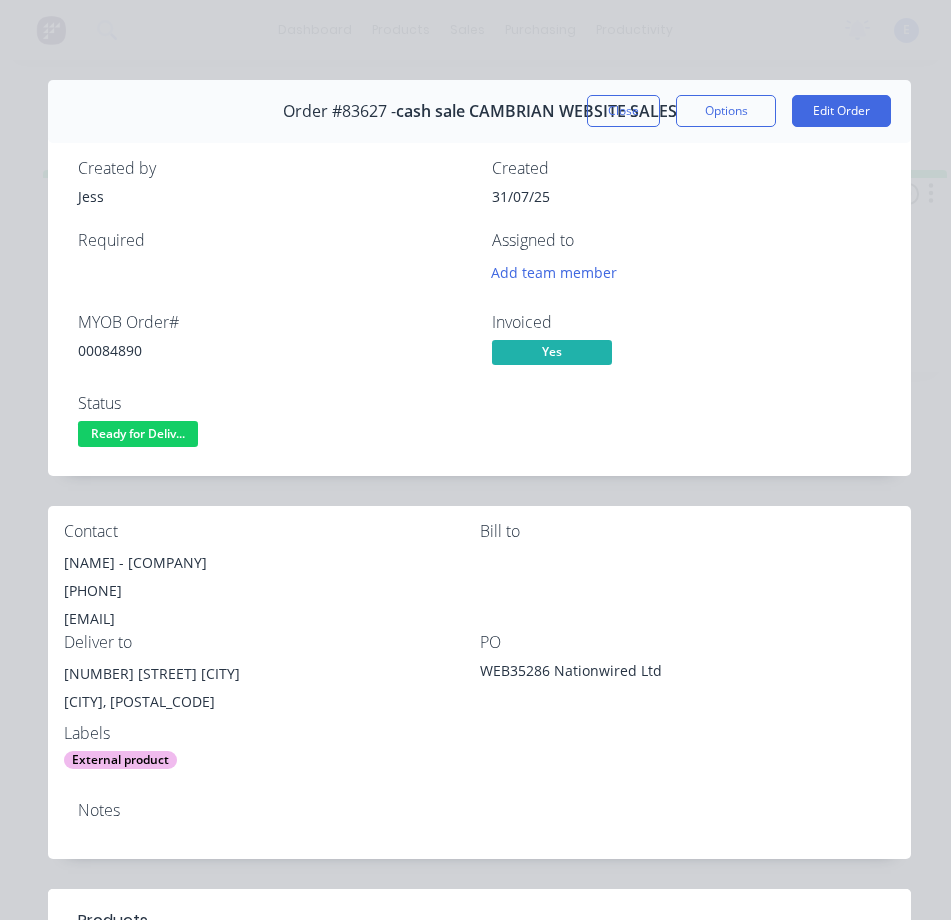 click on "[NAME] - [COMPANY]" at bounding box center [272, 563] 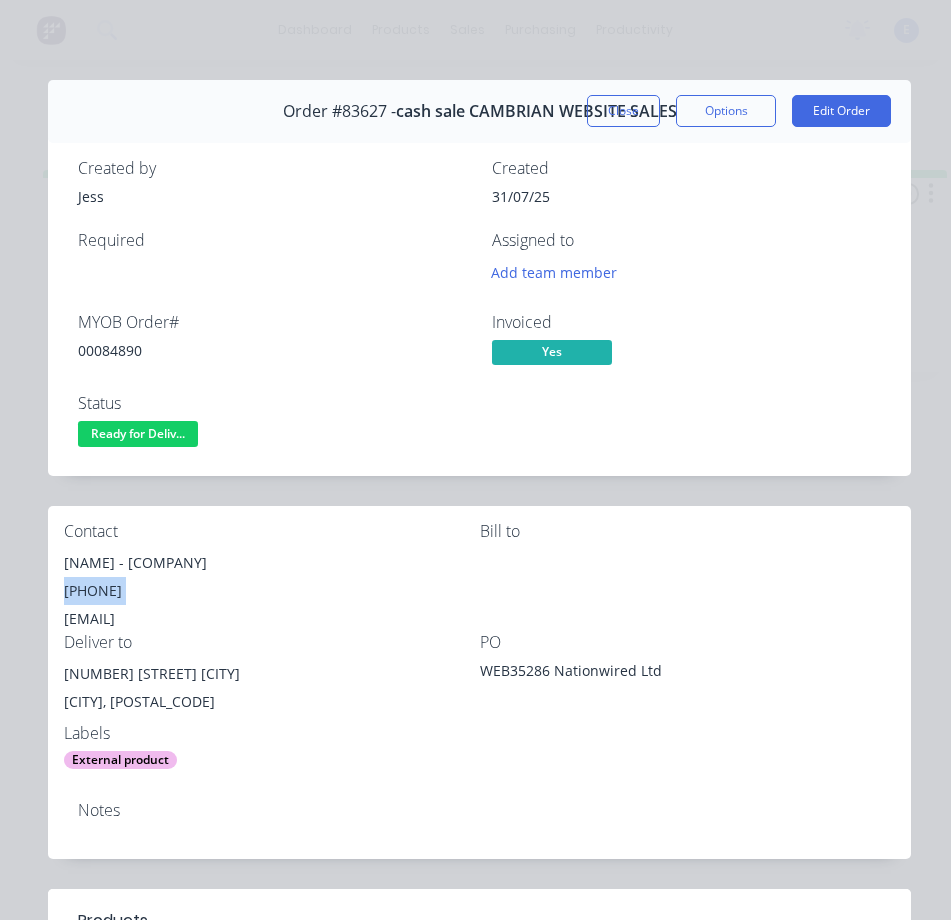 click on "[PHONE]" at bounding box center (272, 591) 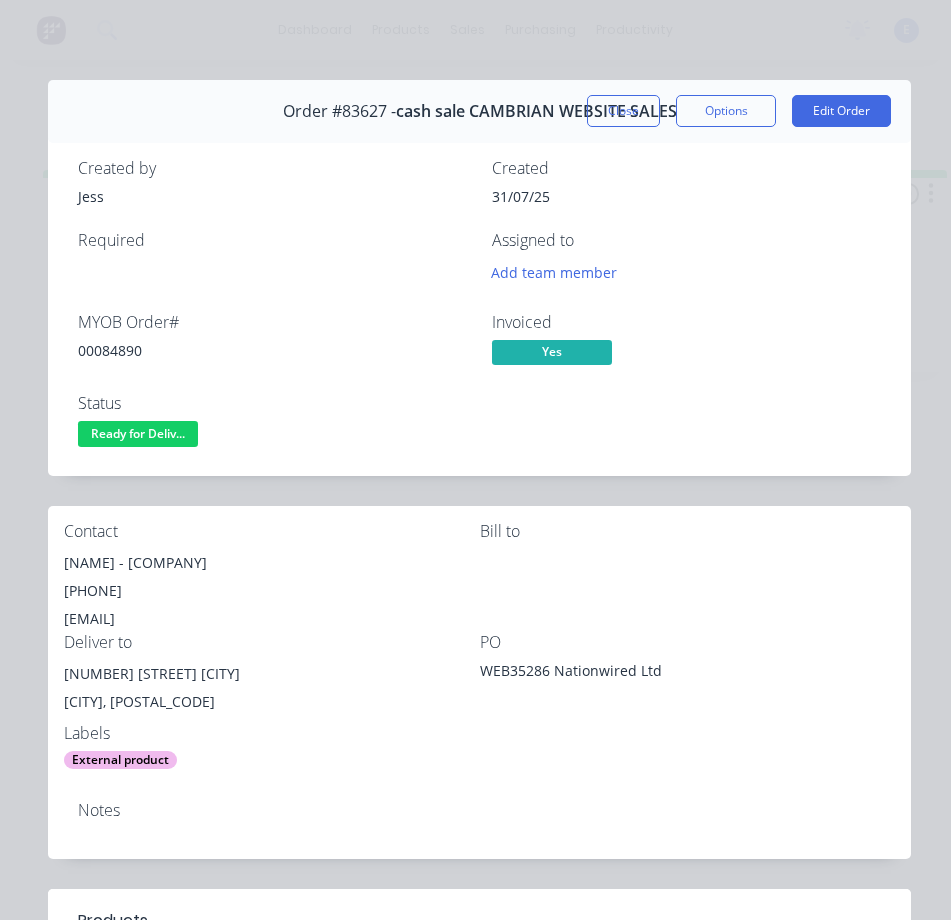 click on "[EMAIL]" at bounding box center (272, 619) 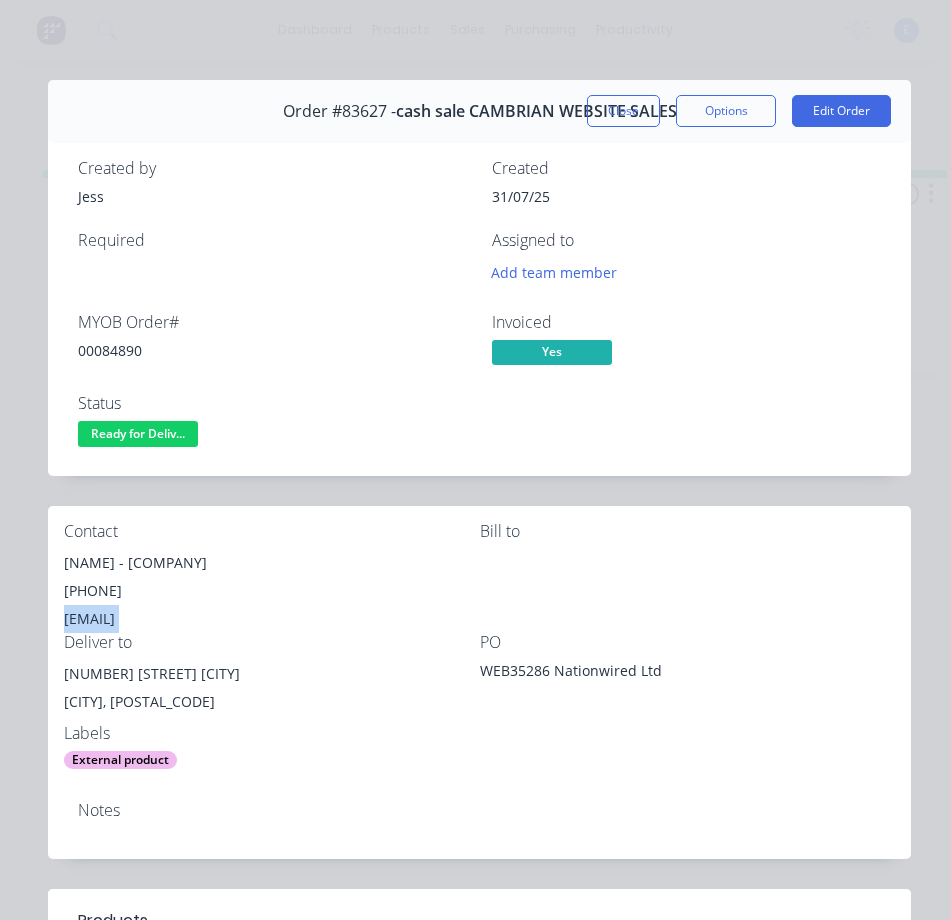 click on "[EMAIL]" at bounding box center (272, 619) 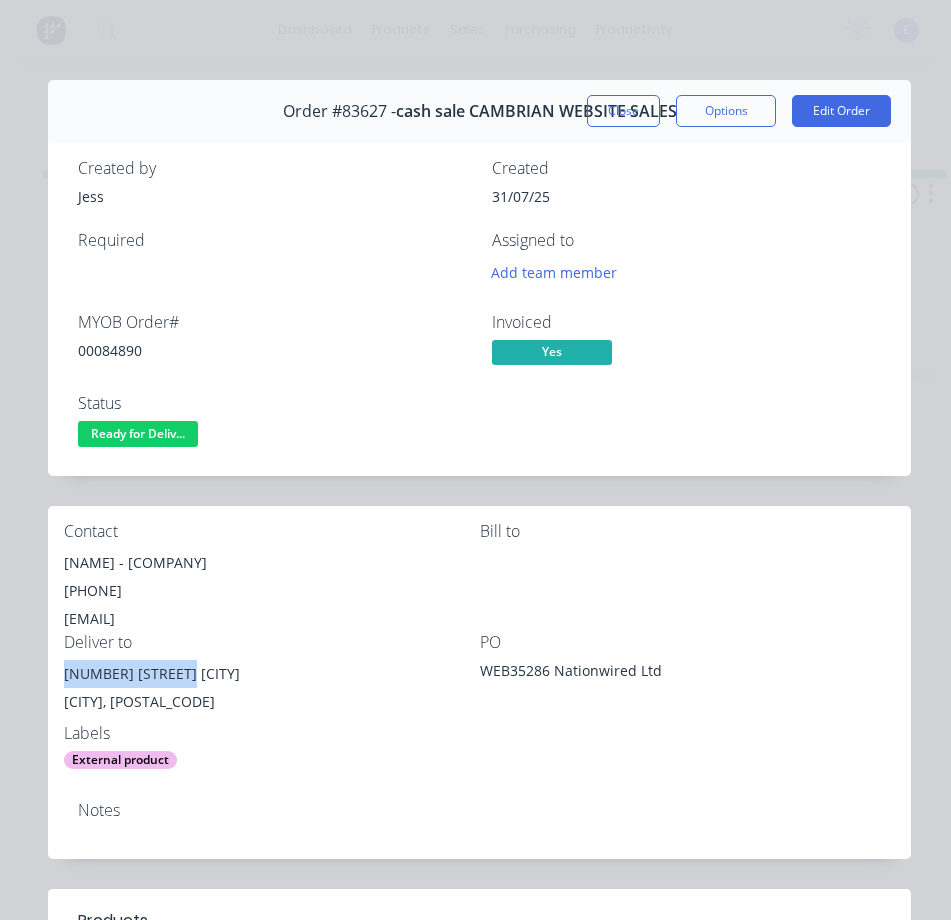 drag, startPoint x: 184, startPoint y: 676, endPoint x: 96, endPoint y: 664, distance: 88.814415 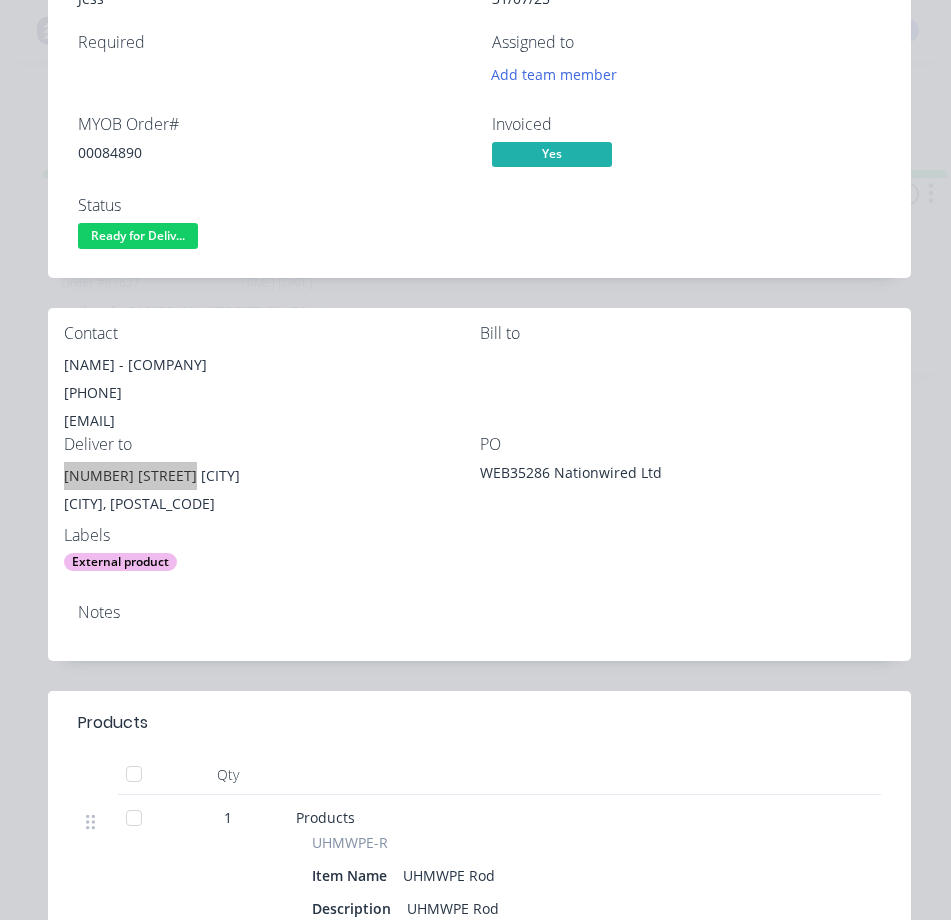 scroll, scrollTop: 0, scrollLeft: 0, axis: both 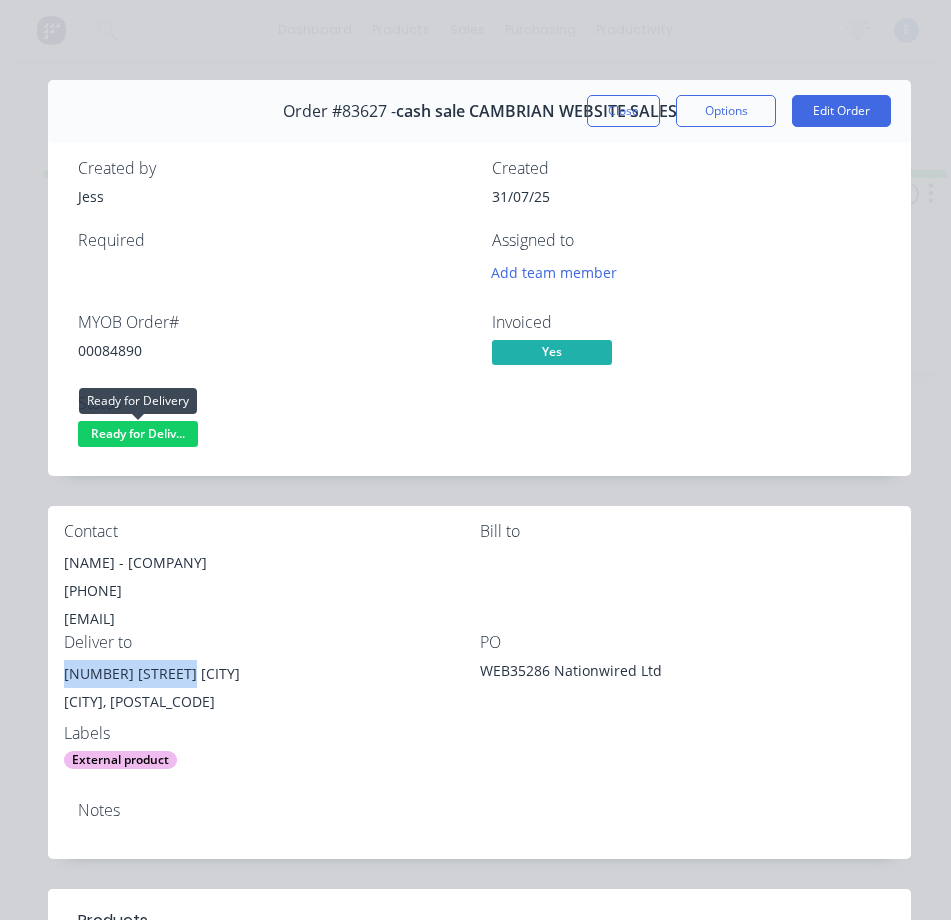 click on "Ready for Deliv..." at bounding box center (138, 433) 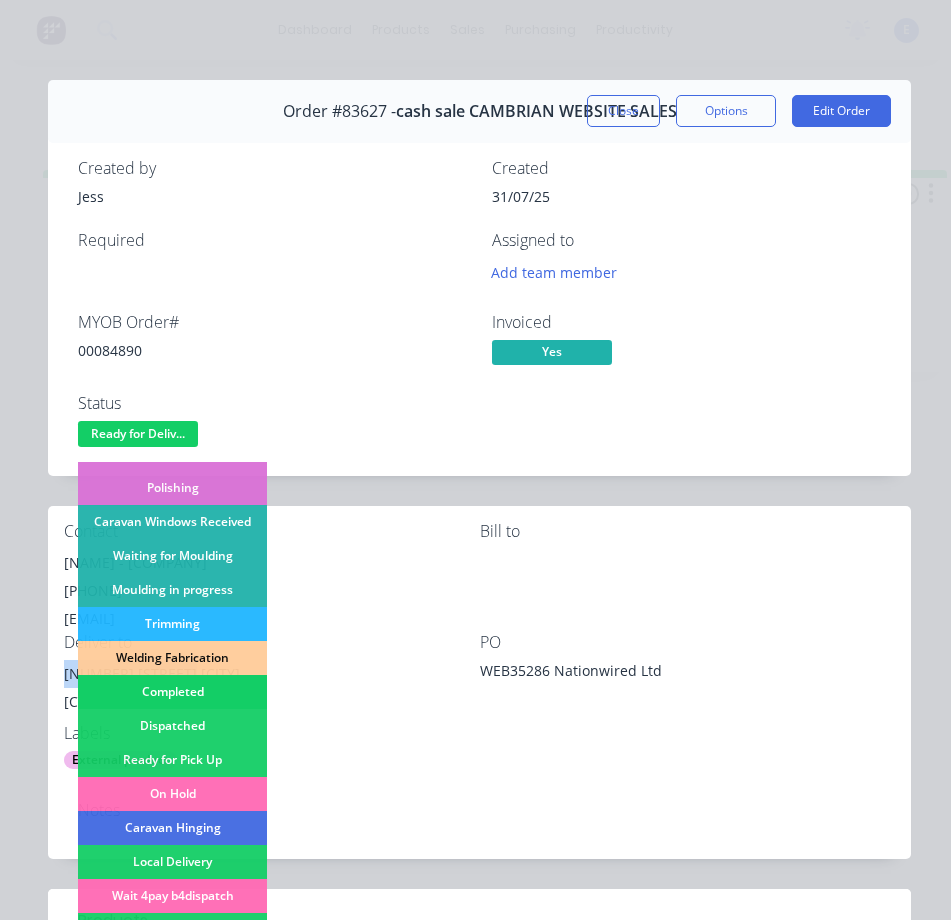 scroll, scrollTop: 300, scrollLeft: 0, axis: vertical 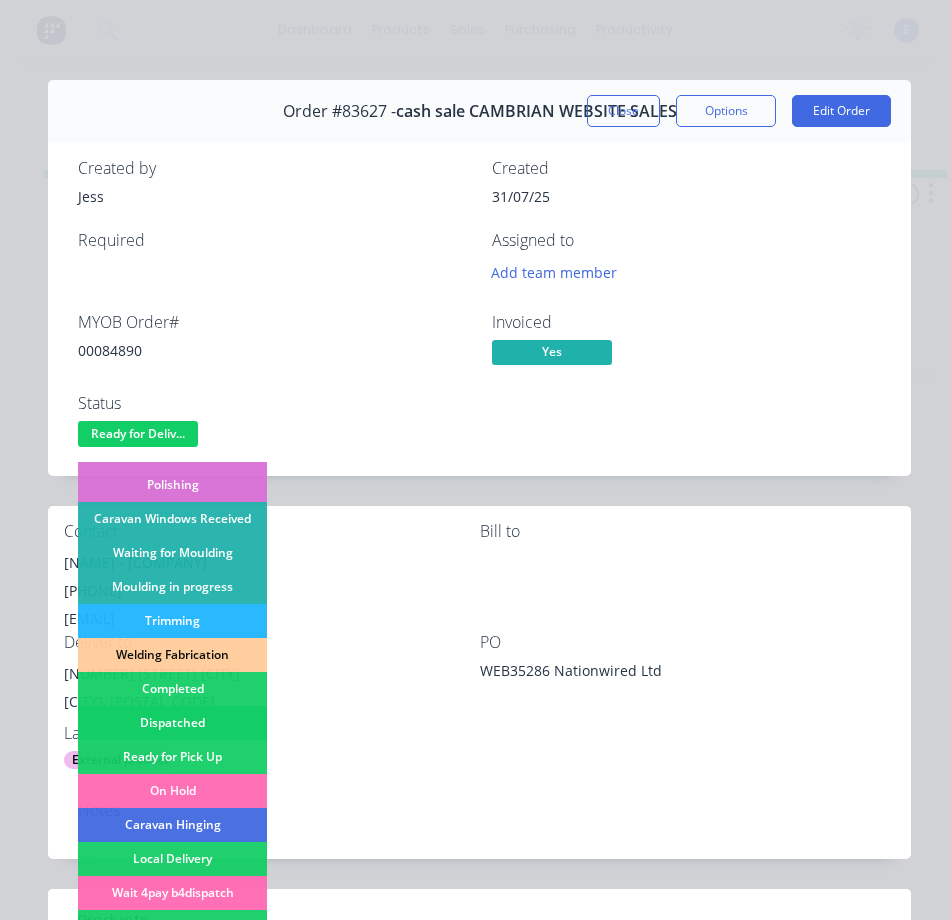 click on "Dispatched" at bounding box center [172, 723] 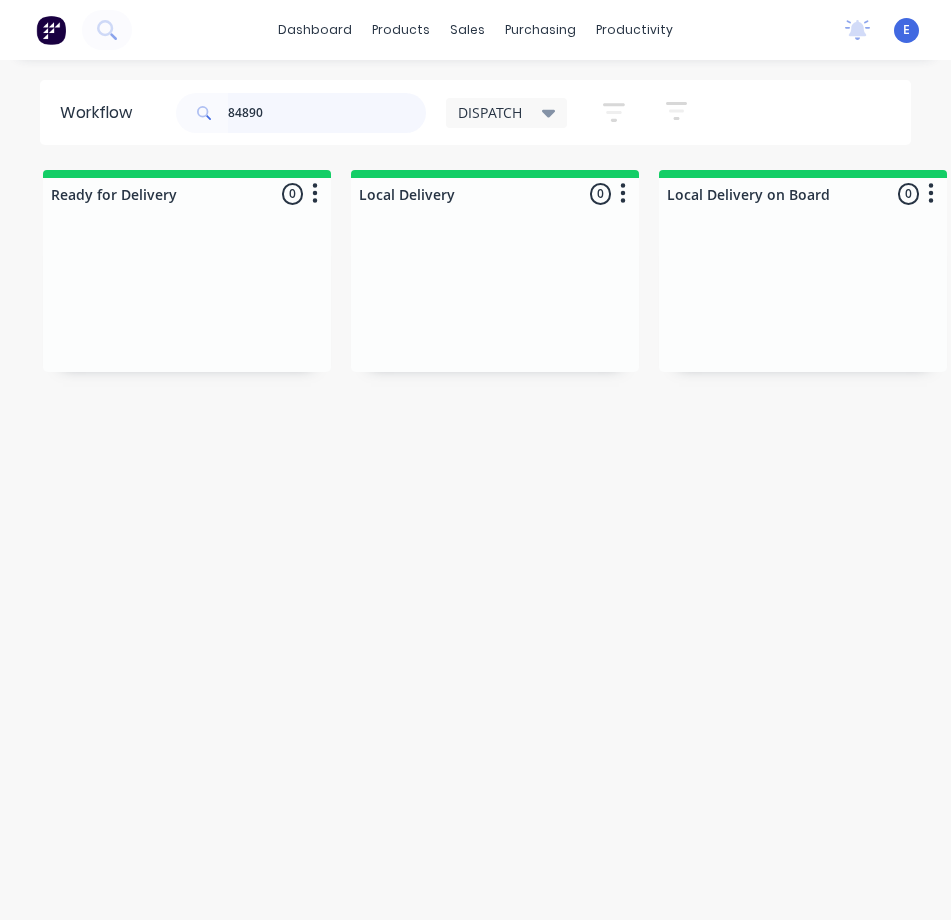 click on "84890" at bounding box center (327, 113) 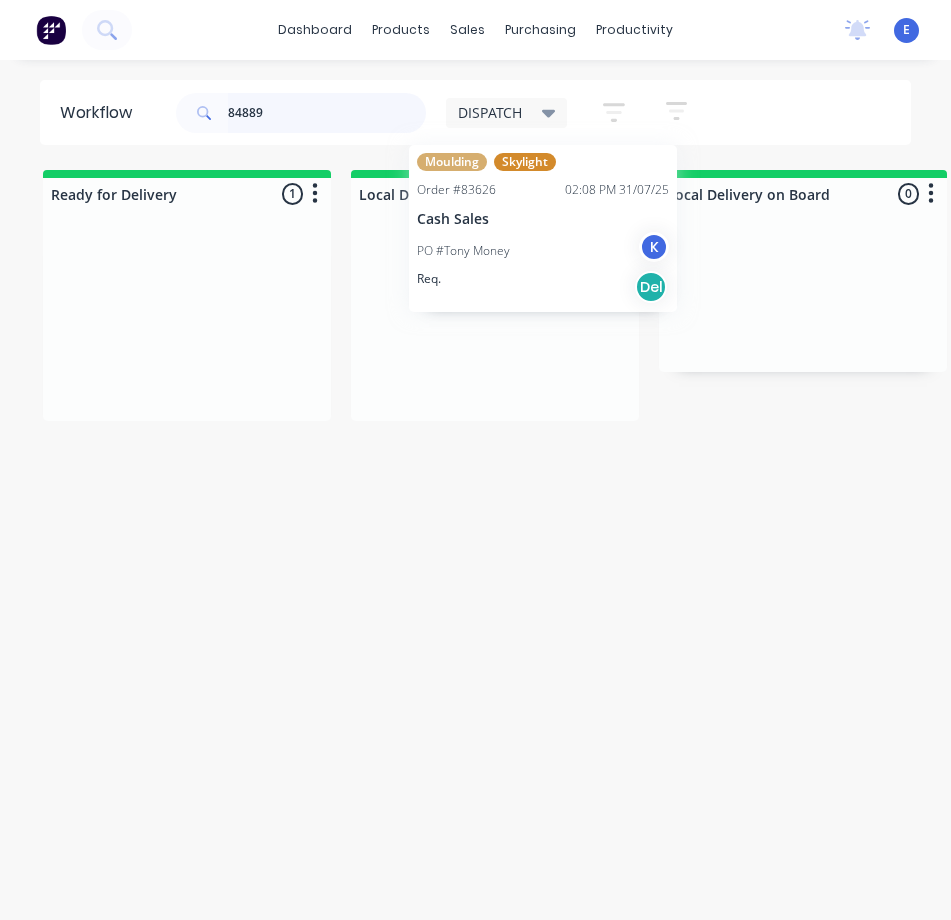 drag, startPoint x: 210, startPoint y: 377, endPoint x: 572, endPoint y: 283, distance: 374.00534 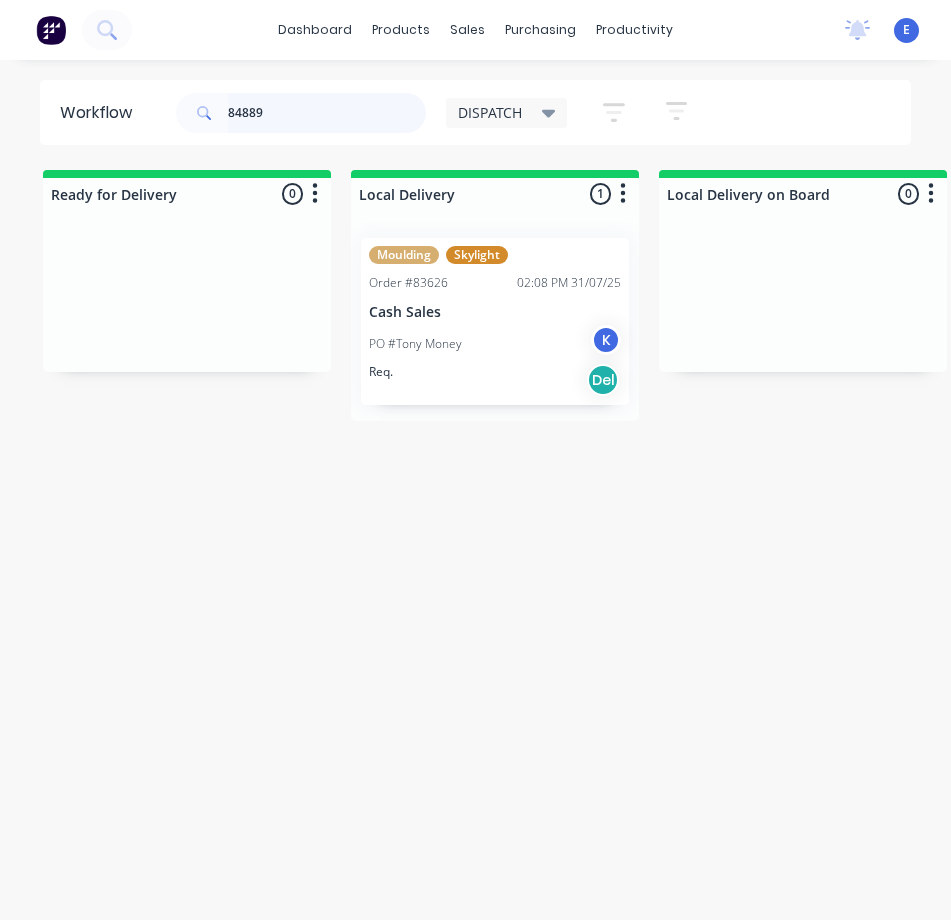 drag, startPoint x: 318, startPoint y: 100, endPoint x: 157, endPoint y: 124, distance: 162.77899 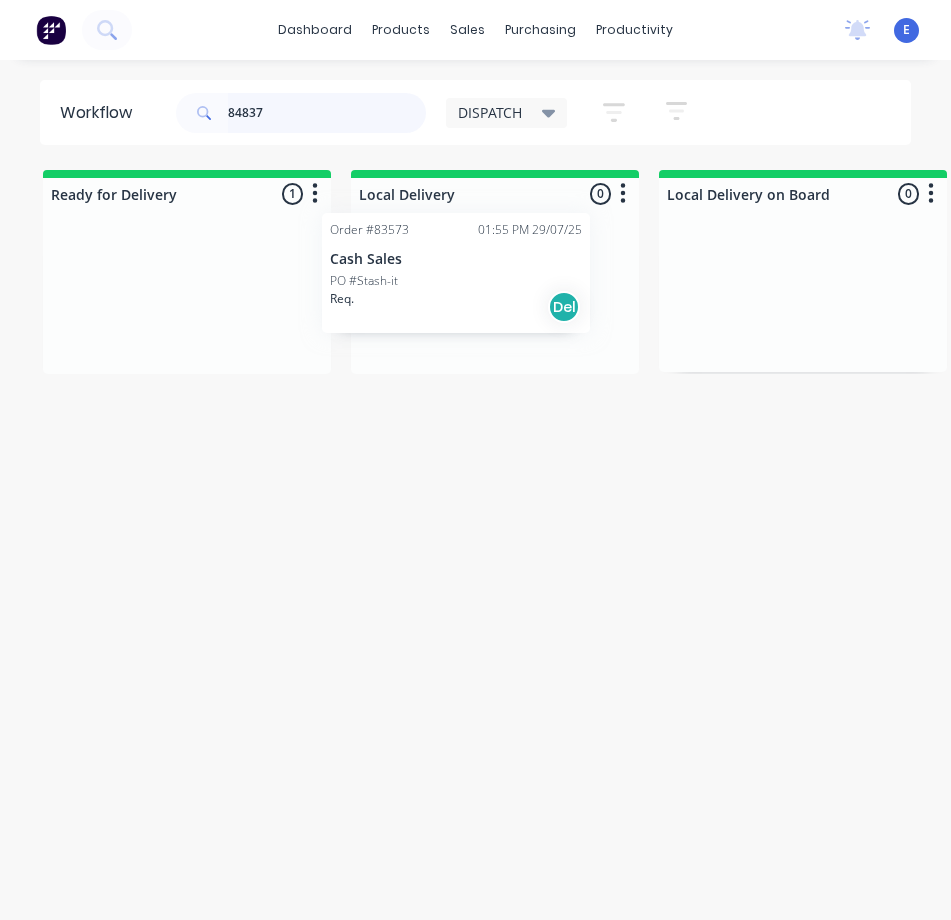 drag, startPoint x: 265, startPoint y: 345, endPoint x: 492, endPoint y: 315, distance: 228.9738 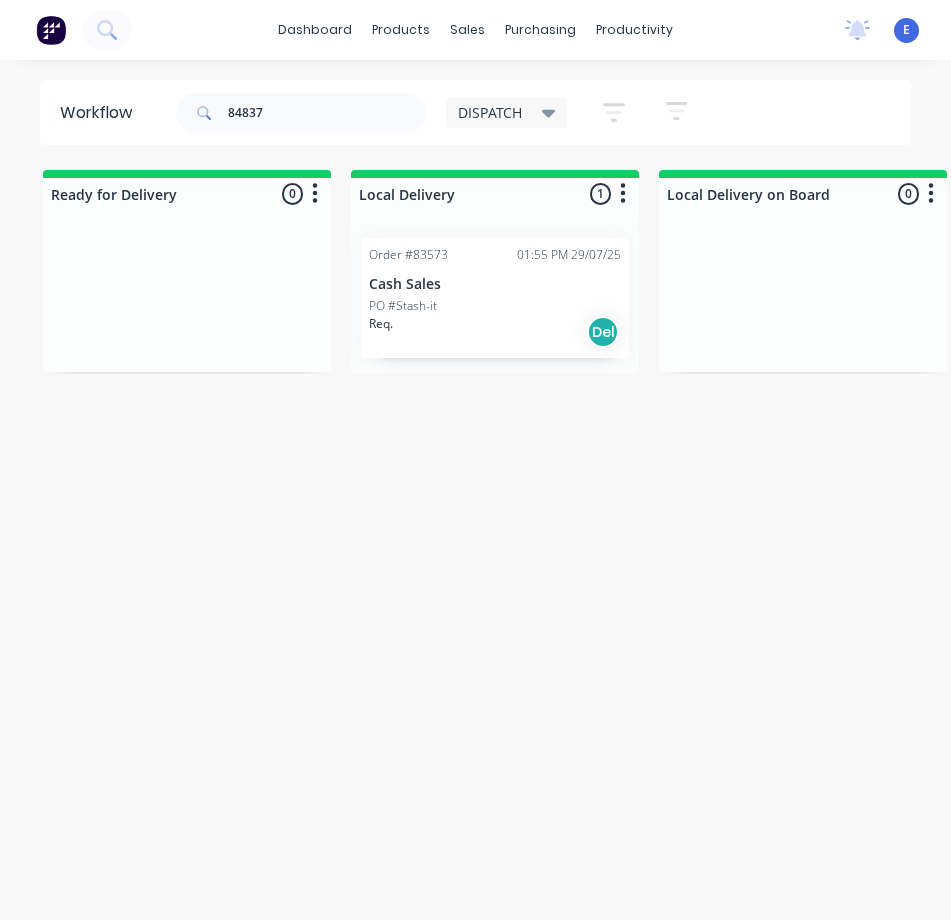 click on "Workflow 84837 DISPATCH Save new view None   edit DISPATCH   (Default) edit CUT SHOP   edit FABRICATION   edit Invoicing   edit MOULDING   edit   Show/Hide statuses Show line item cards Show line item cards Hide line item cards Sort by Created date Created date Required date Order number Customer name Most recent Filter by assignee Filter by labels Ready for Delivery 0 Sort By Created date Required date Order number Customer name Most recent Summaries Total order value Invoiced to date To be invoiced Local Delivery 1 Sort By Created date Required date Order number Customer name Most recent Summaries Total order value Invoiced to date To be invoiced Dispatched 0 Sort By Created date Required date Order number Customer name Most recent Summaries Total order value Invoiced to date 0 Sort By 0" at bounding box center [475, 500] 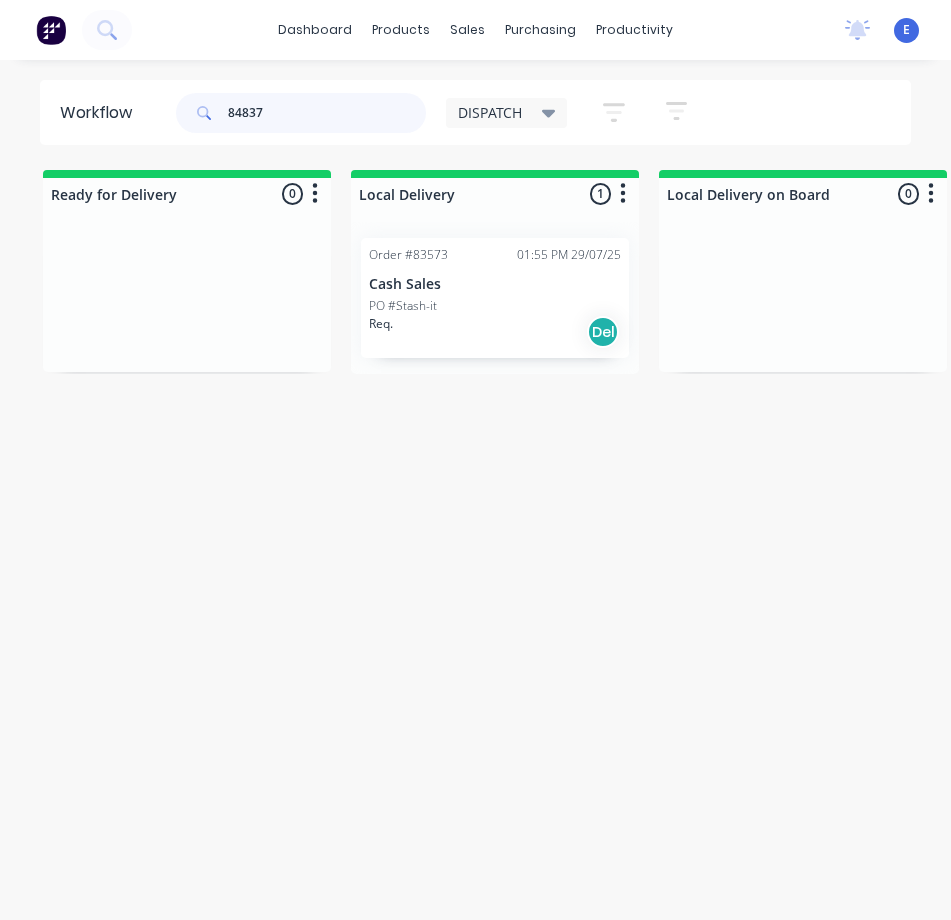 click on "84837" at bounding box center [327, 113] 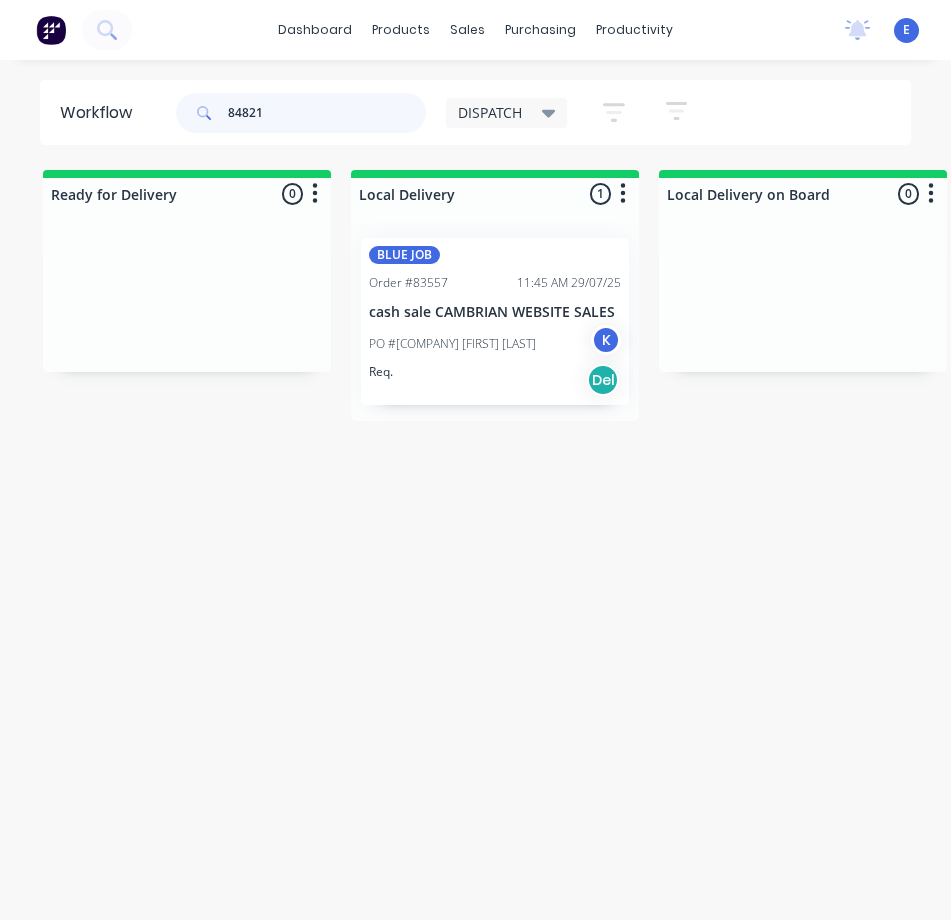 click on "84821" at bounding box center [327, 113] 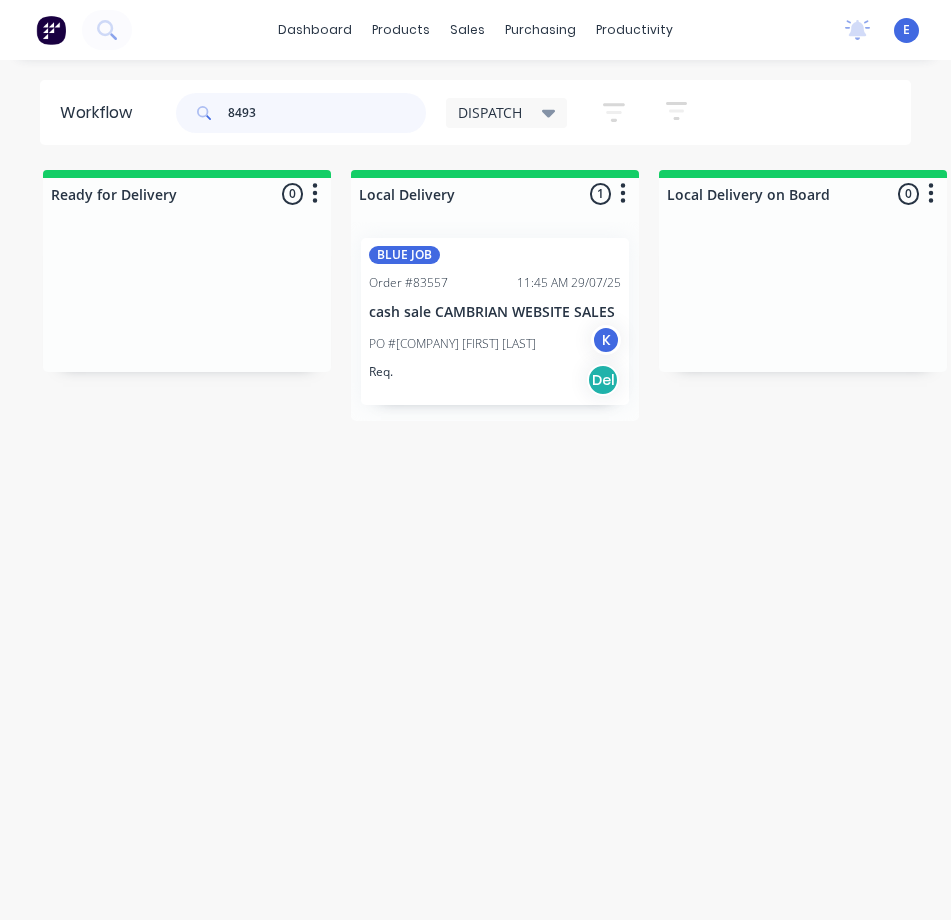 type on "84934" 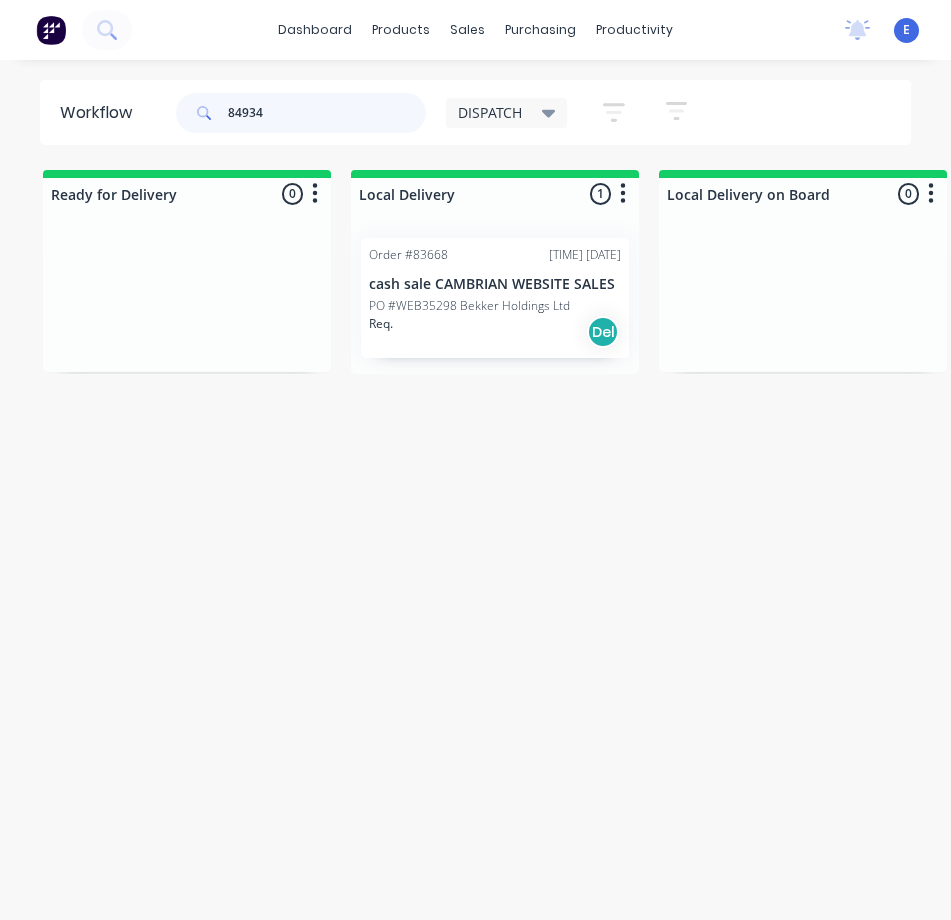 drag, startPoint x: 302, startPoint y: 116, endPoint x: 5, endPoint y: 118, distance: 297.00674 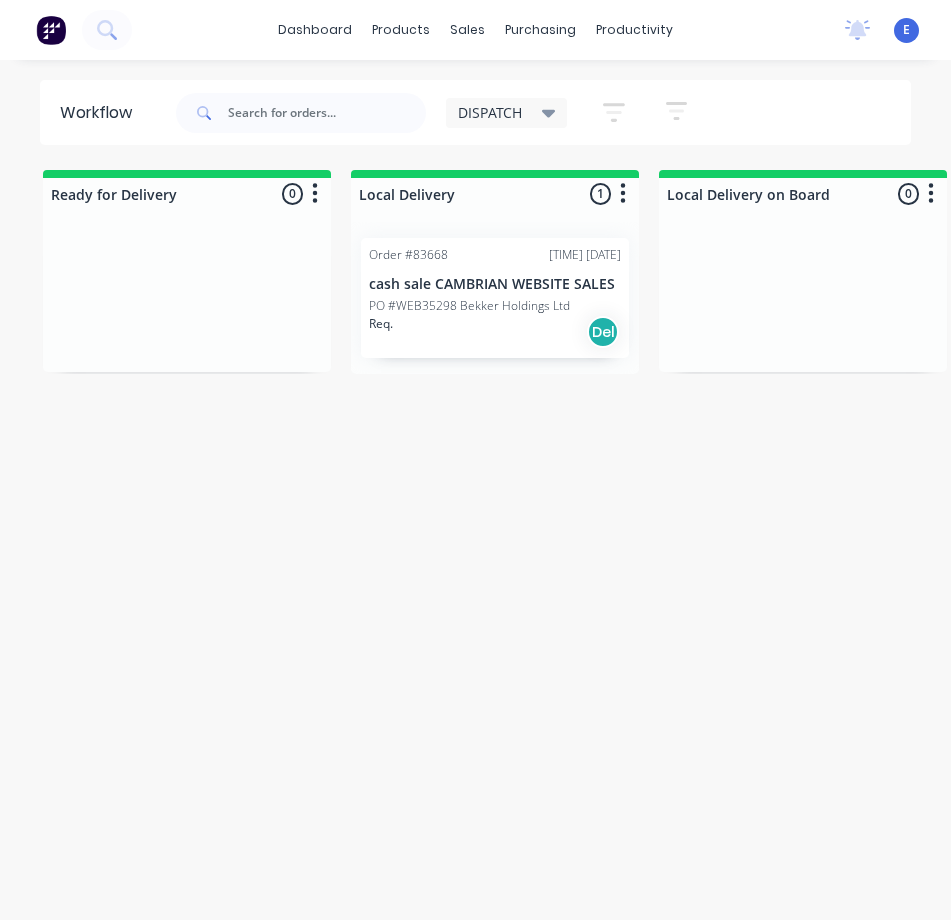 click on "DISPATCH Save new view None   edit DISPATCH   (Default) edit CUT SHOP   edit FABRICATION   edit Invoicing   edit MOULDING   edit   Show/Hide statuses Show line item cards Show line item cards Hide line item cards Sort by Created date Created date Required date Order number Customer name Most recent Filter by assignee Filter by labels" at bounding box center (542, 113) 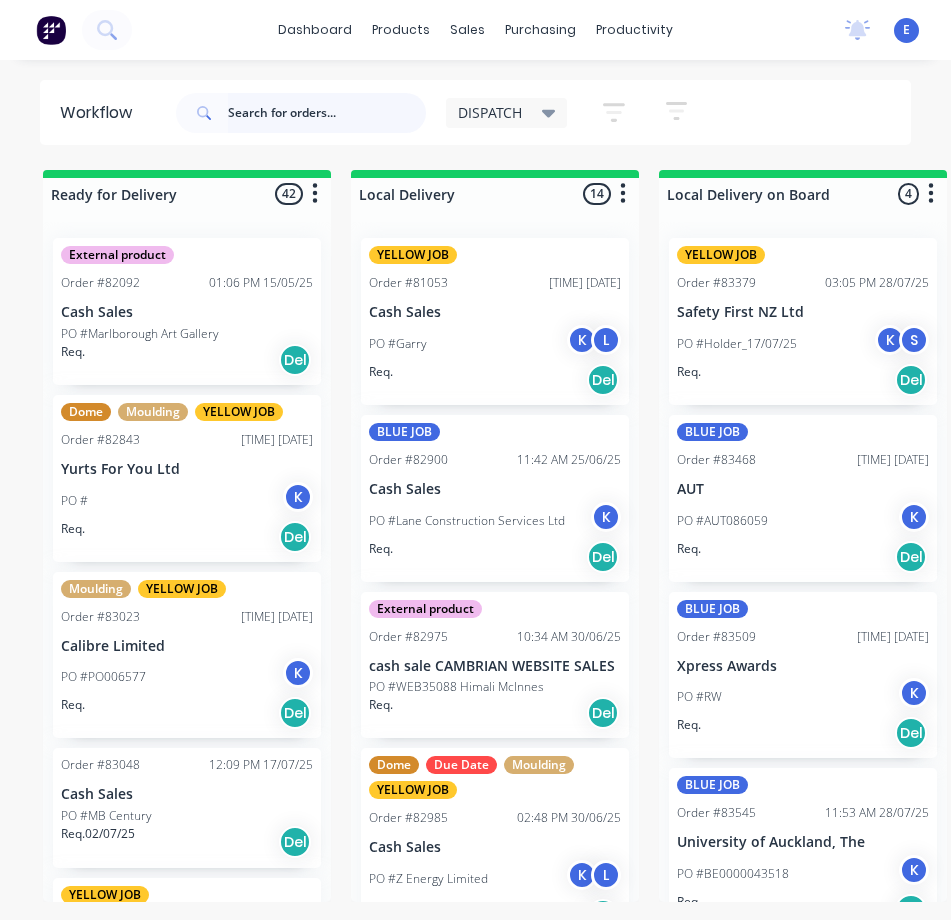 click at bounding box center [327, 113] 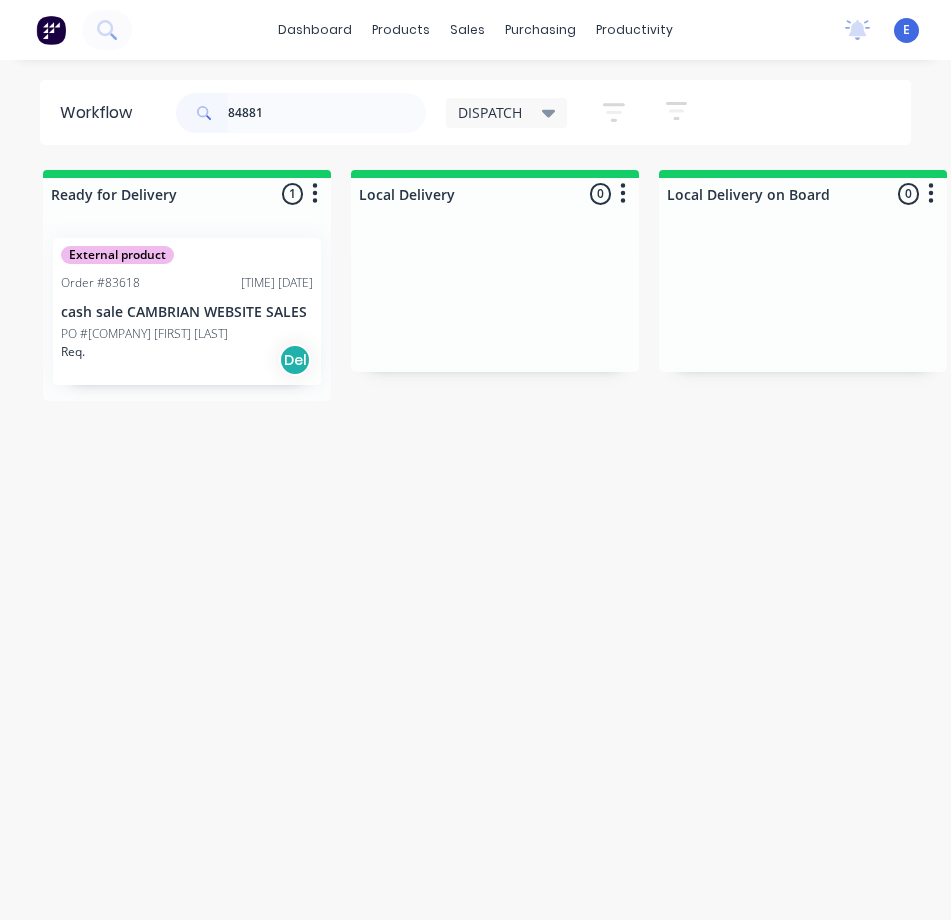 click on "[LABEL] Order #[ORDER_NUMBER] [TIME] [DATE] [NAME] PO #[PO_NUMBER] [NAME] Req. Del" at bounding box center [187, 311] 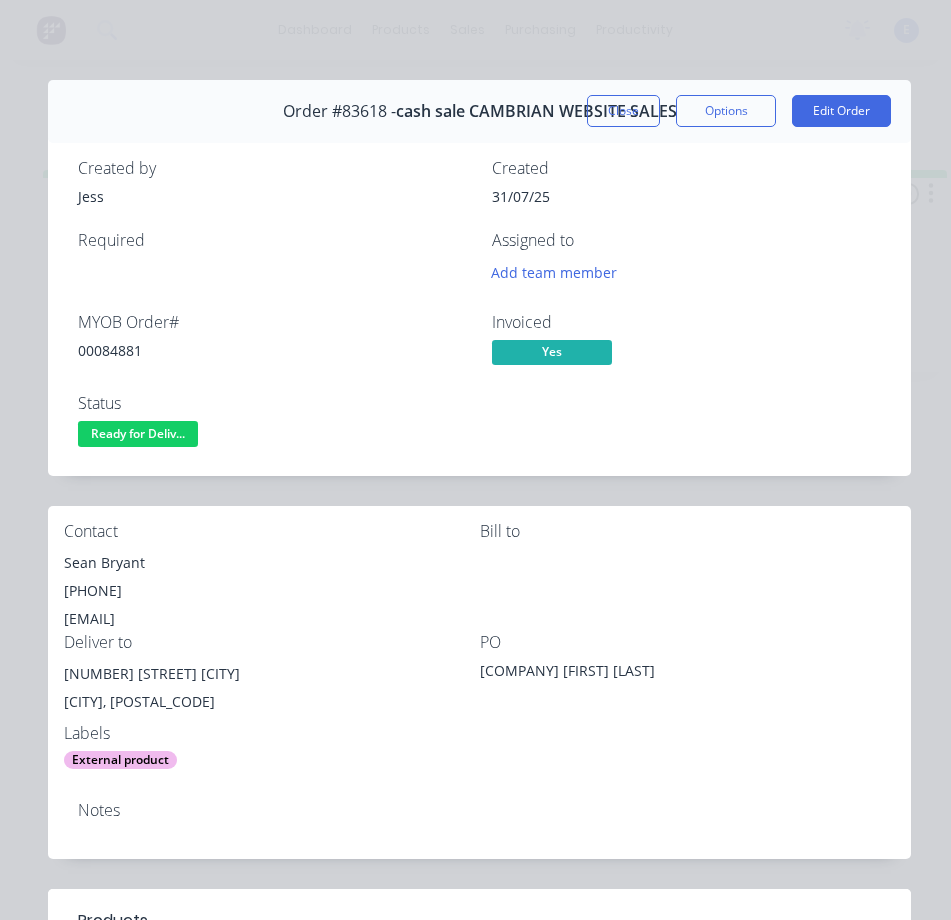 click on "00084881" at bounding box center [273, 350] 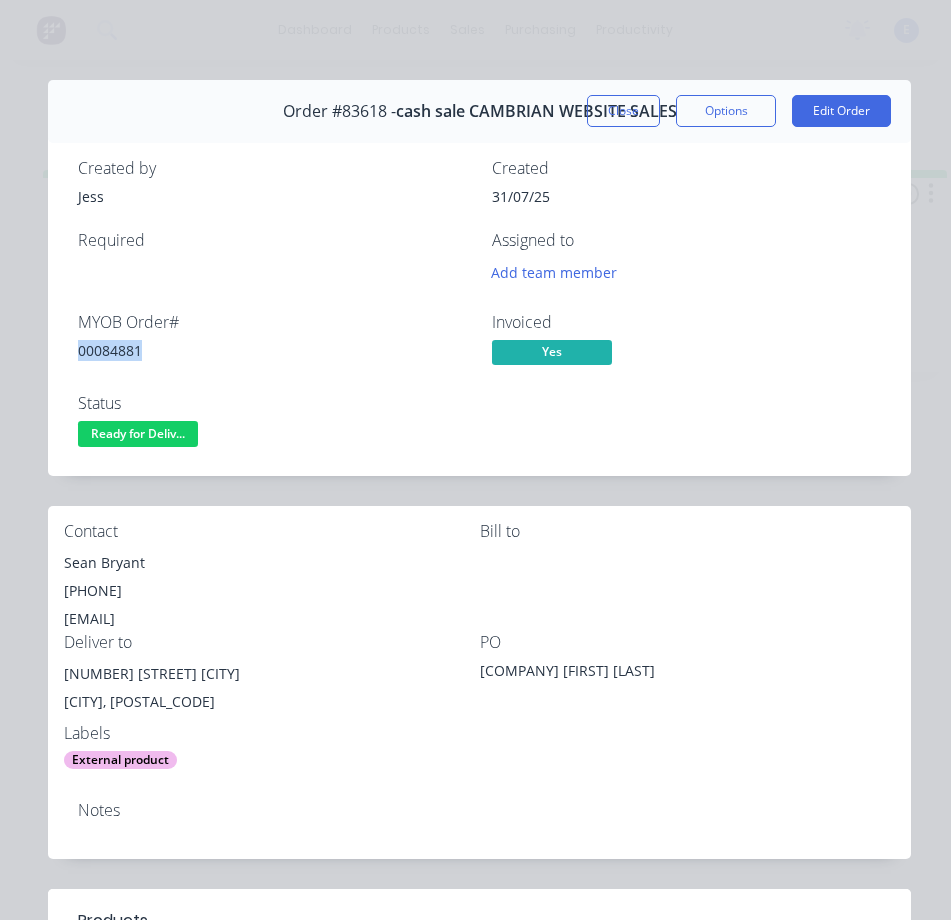 click on "00084881" at bounding box center [273, 350] 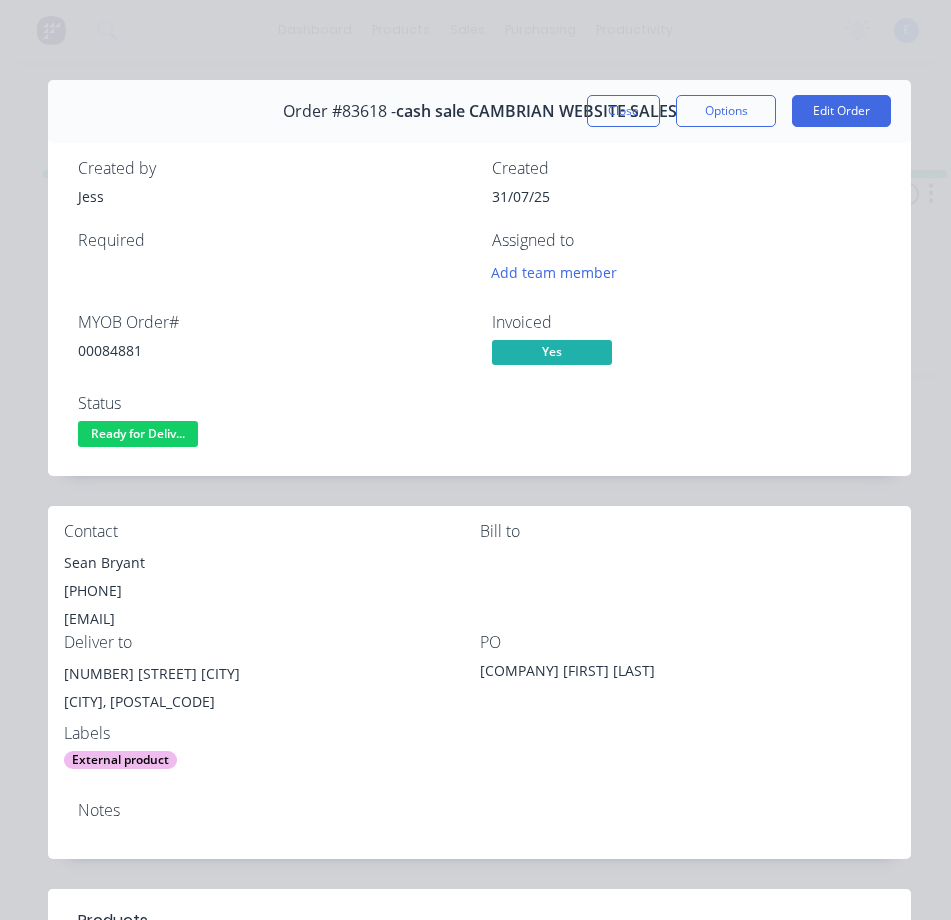 click on "Sean Bryant" at bounding box center [272, 563] 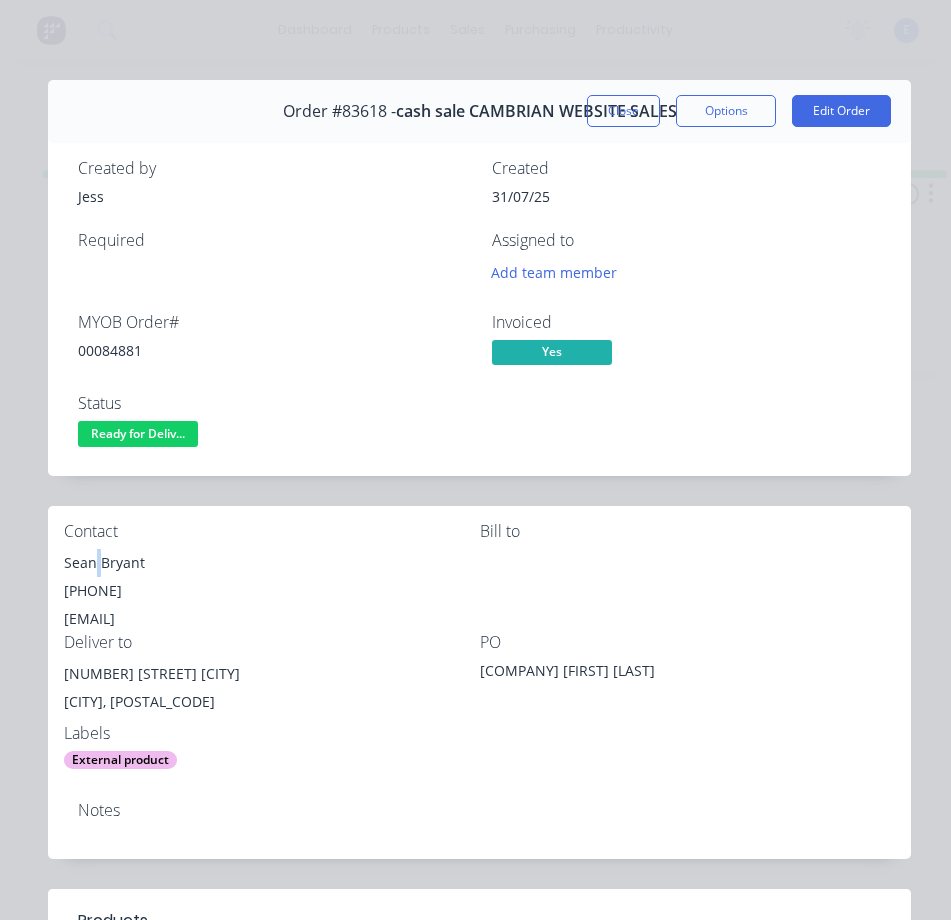 click on "Sean Bryant" at bounding box center (272, 563) 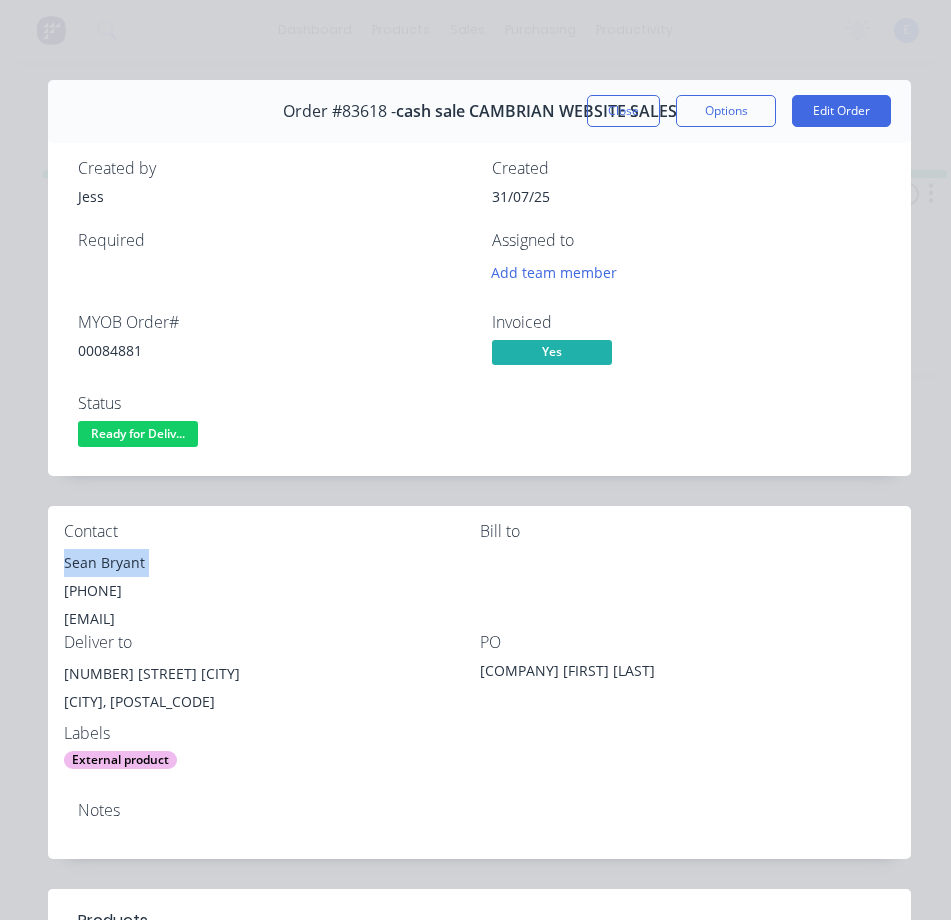 click on "Sean Bryant" at bounding box center (272, 563) 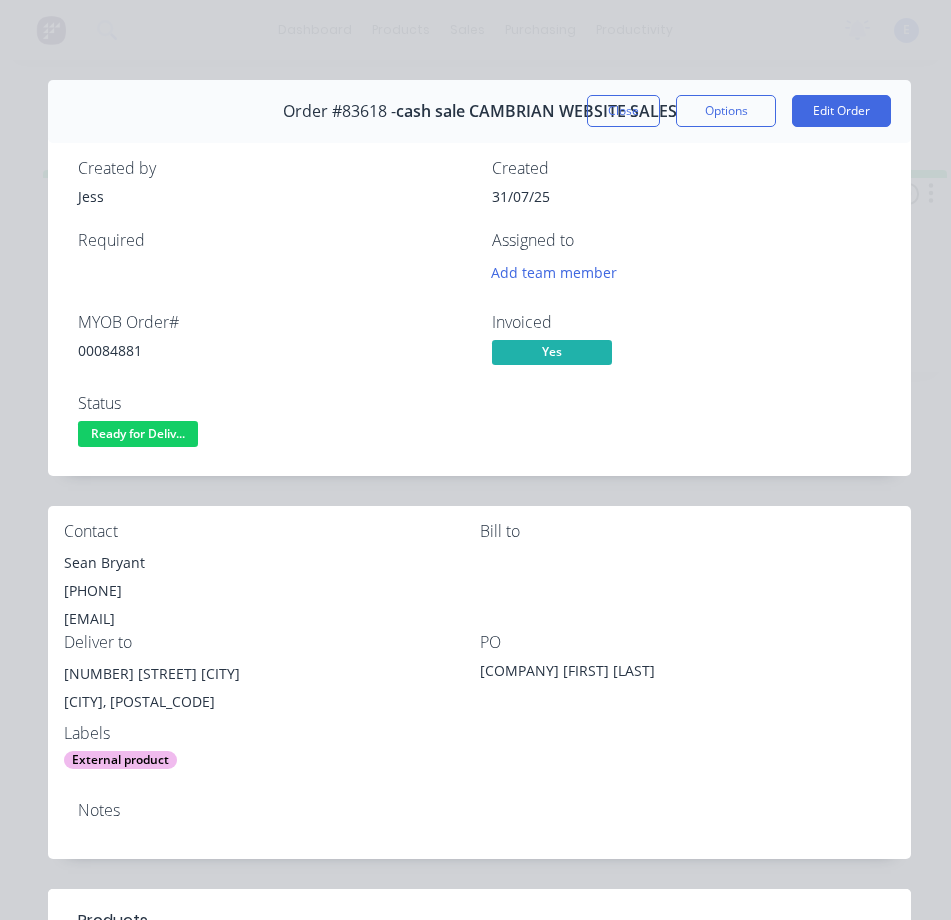 click on "[PHONE]" at bounding box center (272, 591) 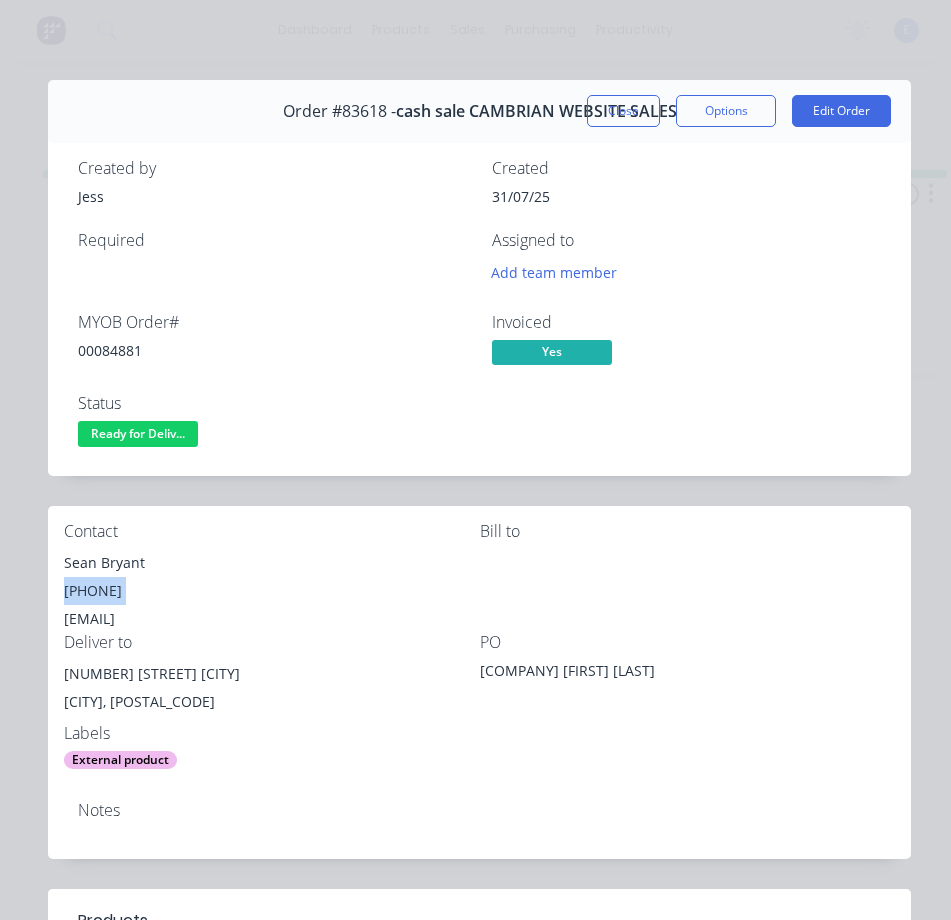 click on "[PHONE]" at bounding box center (272, 591) 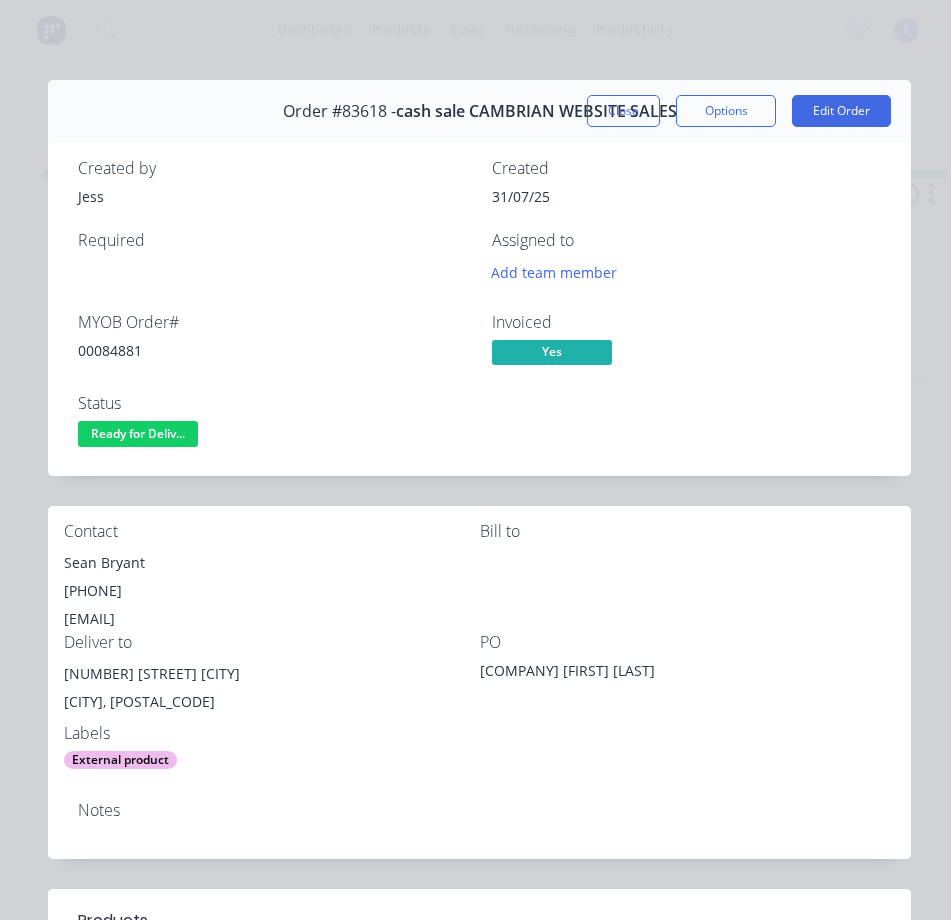 drag, startPoint x: 124, startPoint y: 594, endPoint x: 114, endPoint y: 595, distance: 10.049875 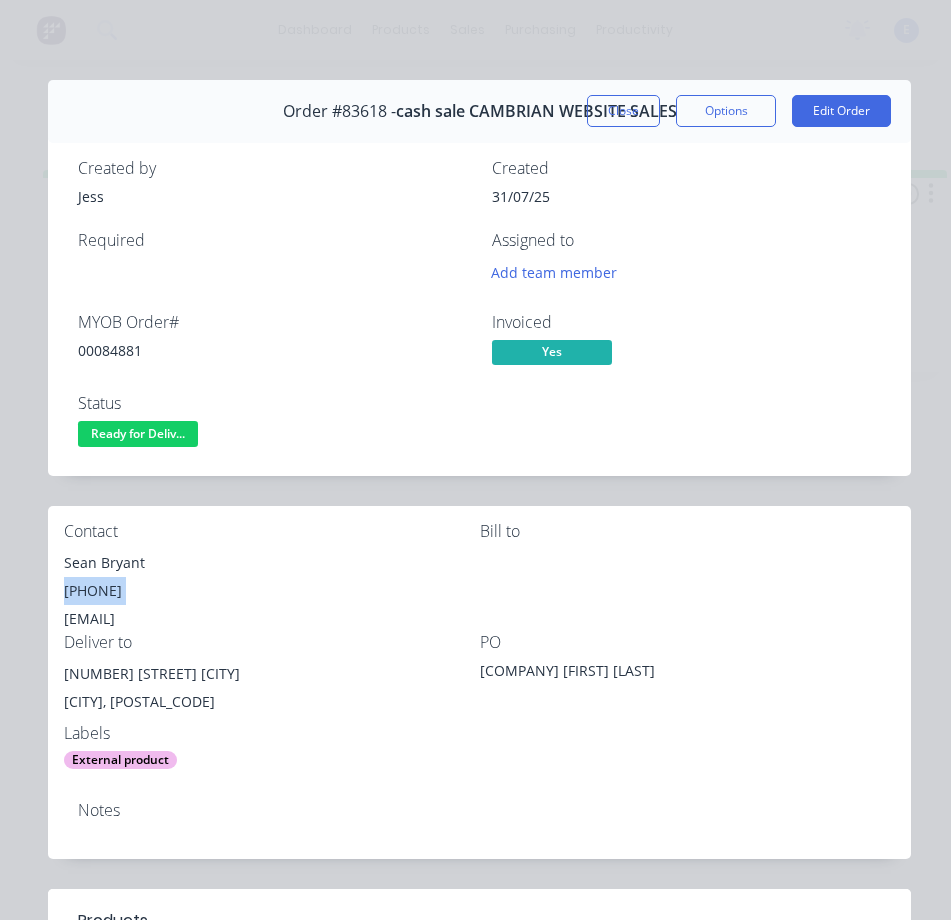 click on "[PHONE]" at bounding box center (272, 591) 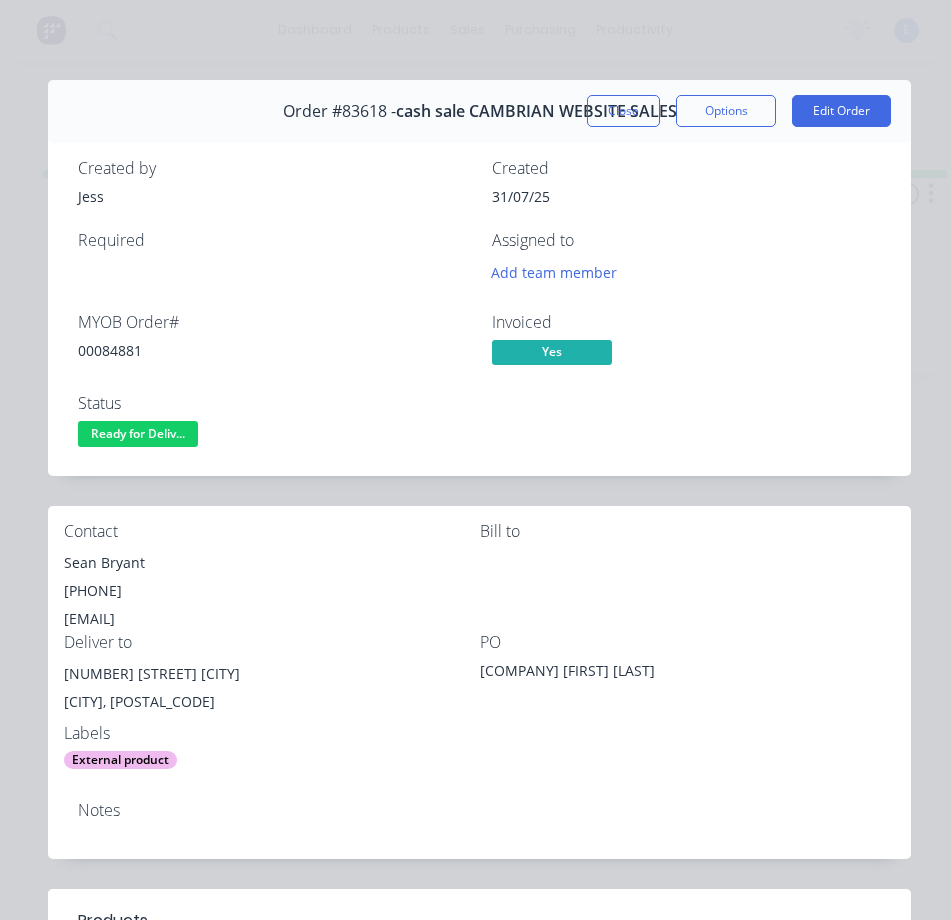 click on "[EMAIL]" at bounding box center [272, 619] 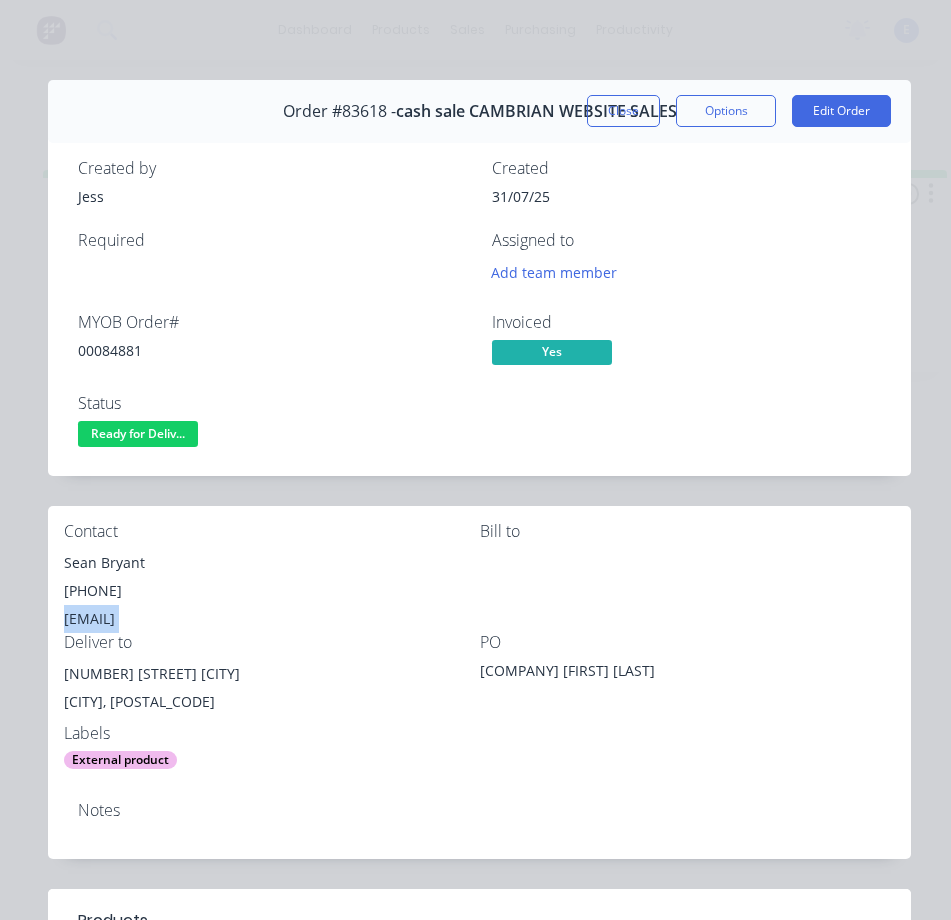 click on "[EMAIL]" at bounding box center (272, 619) 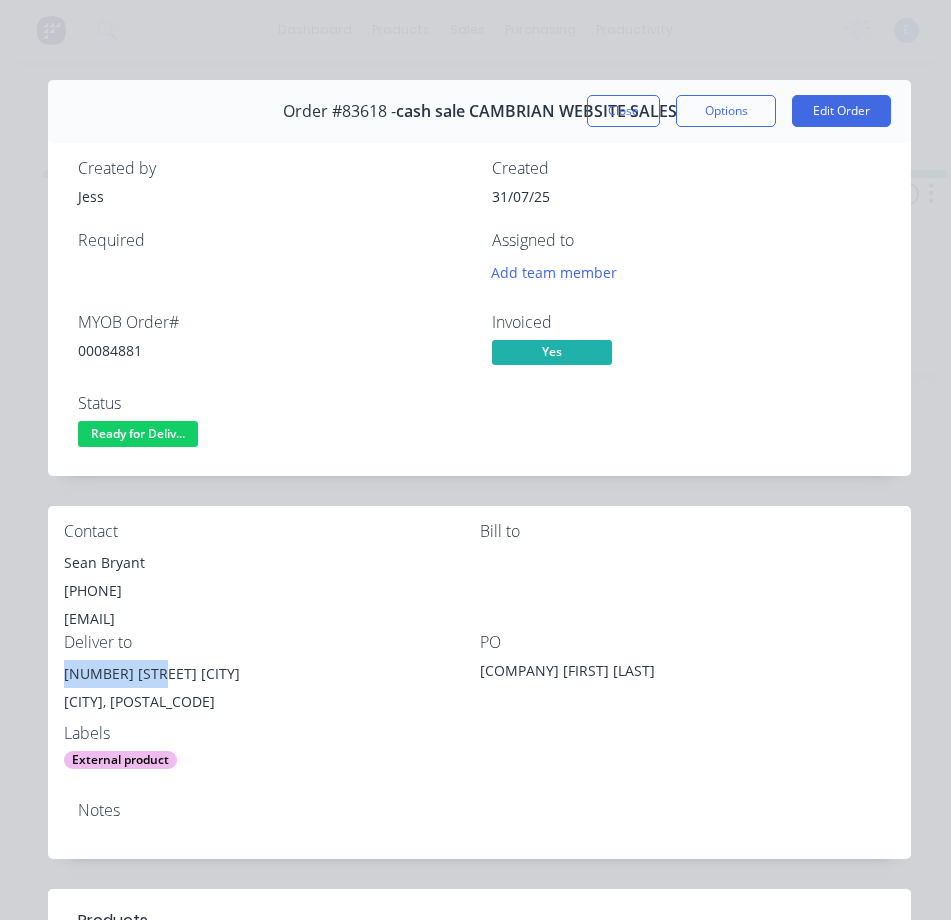 drag, startPoint x: 153, startPoint y: 673, endPoint x: 57, endPoint y: 668, distance: 96.13012 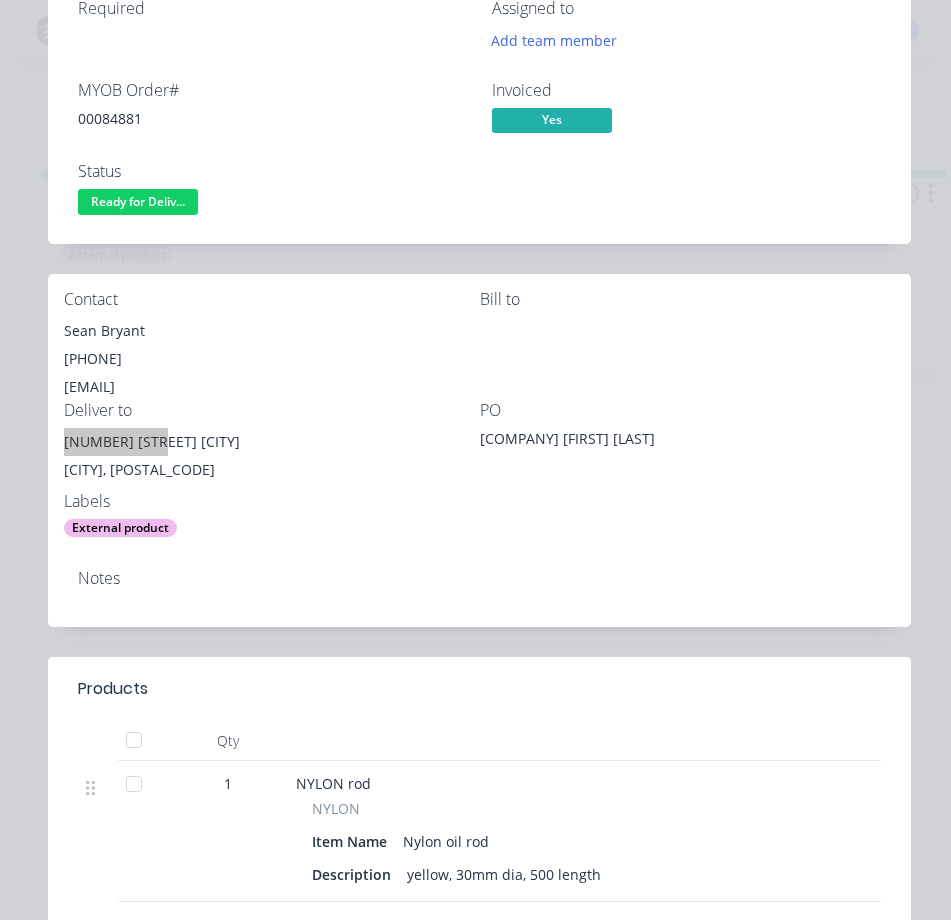 scroll, scrollTop: 0, scrollLeft: 0, axis: both 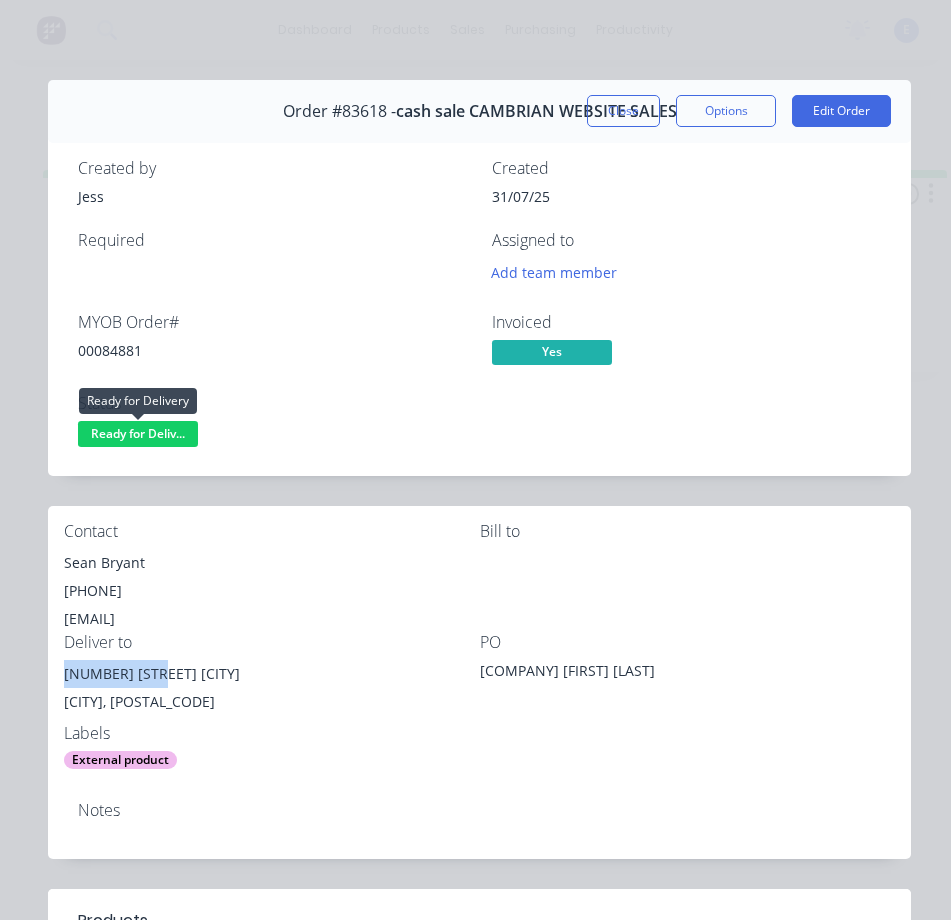 drag, startPoint x: 183, startPoint y: 427, endPoint x: 182, endPoint y: 440, distance: 13.038404 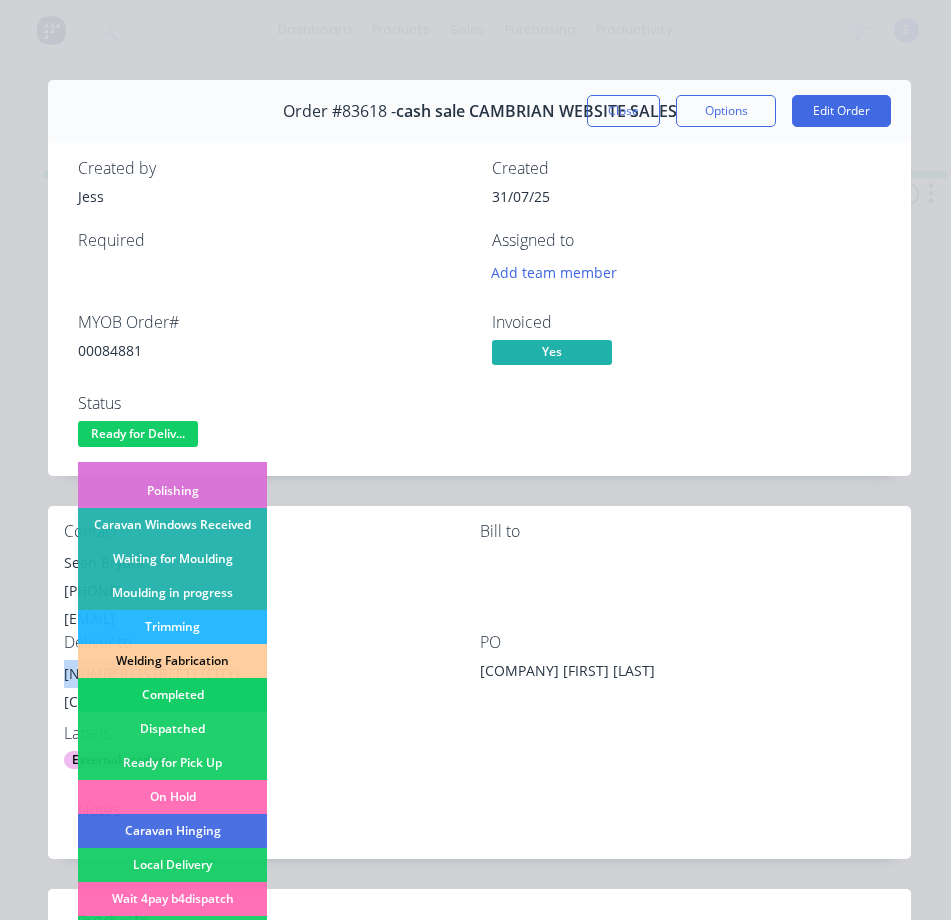 scroll, scrollTop: 300, scrollLeft: 0, axis: vertical 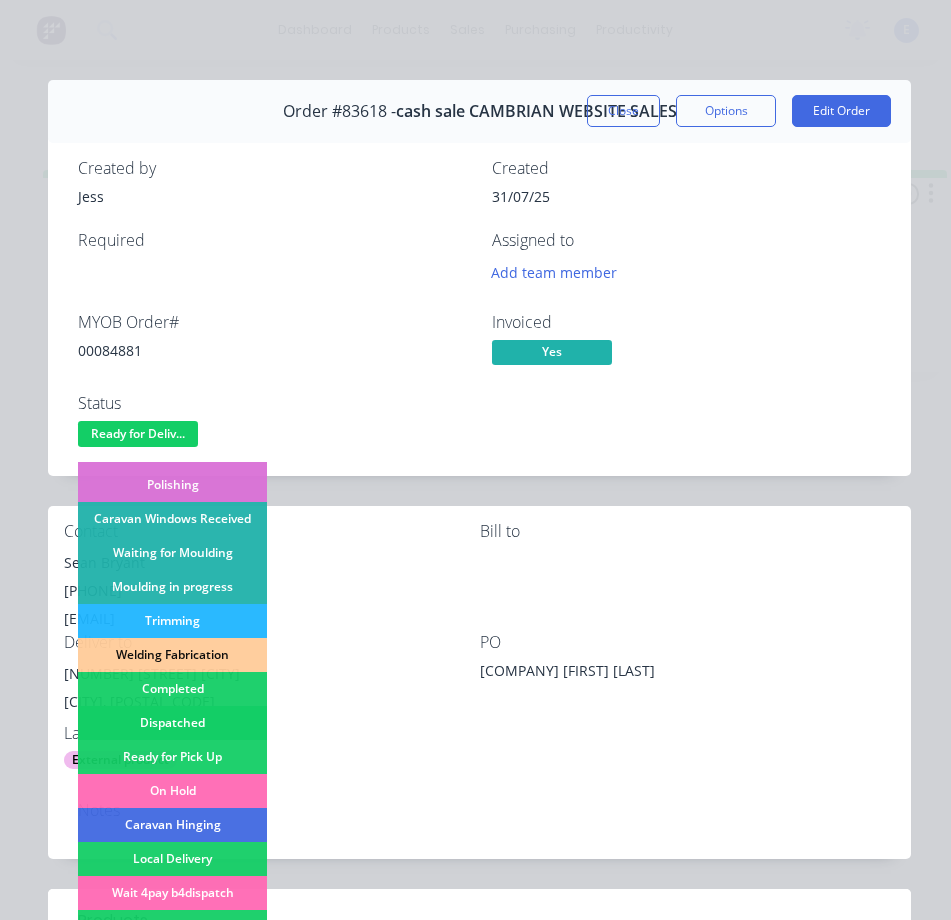 click on "Dispatched" at bounding box center (172, 723) 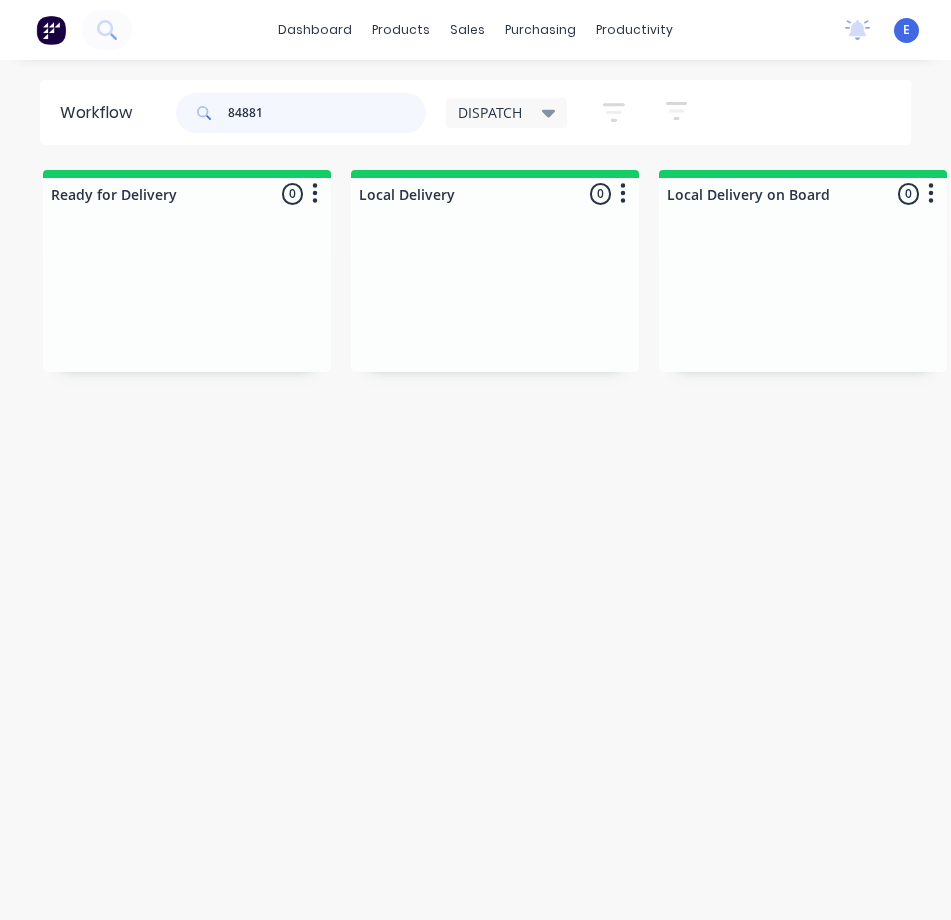 click on "84881" at bounding box center (327, 113) 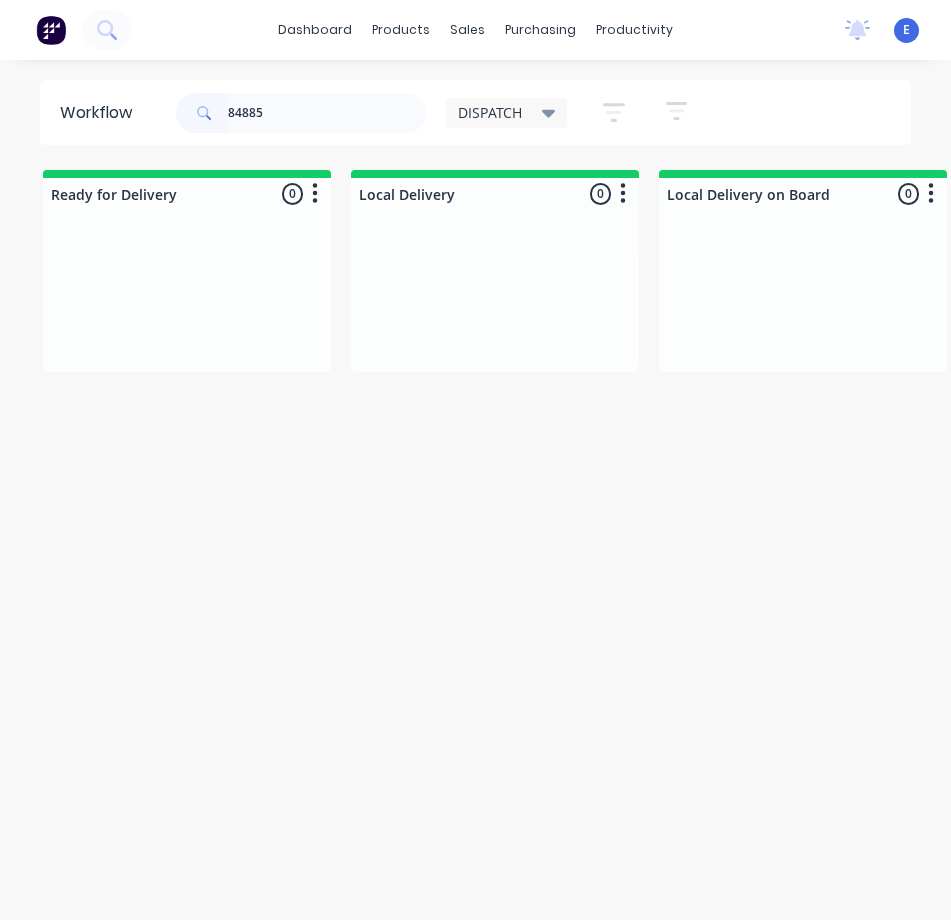 click on "Workflow 84885 DISPATCH Save new view None   edit DISPATCH   (Default) edit CUT SHOP   edit FABRICATION   edit Invoicing   edit MOULDING   edit   Show/Hide statuses Show line item cards Show line item cards Hide line item cards Sort by Created date Created date Required date Order number Customer name Most recent Filter by assignee Filter by labels Ready for Delivery 0 Sort By Created date Required date Order number Customer name Most recent Summaries Total order value Invoiced to date To be invoiced Local Delivery 0 Sort By Created date Required date Order number Customer name Most recent Summaries Total order value Invoiced to date To be invoiced Local Delivery on Board 0 Sort By Created date Required date Order number Customer name Most recent Summaries Total order value Invoiced to date To be invoiced Dispatched 0 Sort By Created date Required date Order number Customer name Most recent Summaries Total order value Invoiced to date To be invoiced Wait 4pay b4dispatch 0 Sort By Created date Required date 0" at bounding box center (475, 500) 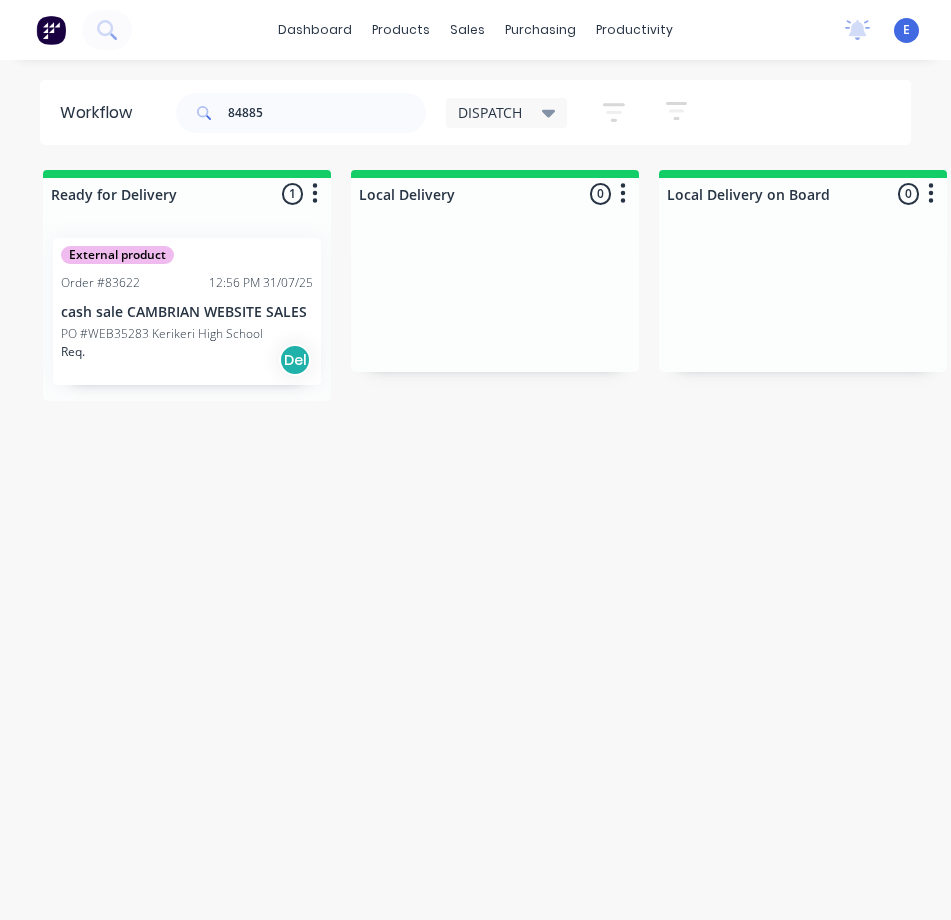 click on "Req. Del" at bounding box center [187, 360] 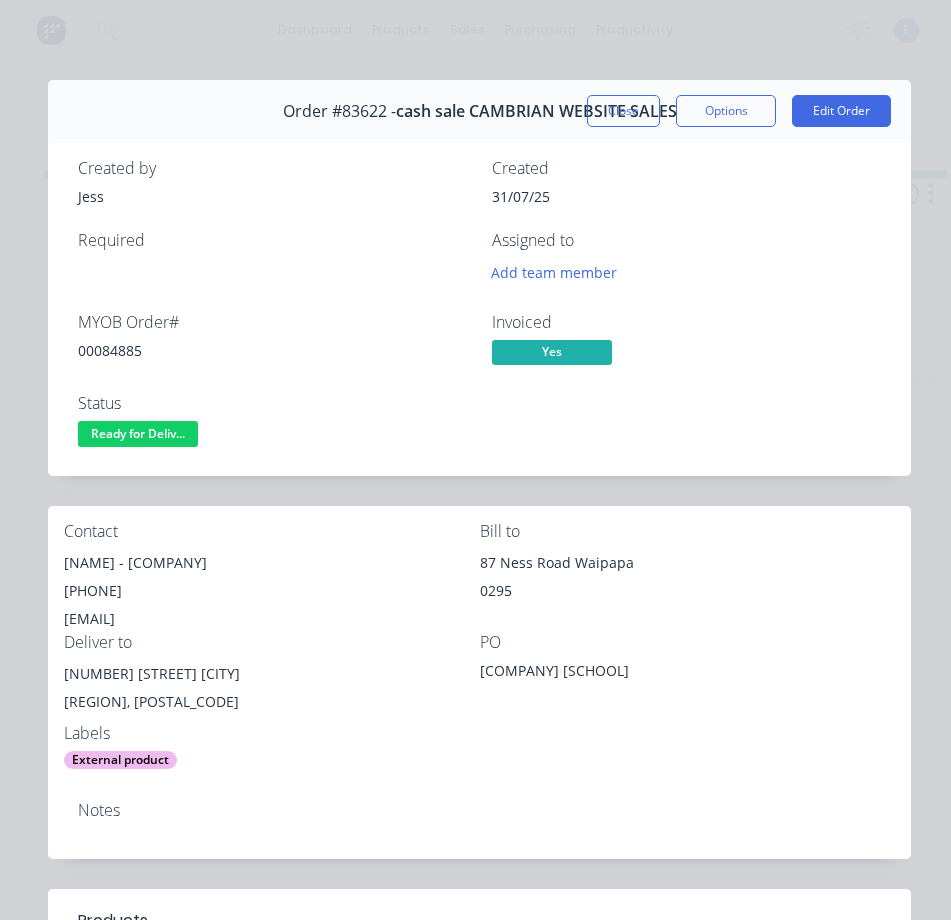 click on "00084885" at bounding box center [273, 350] 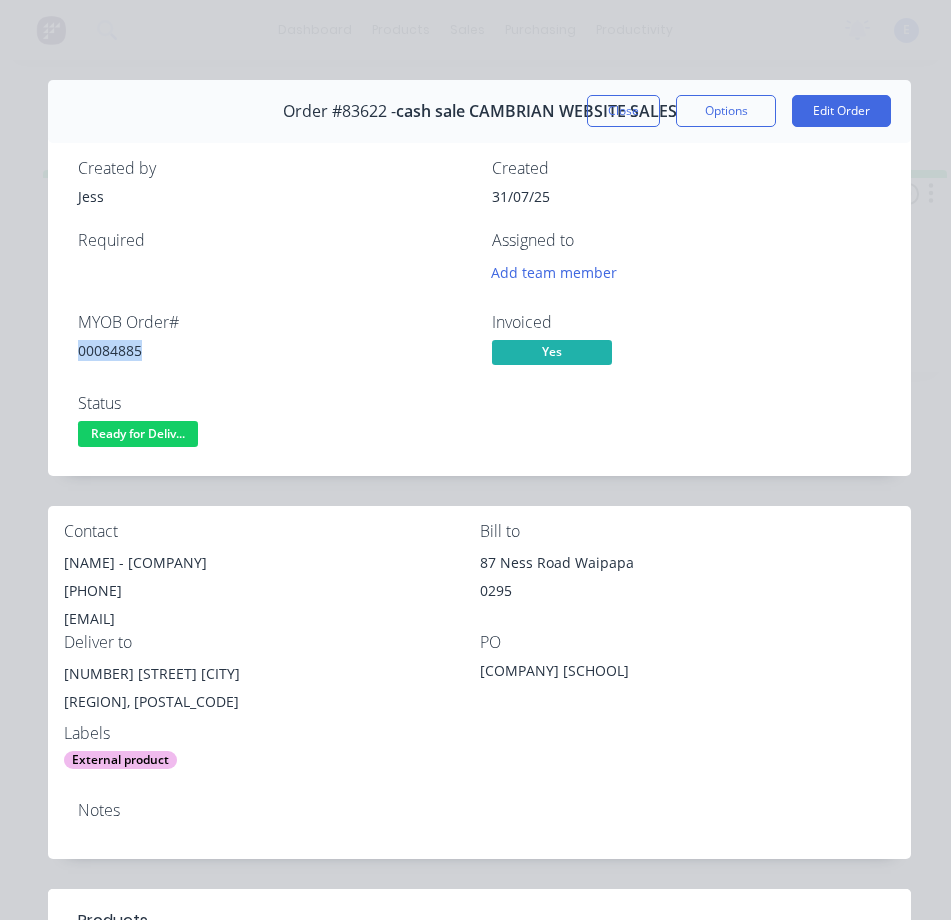 click on "00084885" at bounding box center [273, 350] 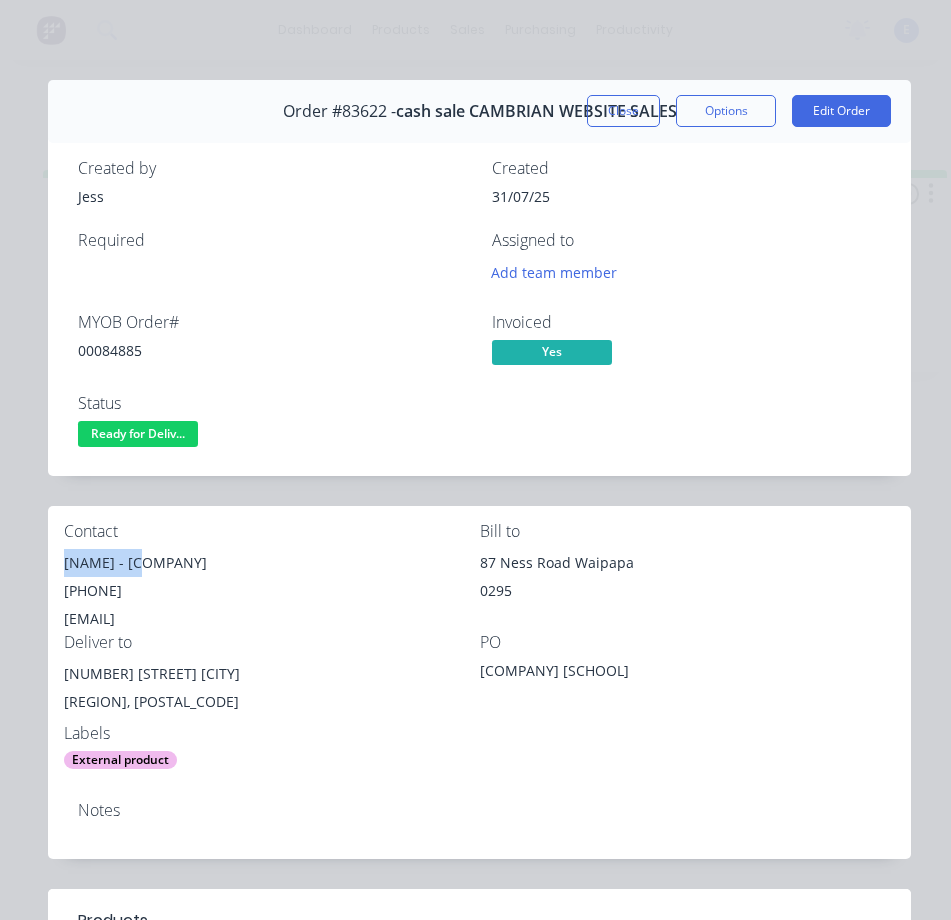 drag, startPoint x: 133, startPoint y: 561, endPoint x: 59, endPoint y: 559, distance: 74.02702 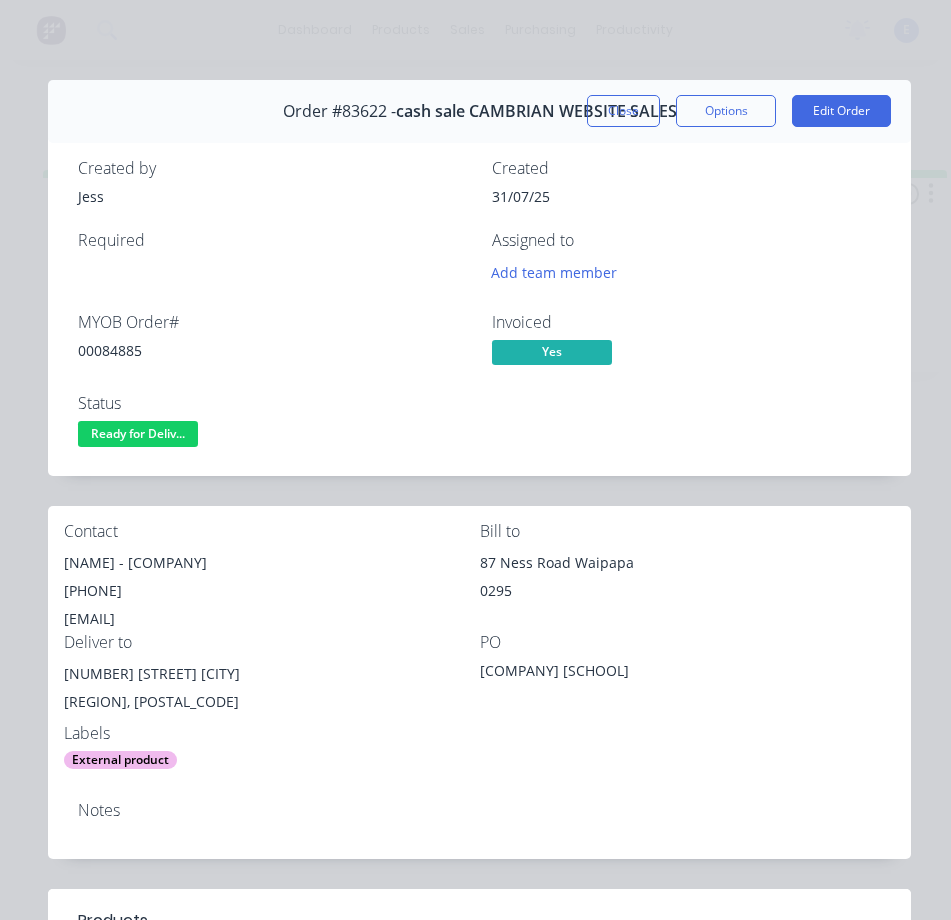 click on "[PHONE]" at bounding box center [272, 591] 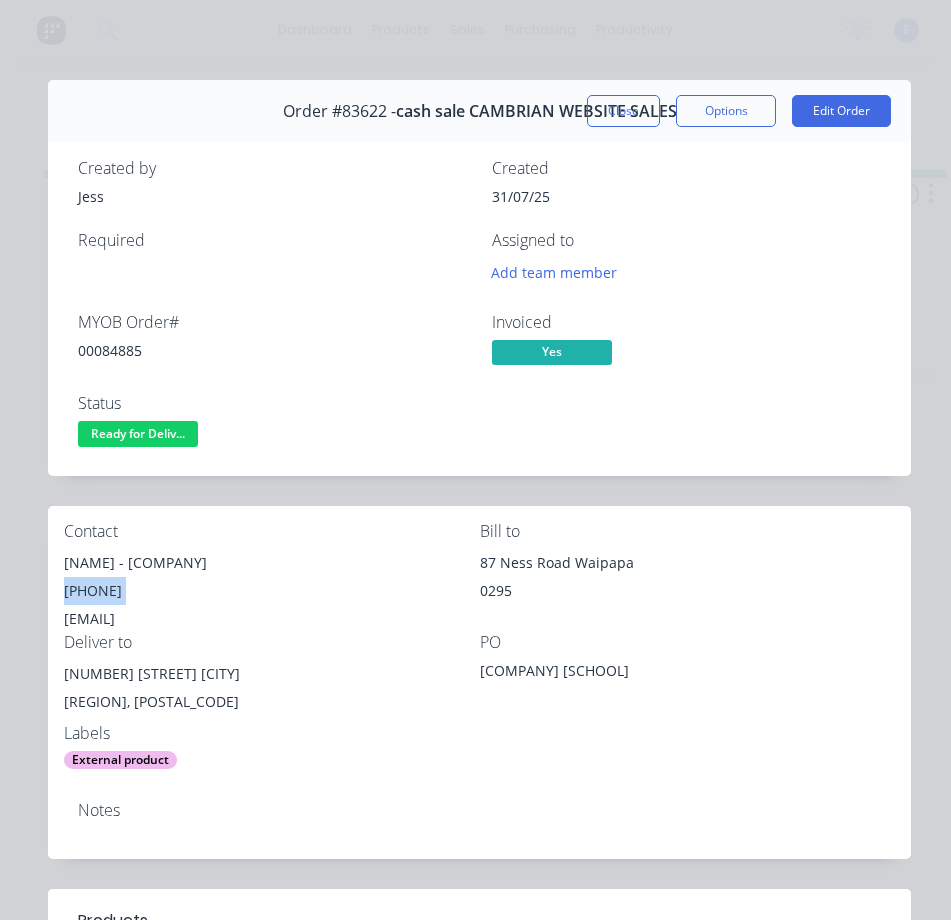 click on "[PHONE]" at bounding box center (272, 591) 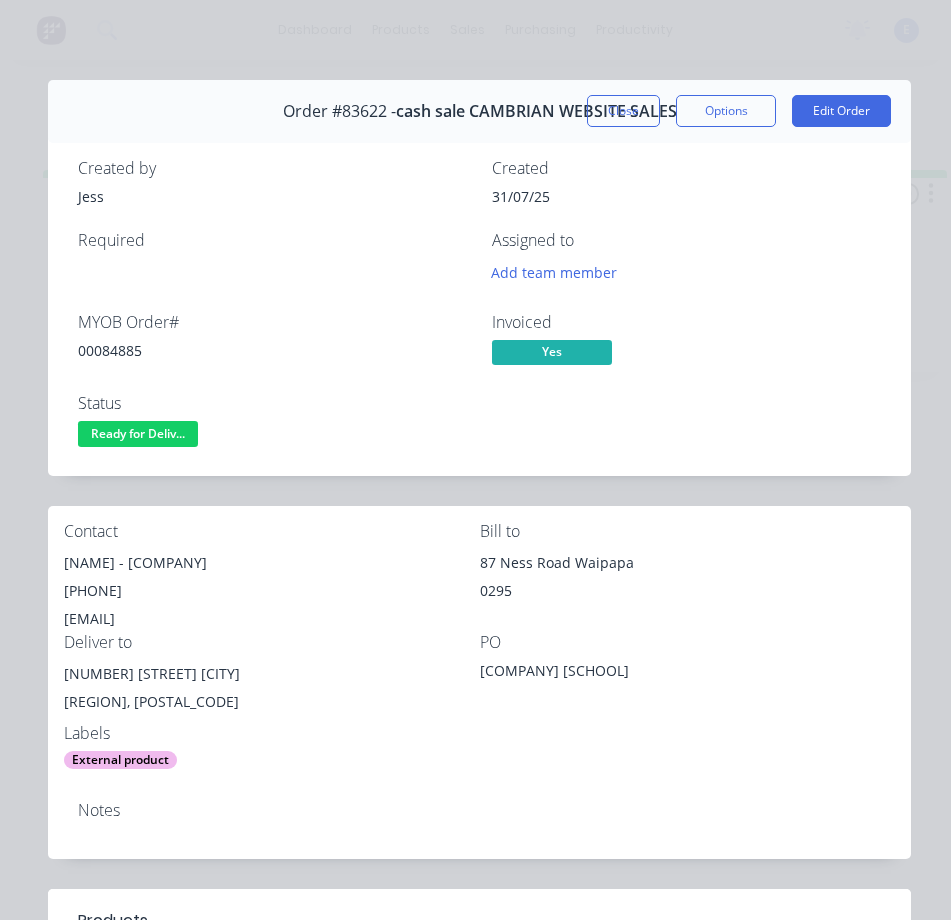 click on "[EMAIL]" at bounding box center [272, 619] 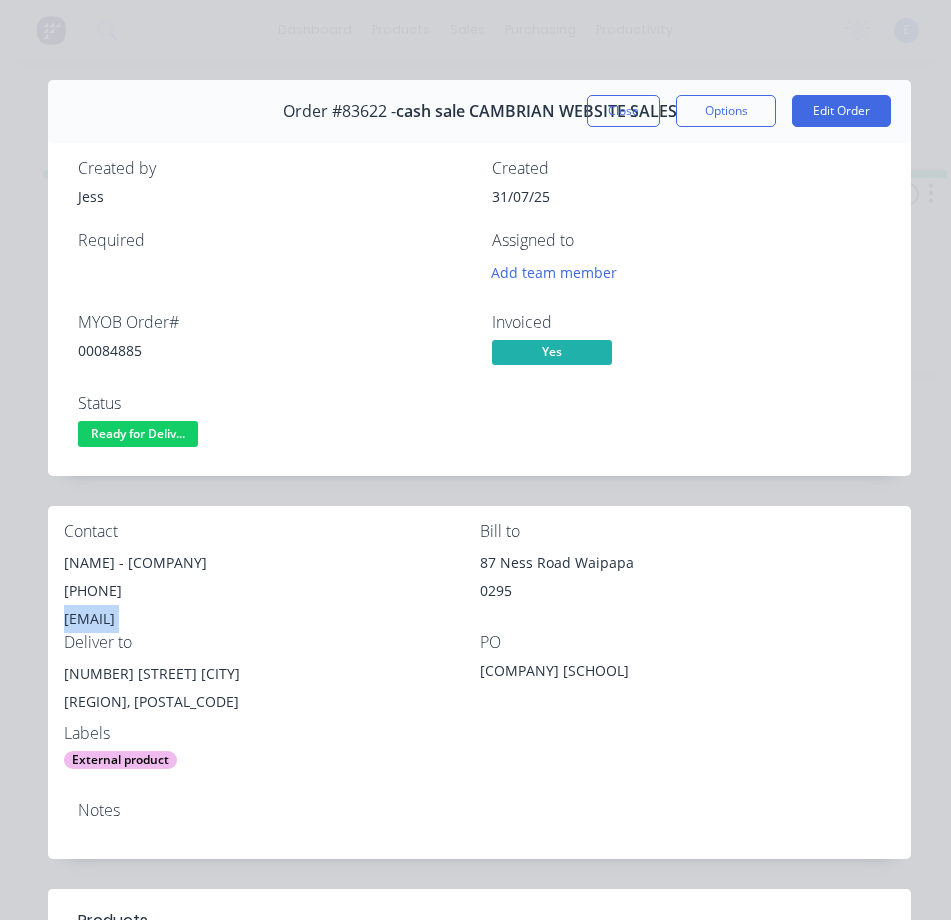 click on "[EMAIL]" at bounding box center (272, 619) 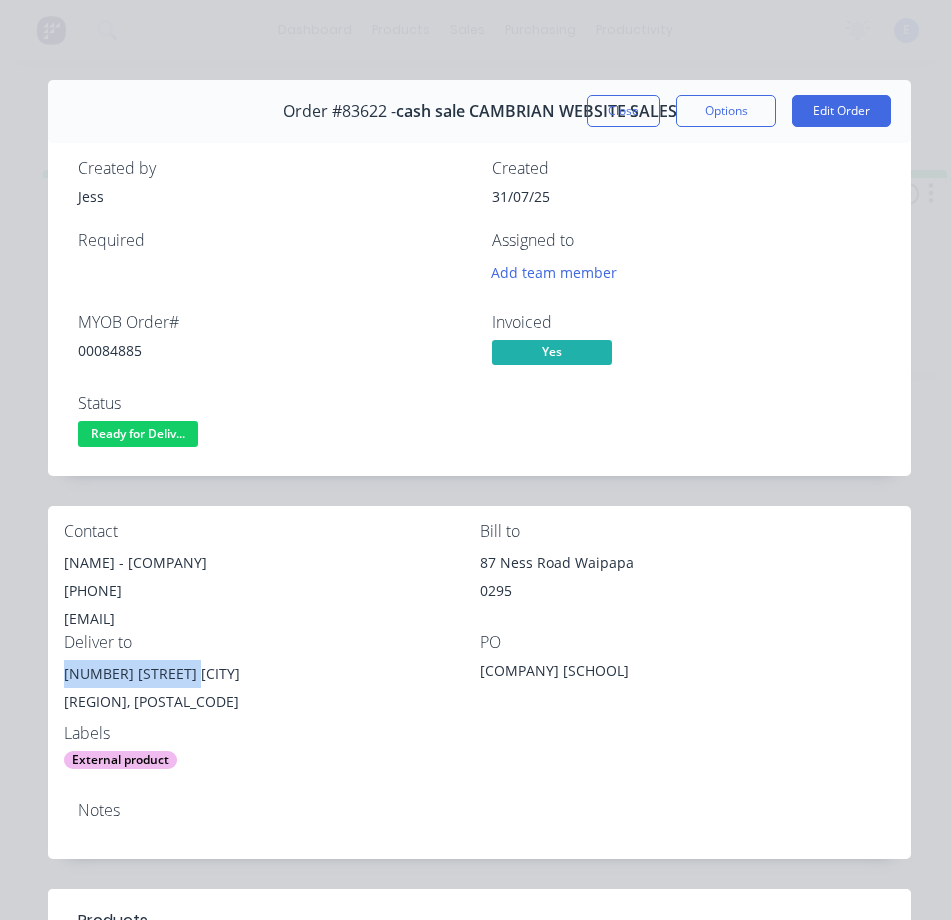 drag, startPoint x: 195, startPoint y: 672, endPoint x: 56, endPoint y: 680, distance: 139.23003 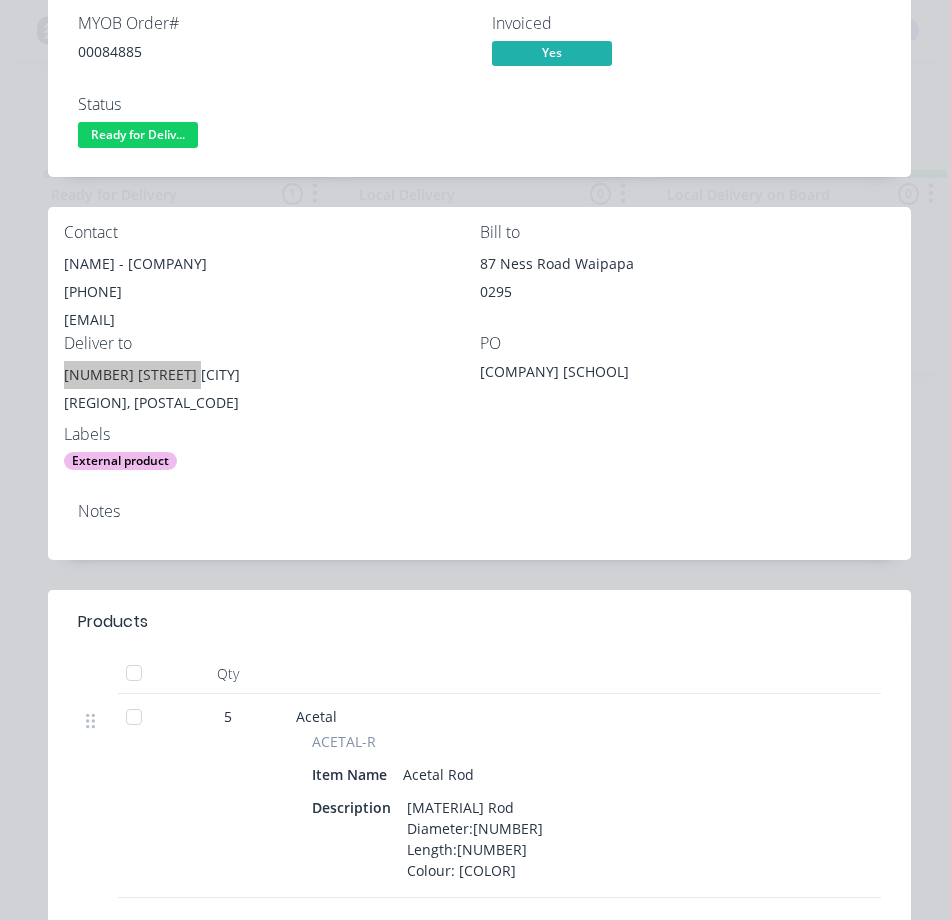 scroll, scrollTop: 0, scrollLeft: 0, axis: both 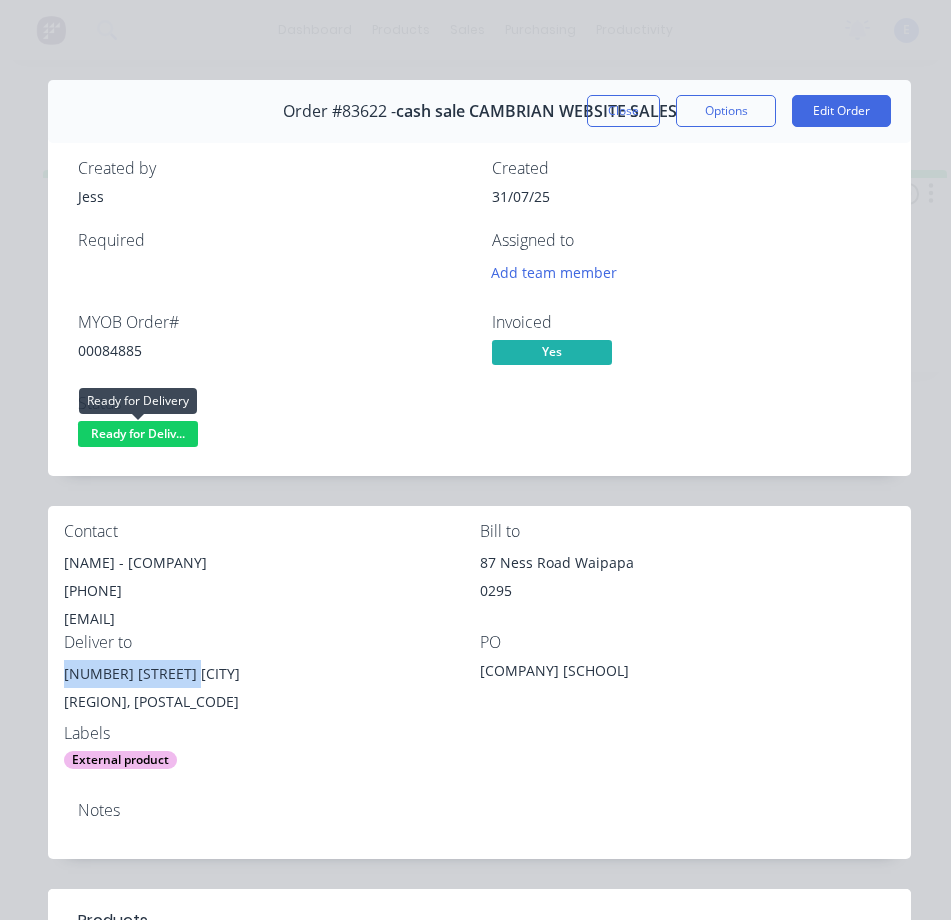 click on "Ready for Deliv..." at bounding box center (138, 433) 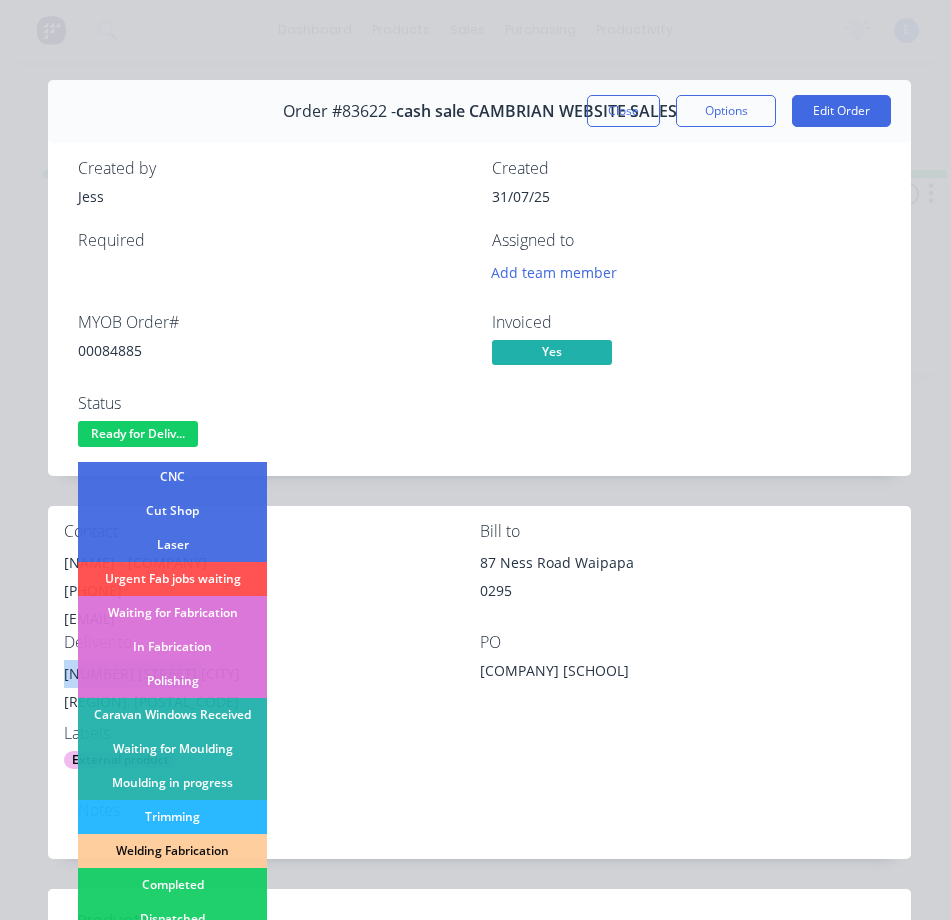 scroll, scrollTop: 200, scrollLeft: 0, axis: vertical 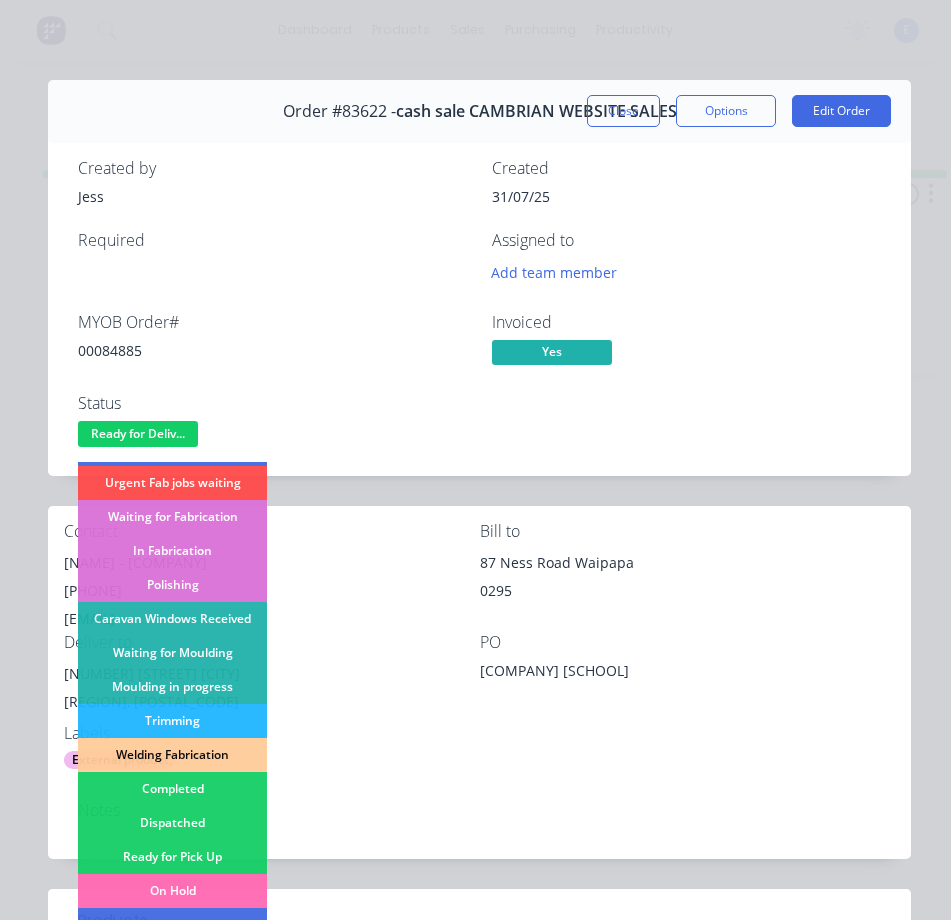 click on "Dispatched" at bounding box center [172, 823] 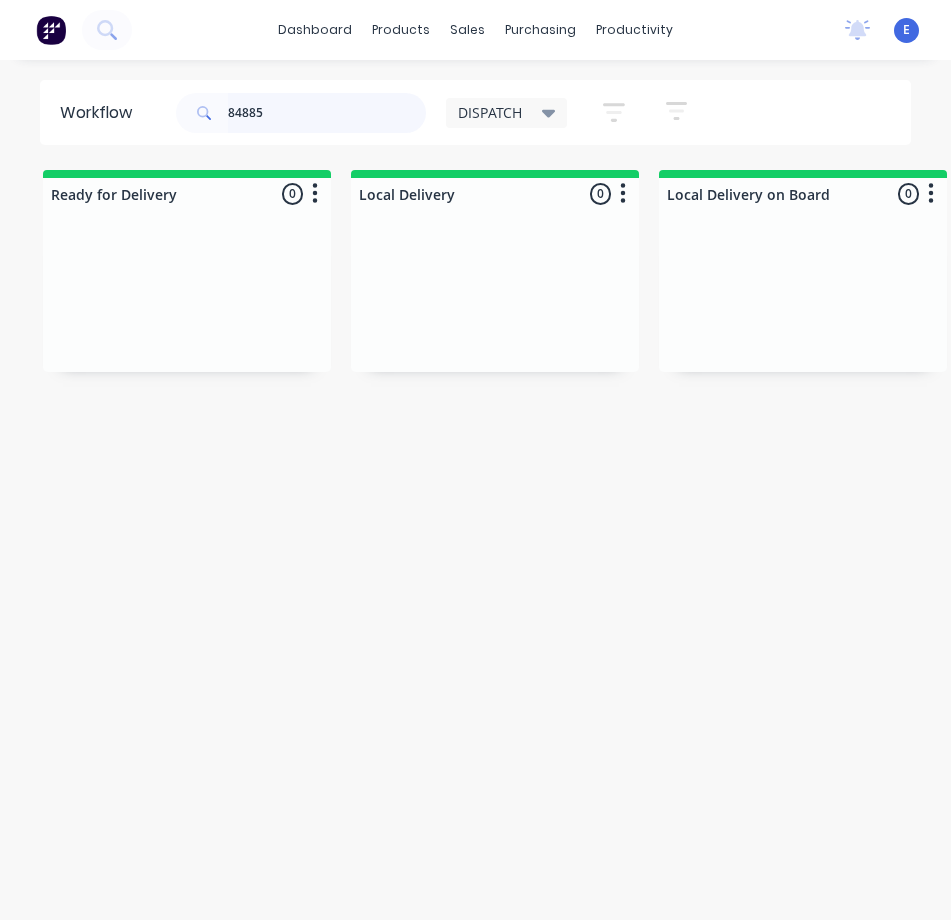 click on "84885" at bounding box center (327, 113) 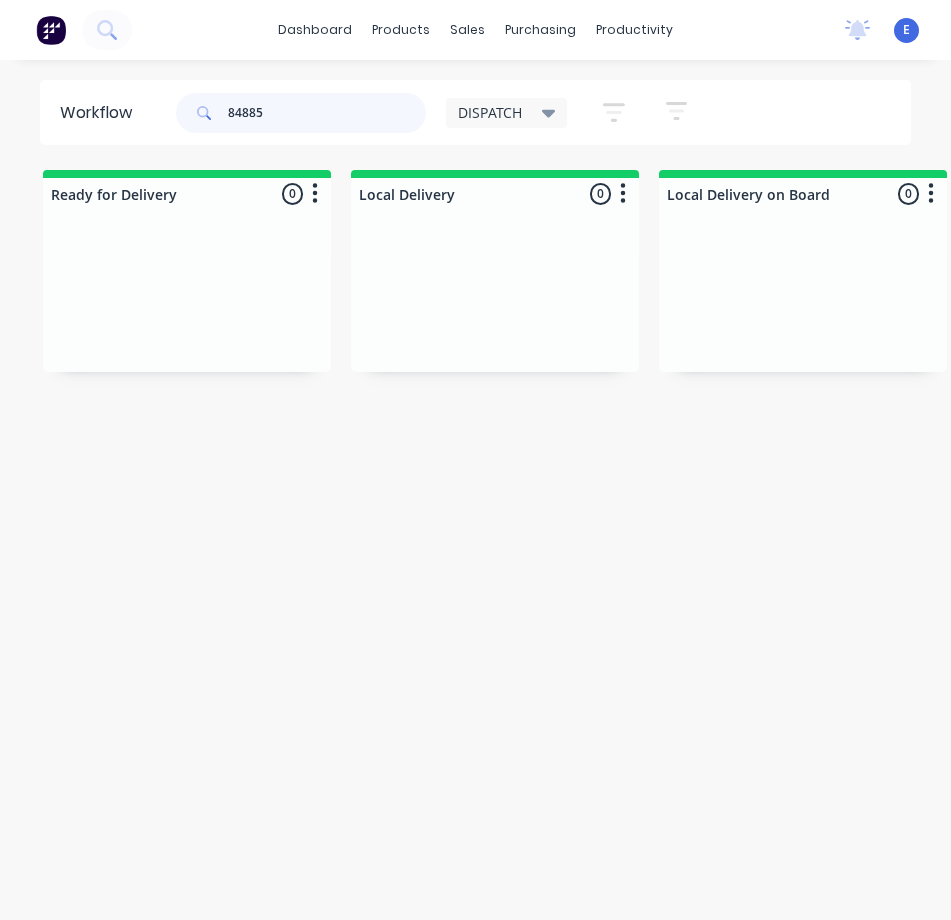 click on "84885" at bounding box center (327, 113) 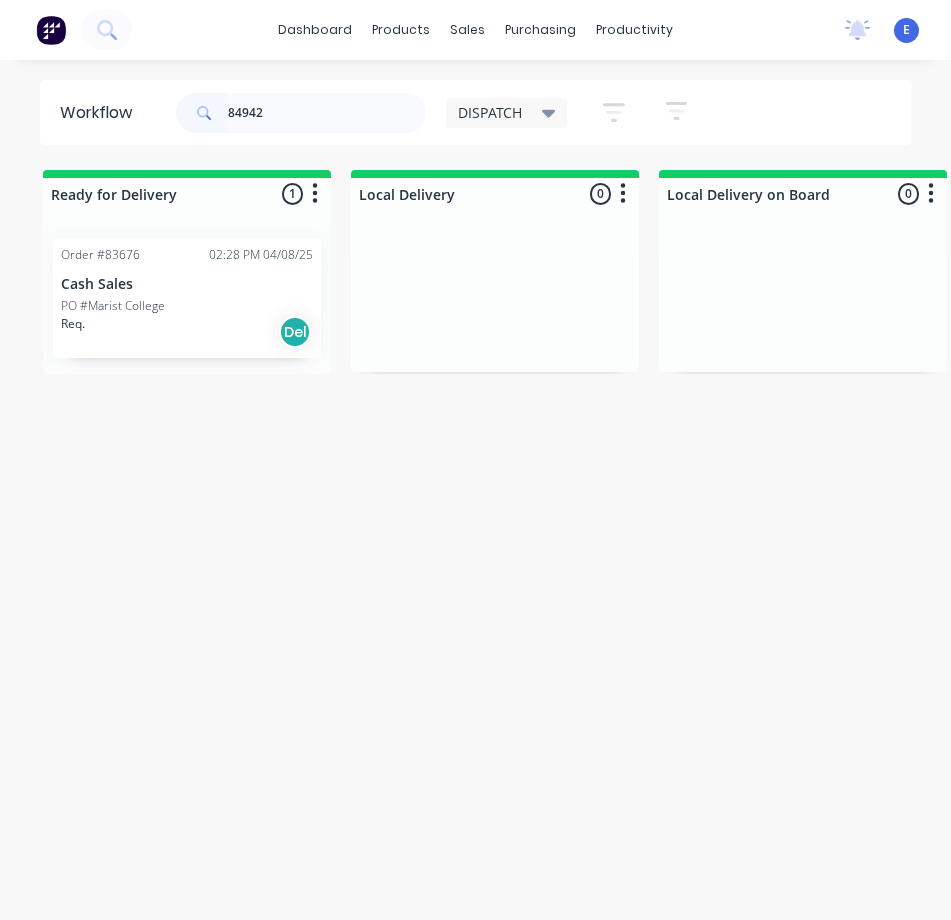 click on "Req. Del" at bounding box center [187, 332] 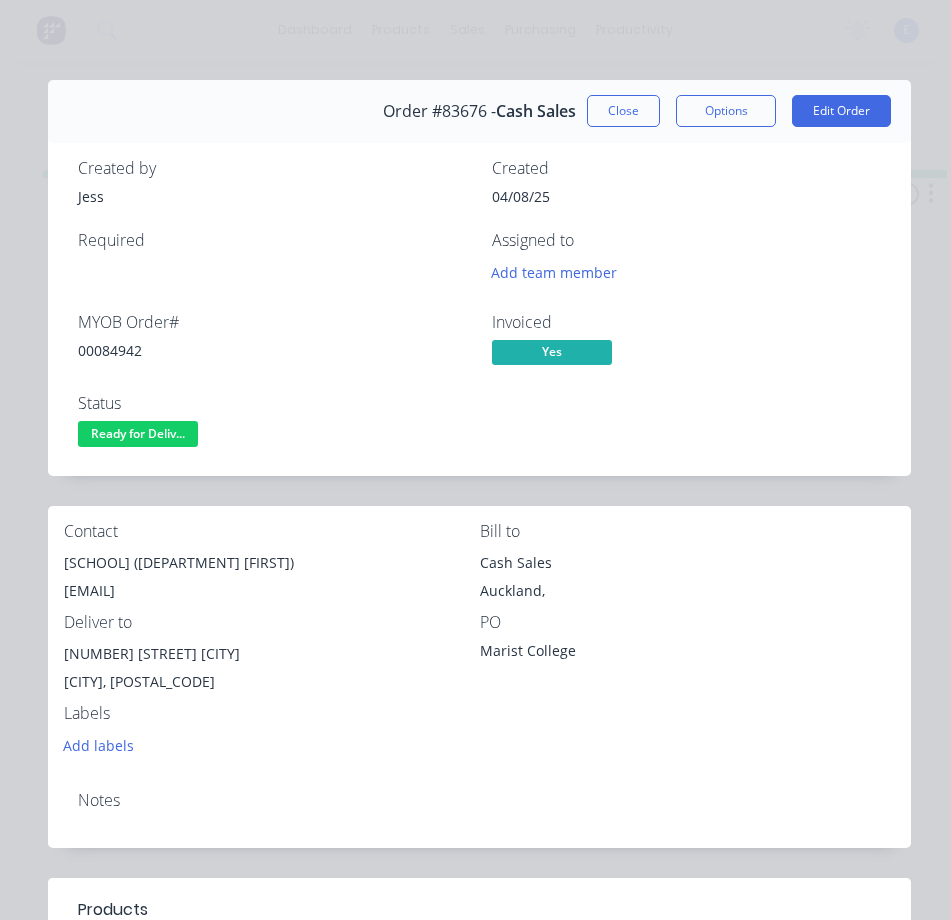 click on "00084942" at bounding box center (273, 350) 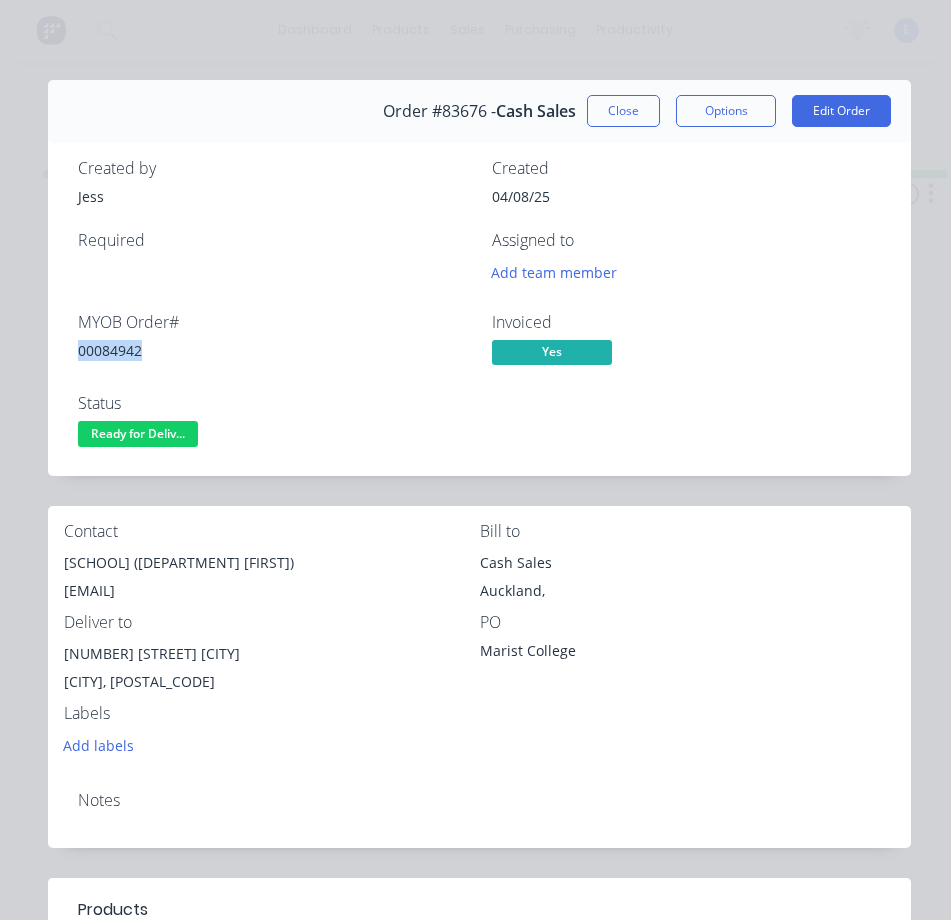 click on "00084942" at bounding box center [273, 350] 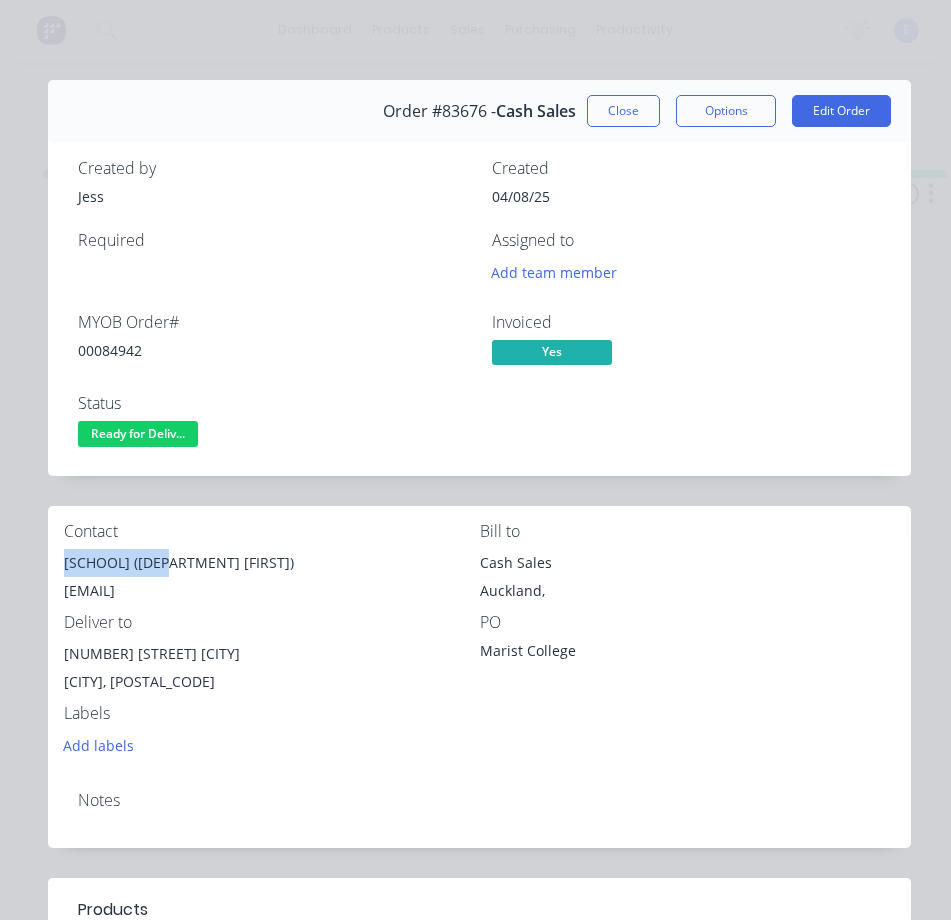 drag, startPoint x: 156, startPoint y: 565, endPoint x: 63, endPoint y: 561, distance: 93.08598 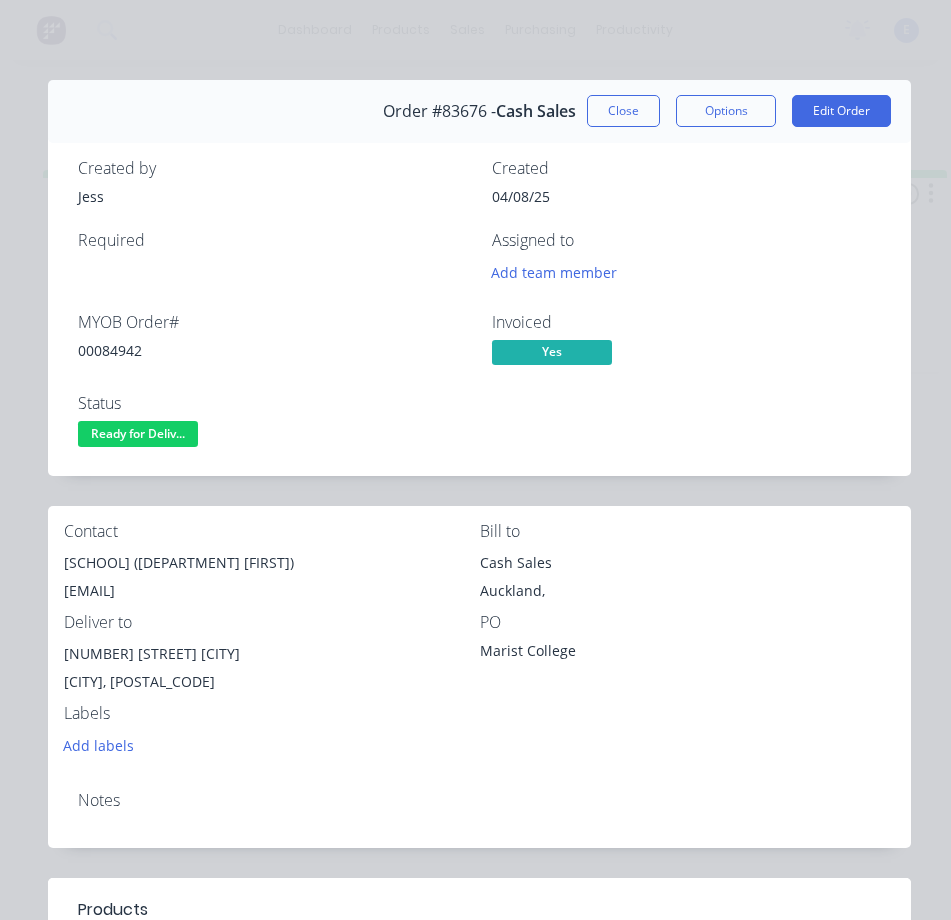 click on "[EMAIL]" at bounding box center (272, 591) 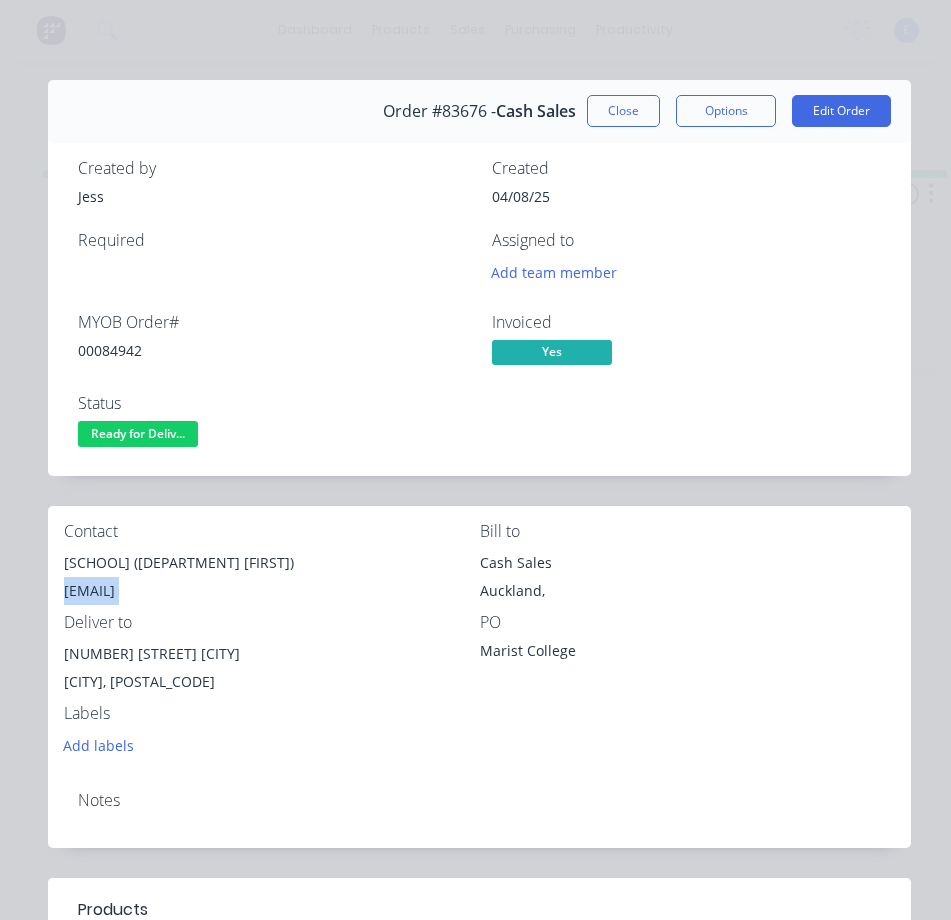 click on "[EMAIL]" at bounding box center [272, 591] 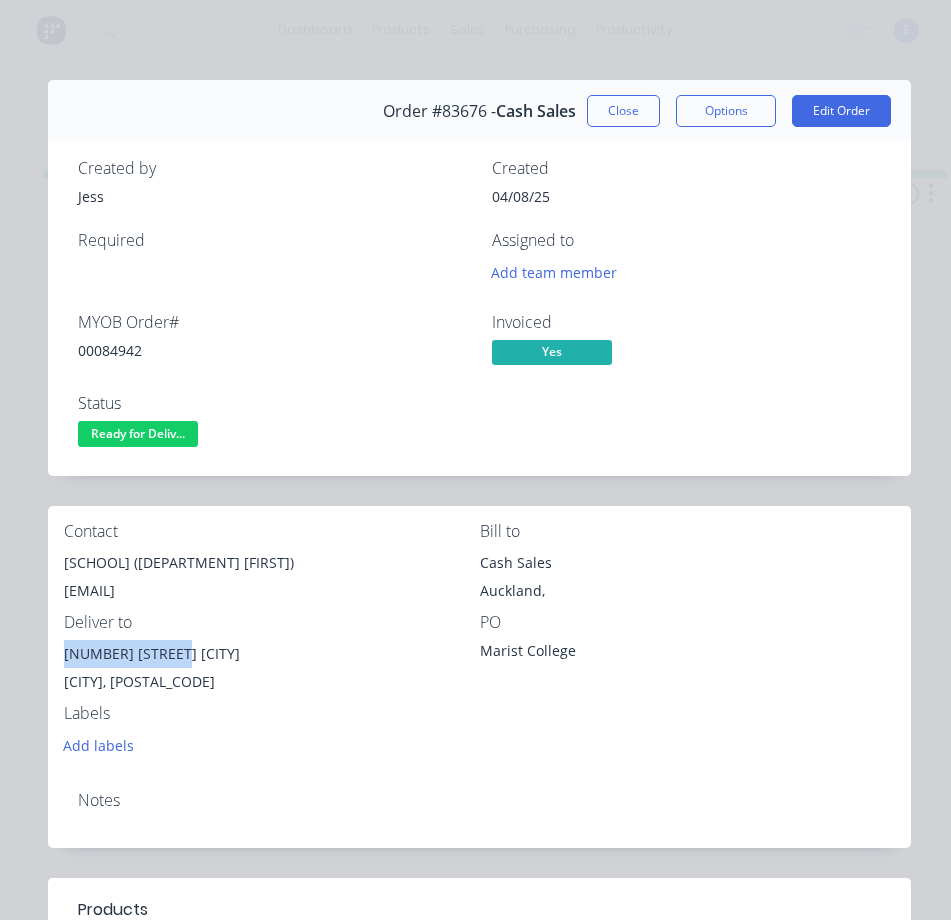 drag, startPoint x: 178, startPoint y: 654, endPoint x: 57, endPoint y: 662, distance: 121.264175 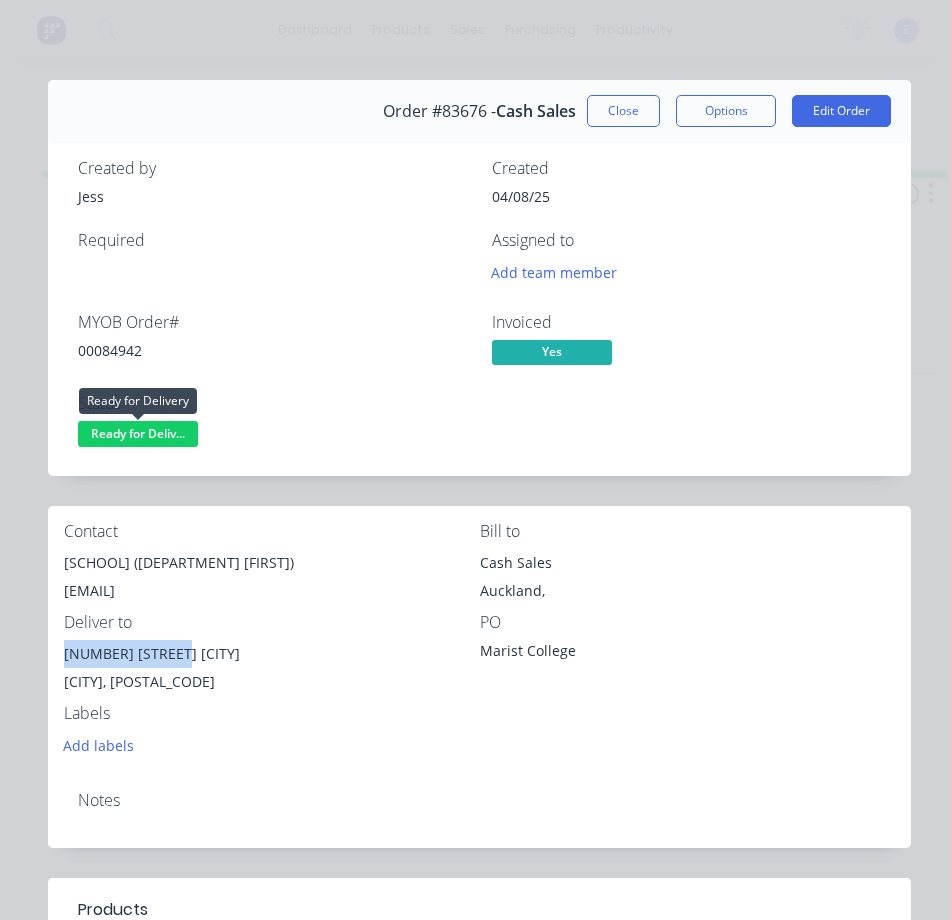click on "Ready for Deliv..." at bounding box center (138, 433) 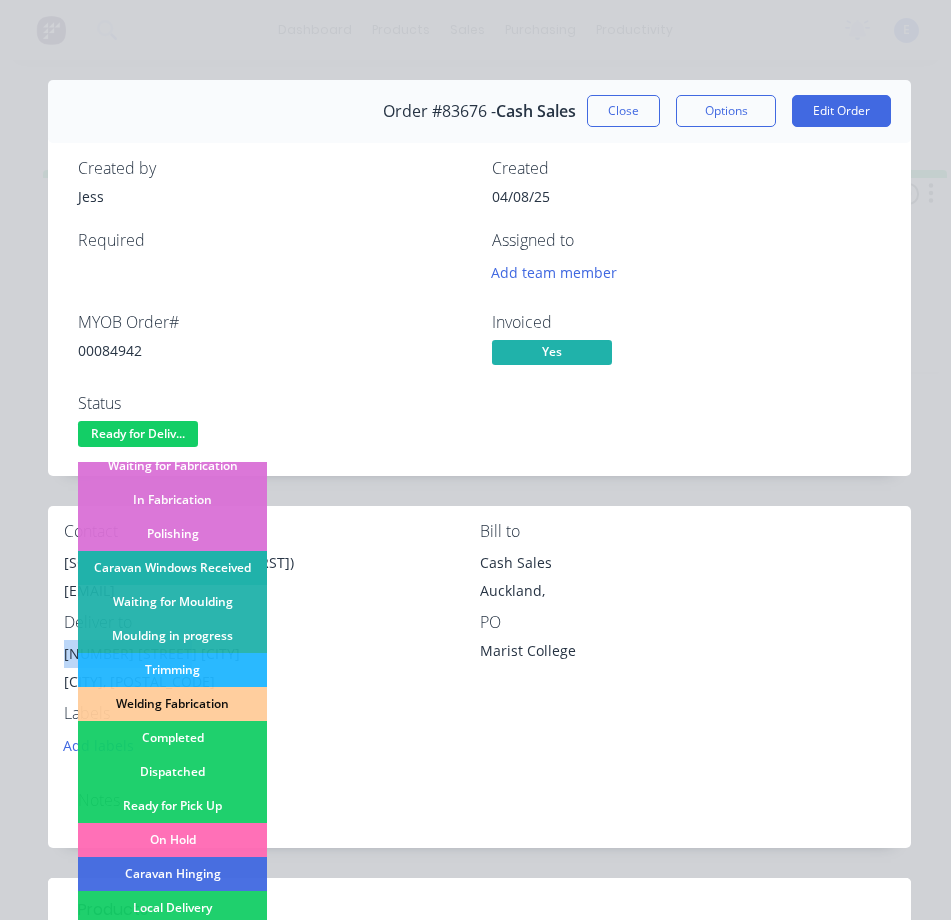 scroll, scrollTop: 300, scrollLeft: 0, axis: vertical 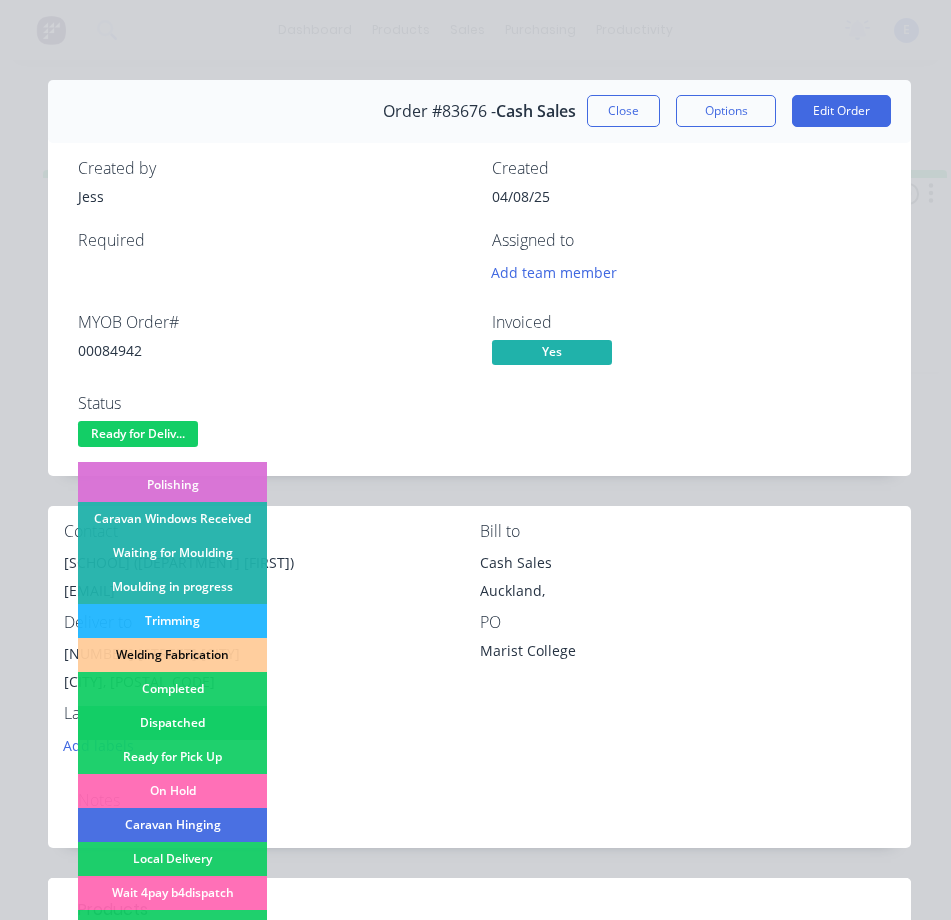 click on "Dispatched" at bounding box center [172, 723] 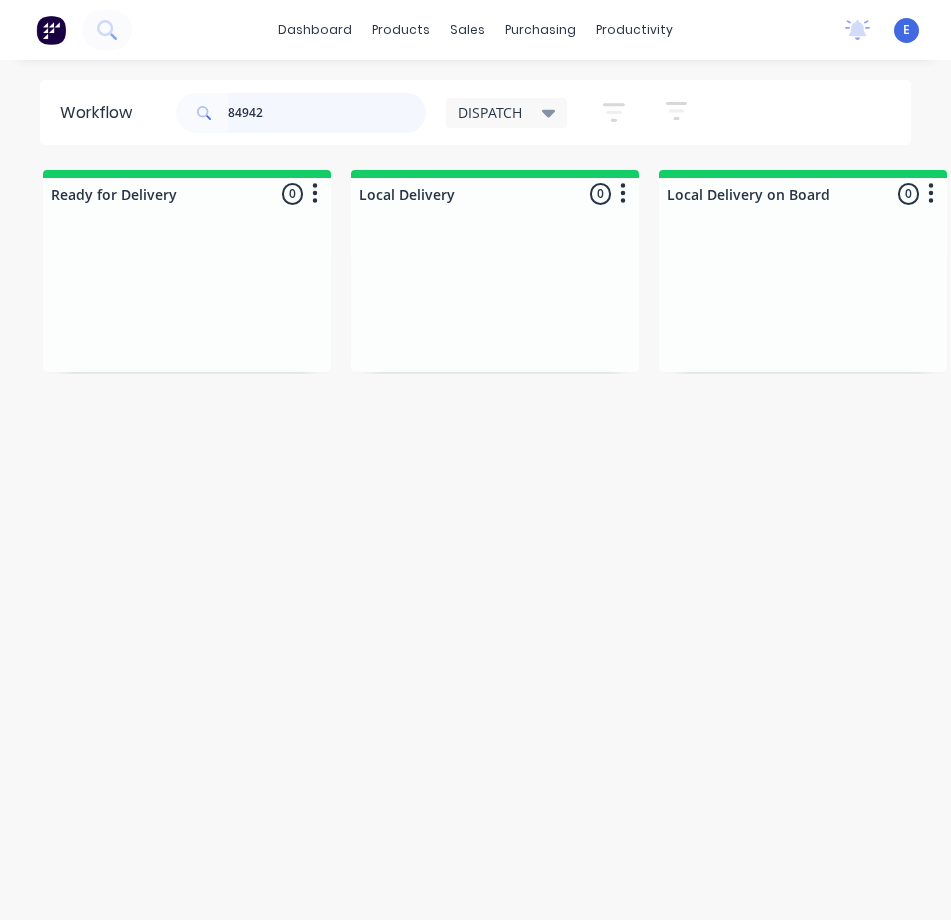 click on "84942" at bounding box center (327, 113) 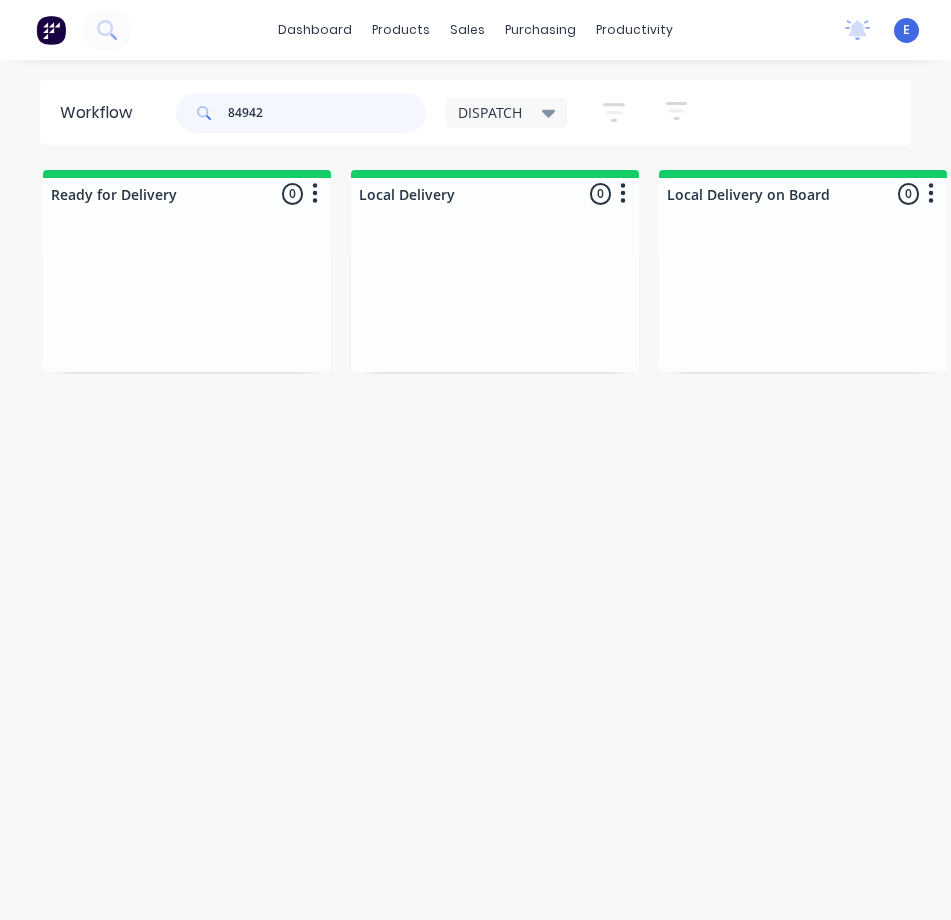 click on "84942" at bounding box center [327, 113] 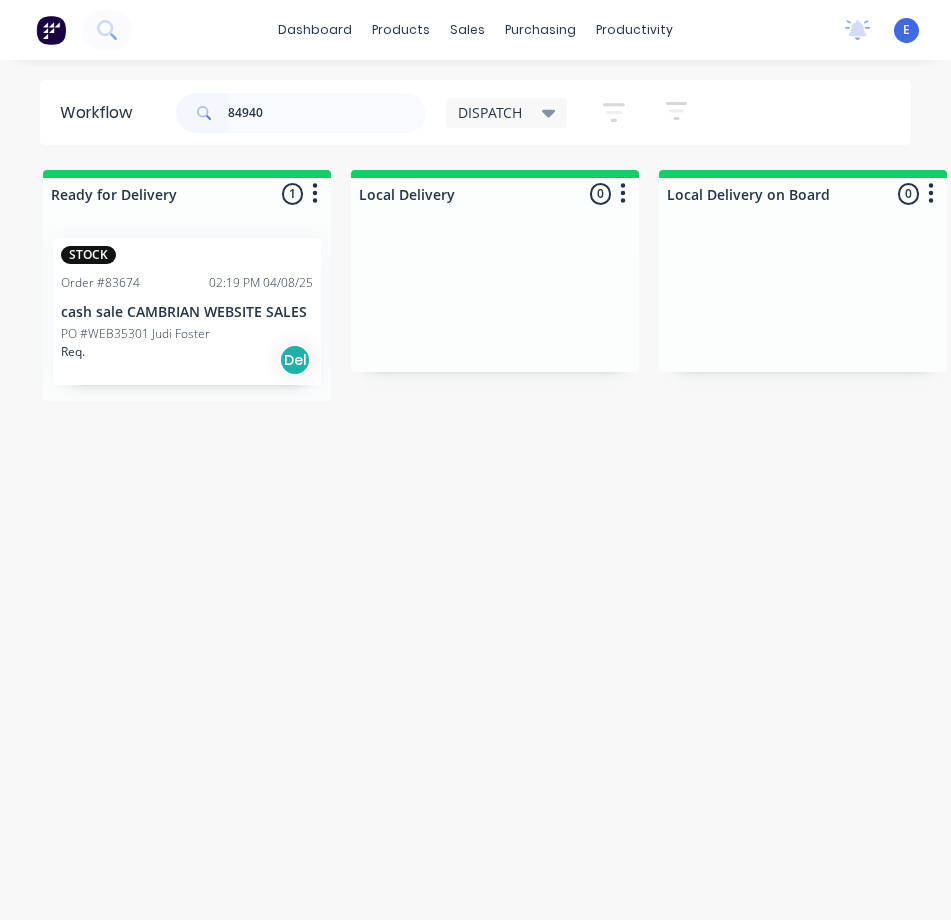 click on "Req. Del" at bounding box center [187, 360] 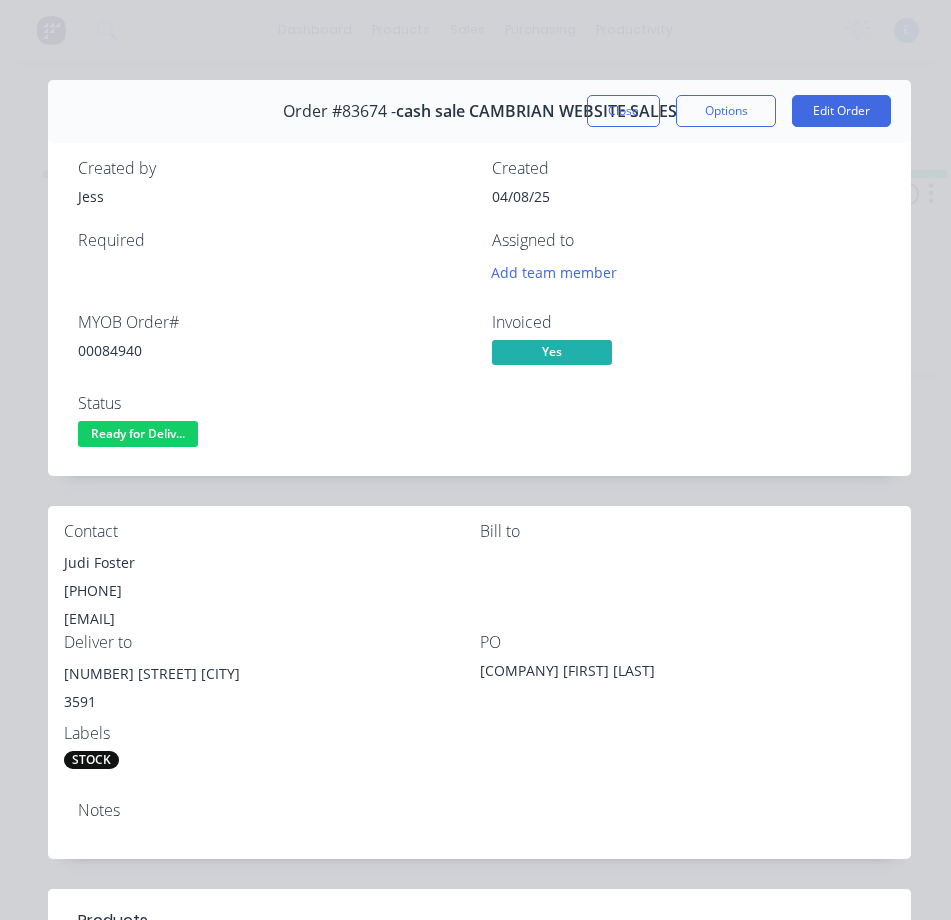 click on "00084940" at bounding box center (273, 350) 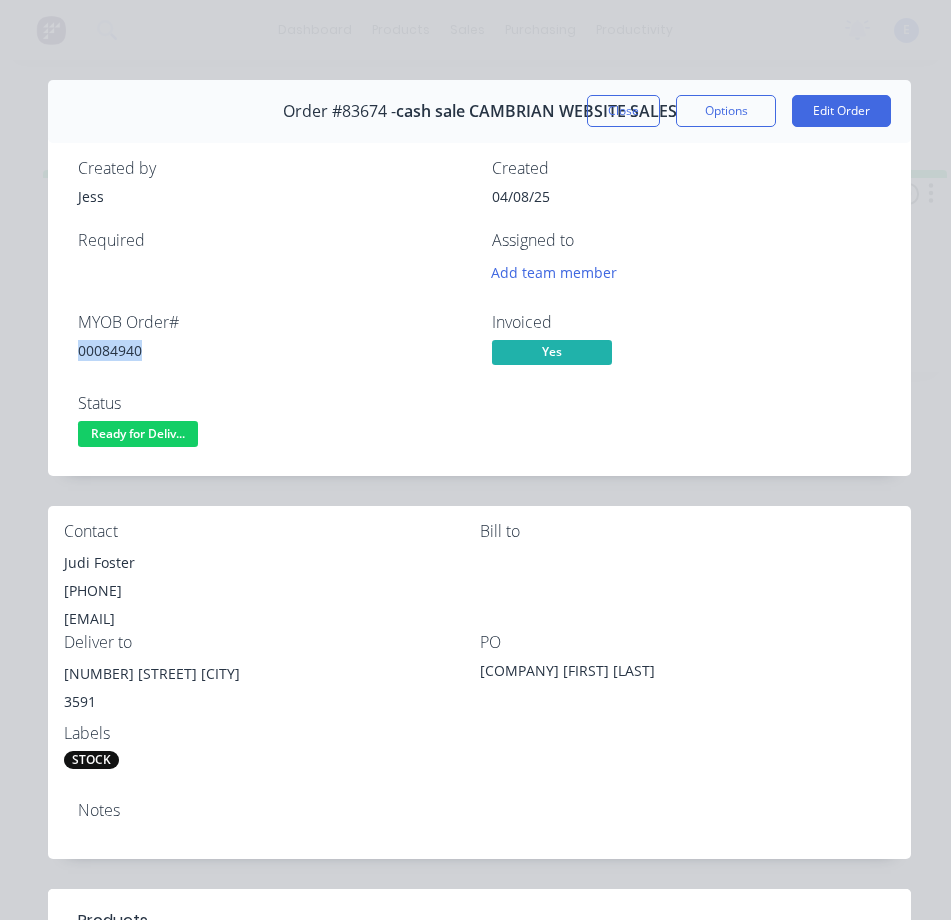 click on "00084940" at bounding box center (273, 350) 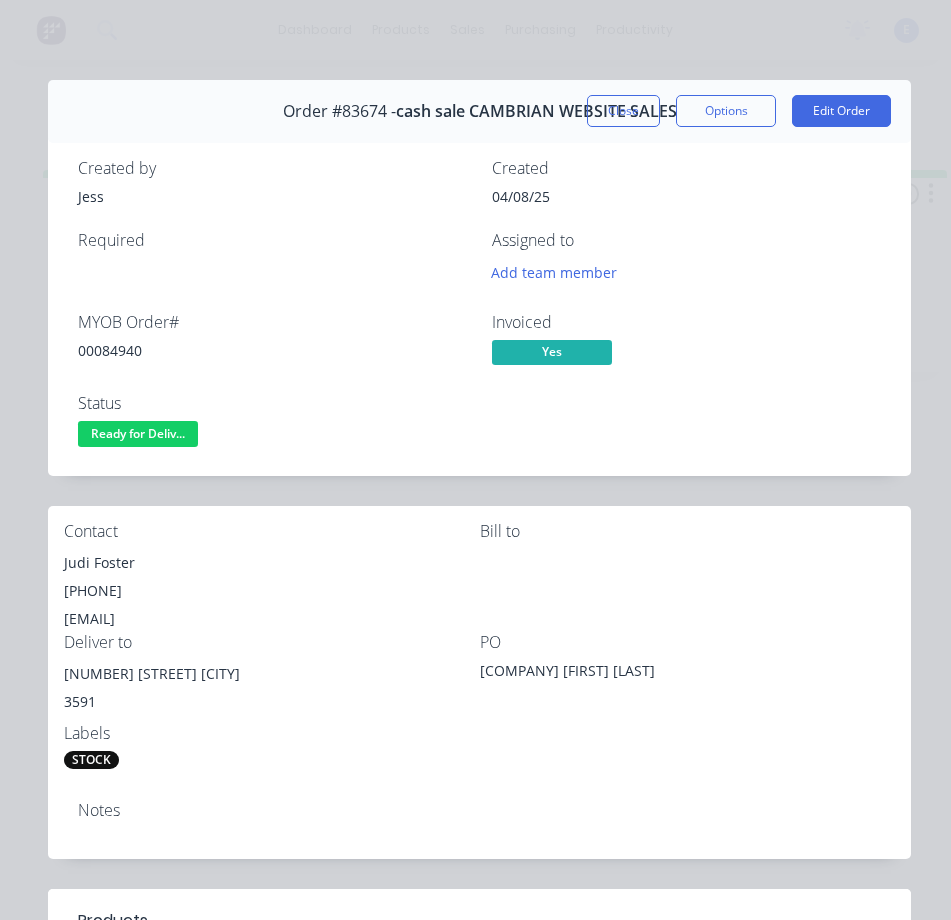 click on "Judi Foster" at bounding box center (272, 563) 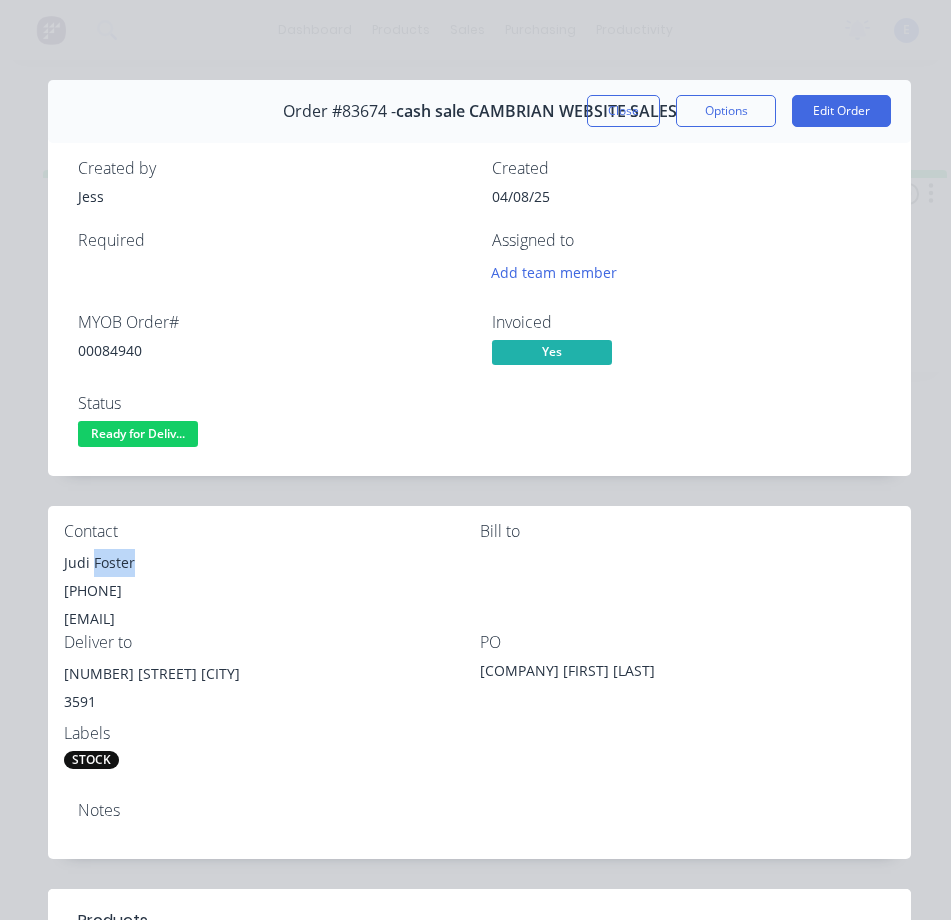 click on "Judi Foster" at bounding box center [272, 563] 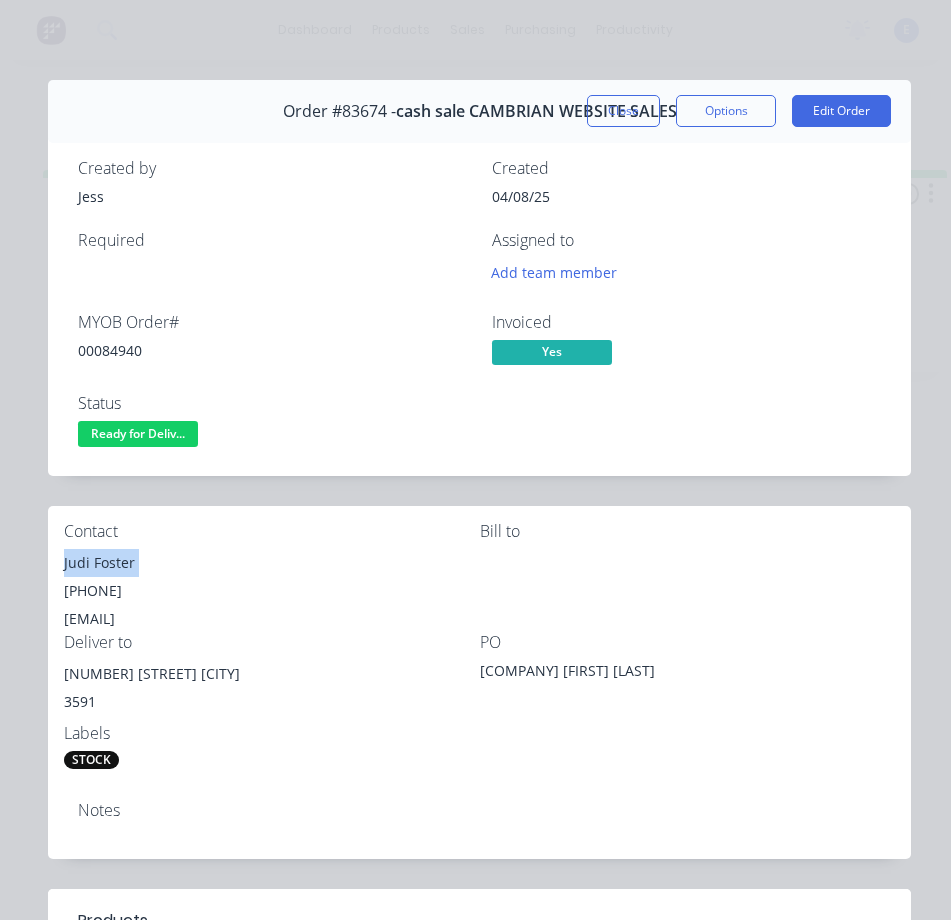click on "Judi Foster" at bounding box center [272, 563] 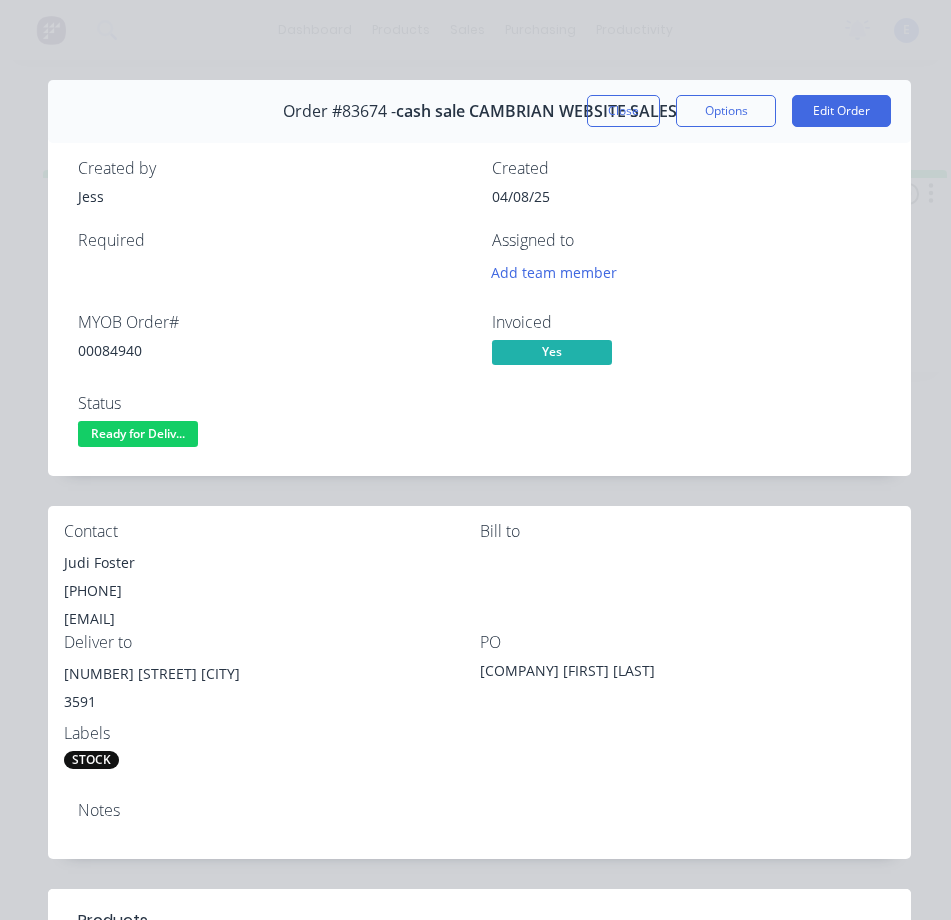 click on "[PHONE]" at bounding box center [272, 591] 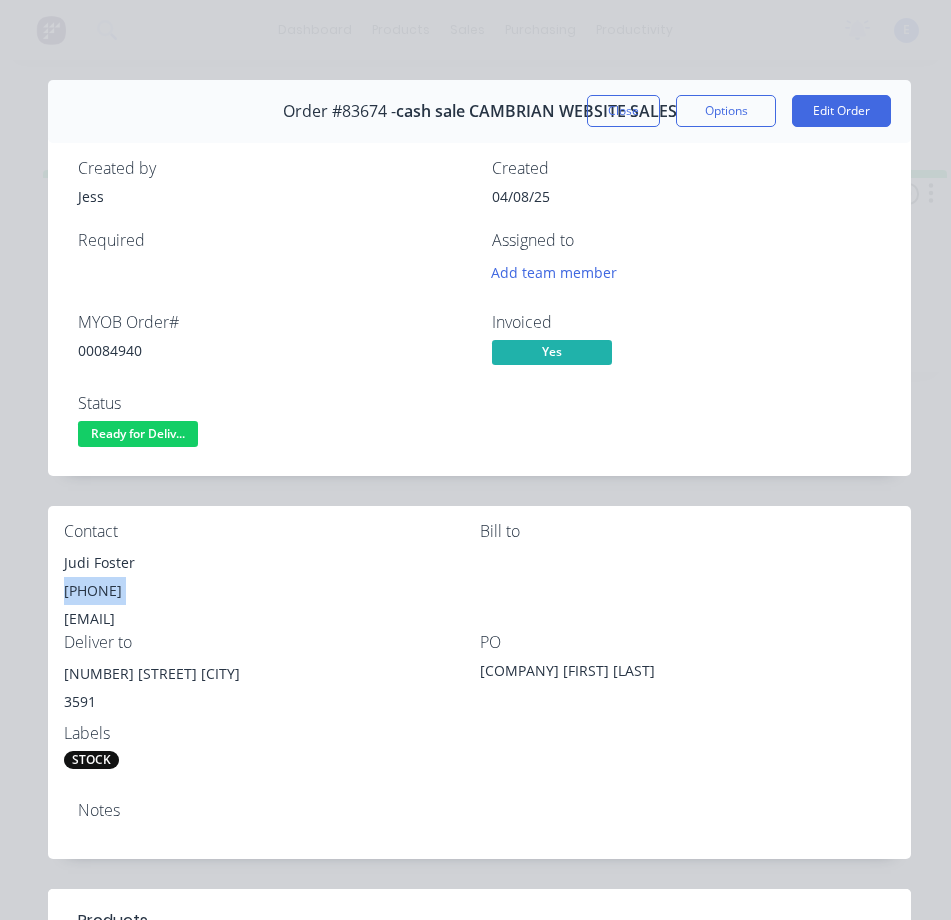 click on "[PHONE]" at bounding box center (272, 591) 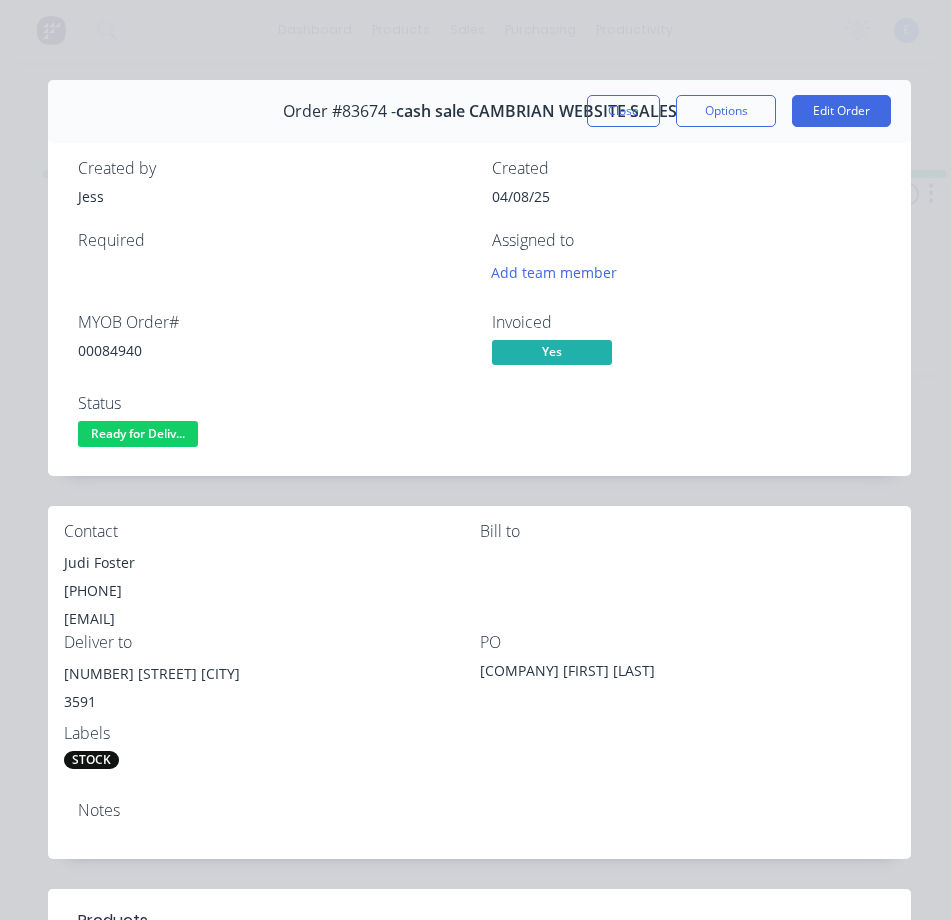 click on "[EMAIL]" at bounding box center (272, 619) 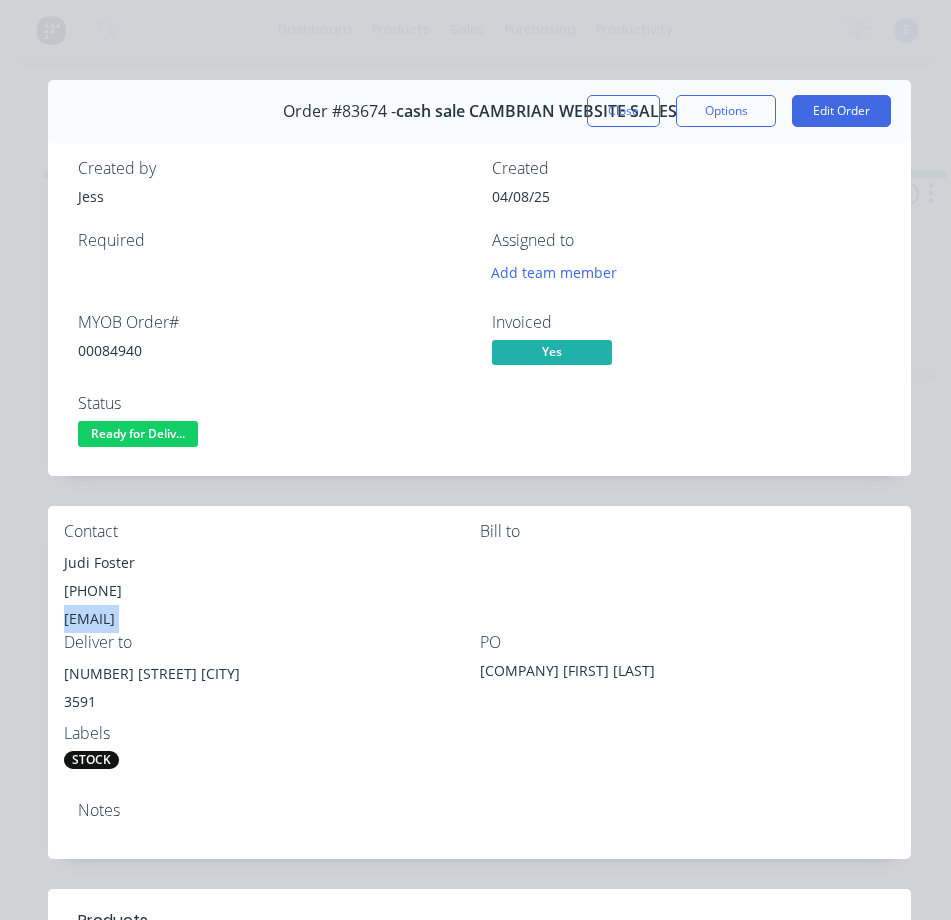 click on "[EMAIL]" at bounding box center (272, 619) 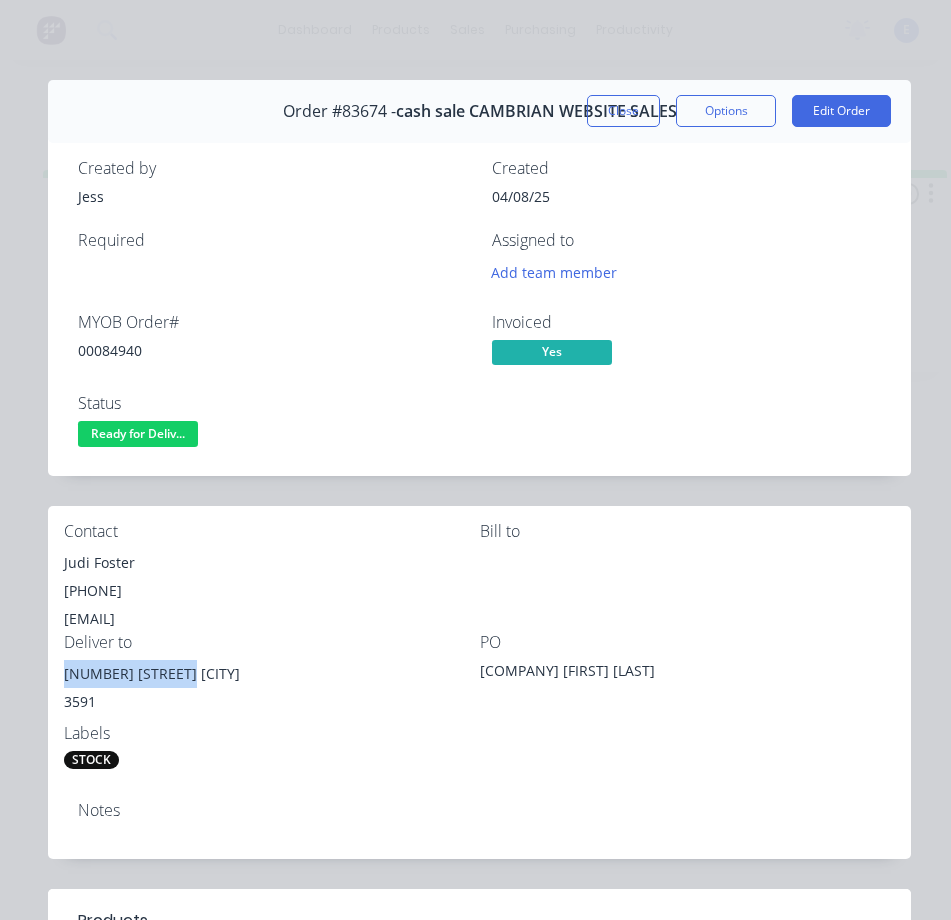 drag, startPoint x: 187, startPoint y: 675, endPoint x: 57, endPoint y: 675, distance: 130 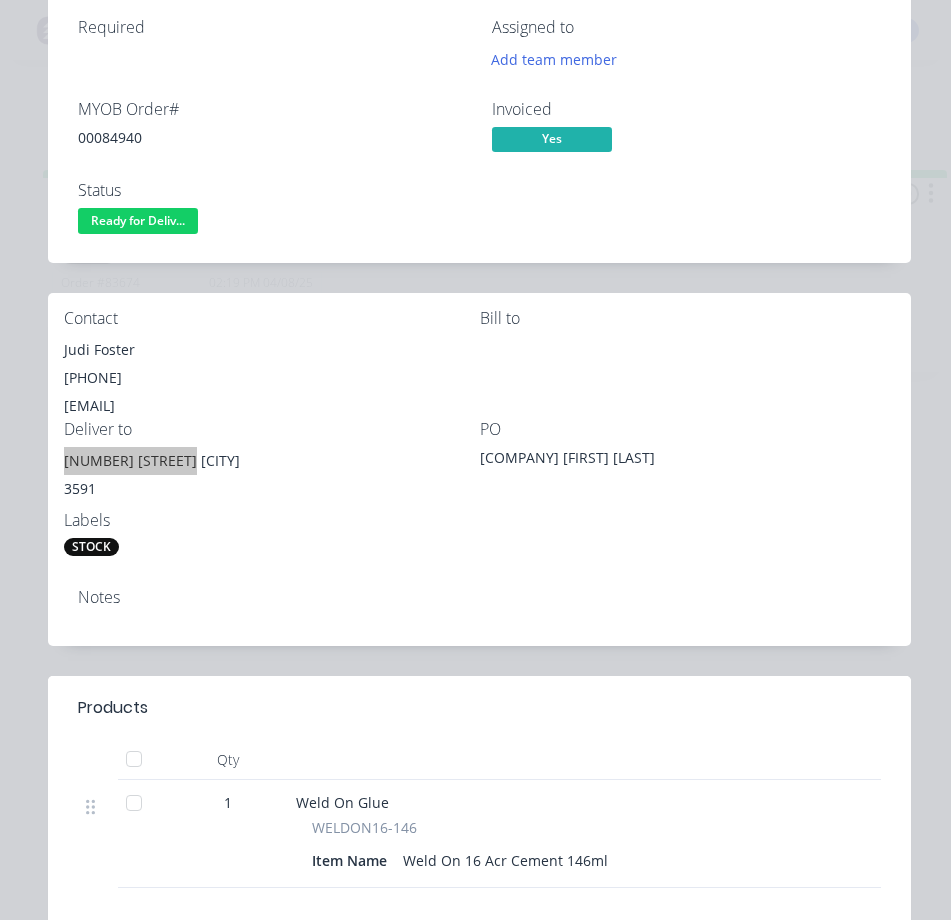 scroll, scrollTop: 0, scrollLeft: 0, axis: both 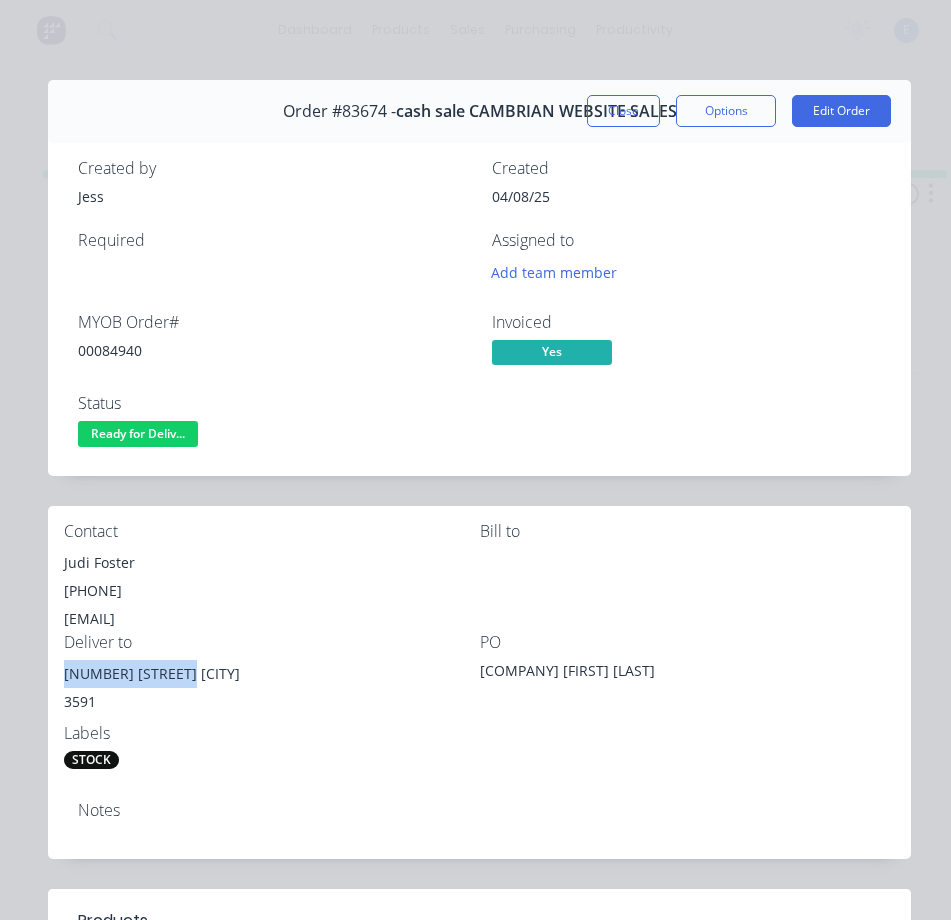 click on "Ready for Deliv..." at bounding box center (138, 433) 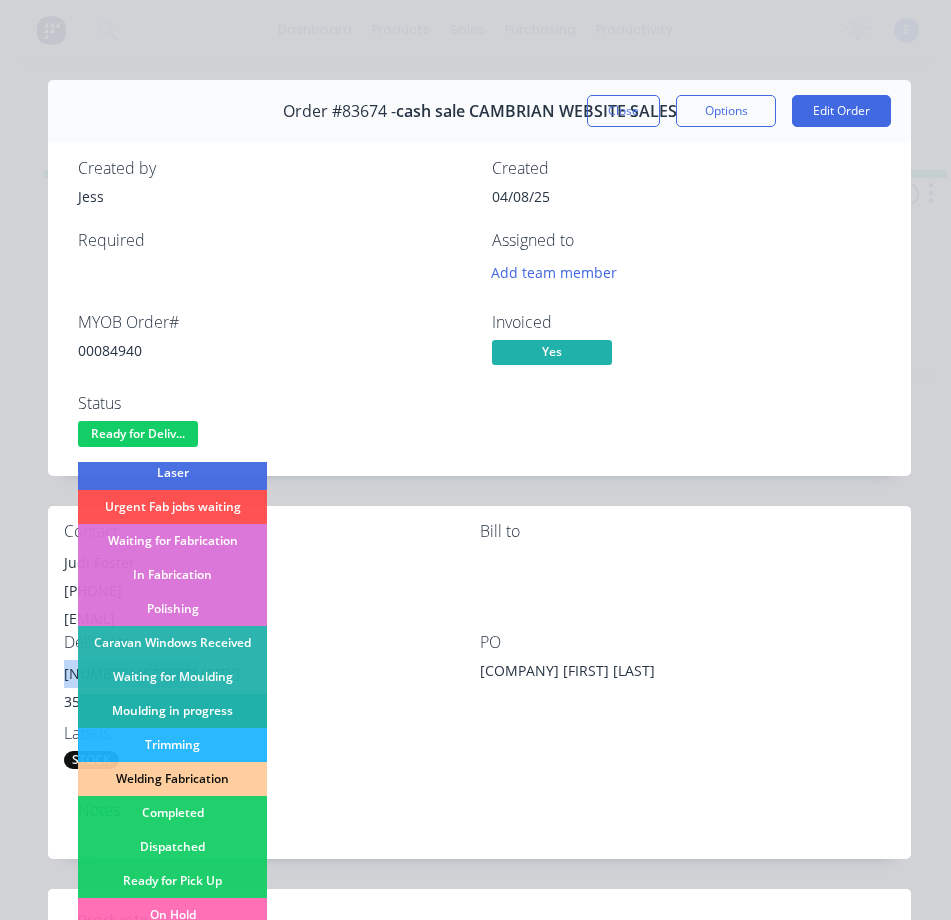 scroll, scrollTop: 300, scrollLeft: 0, axis: vertical 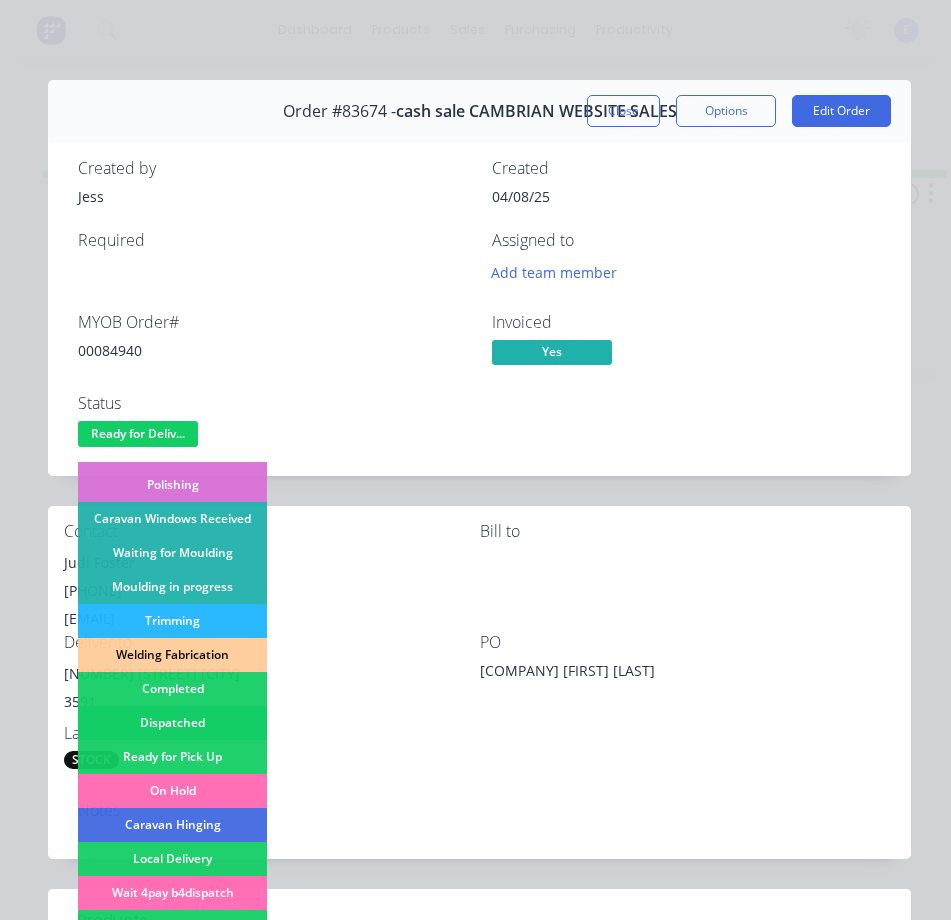click on "Dispatched" at bounding box center [172, 723] 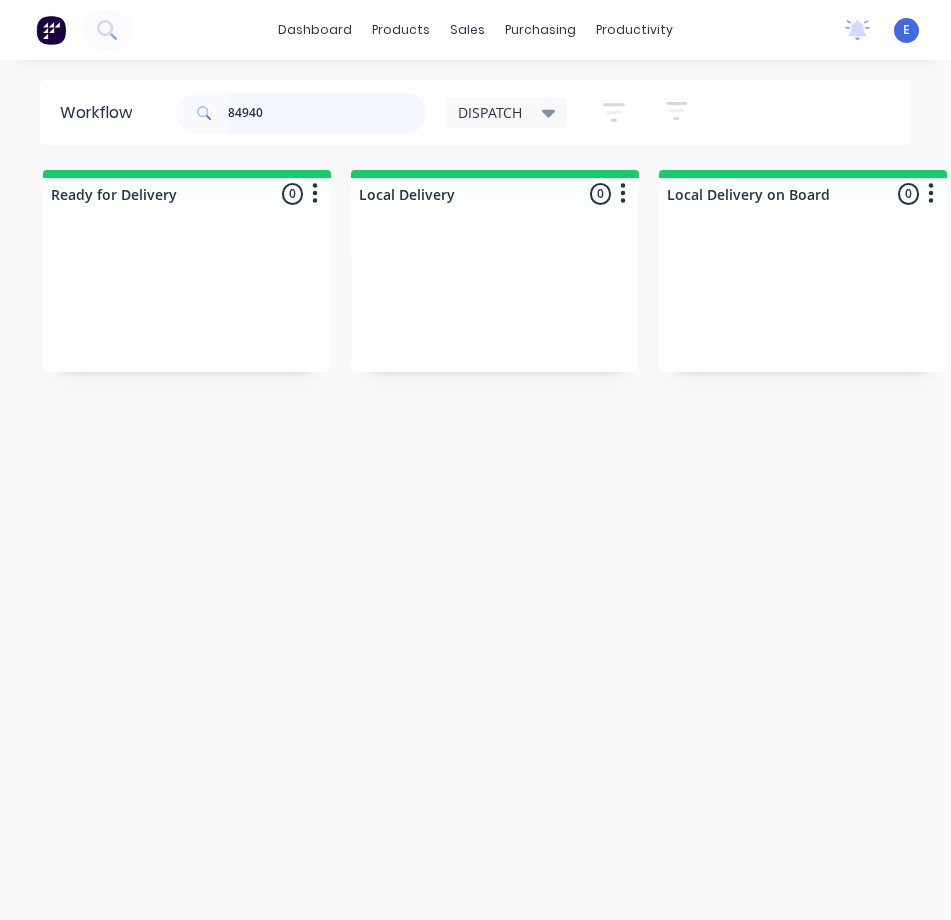 click on "84940" at bounding box center [327, 113] 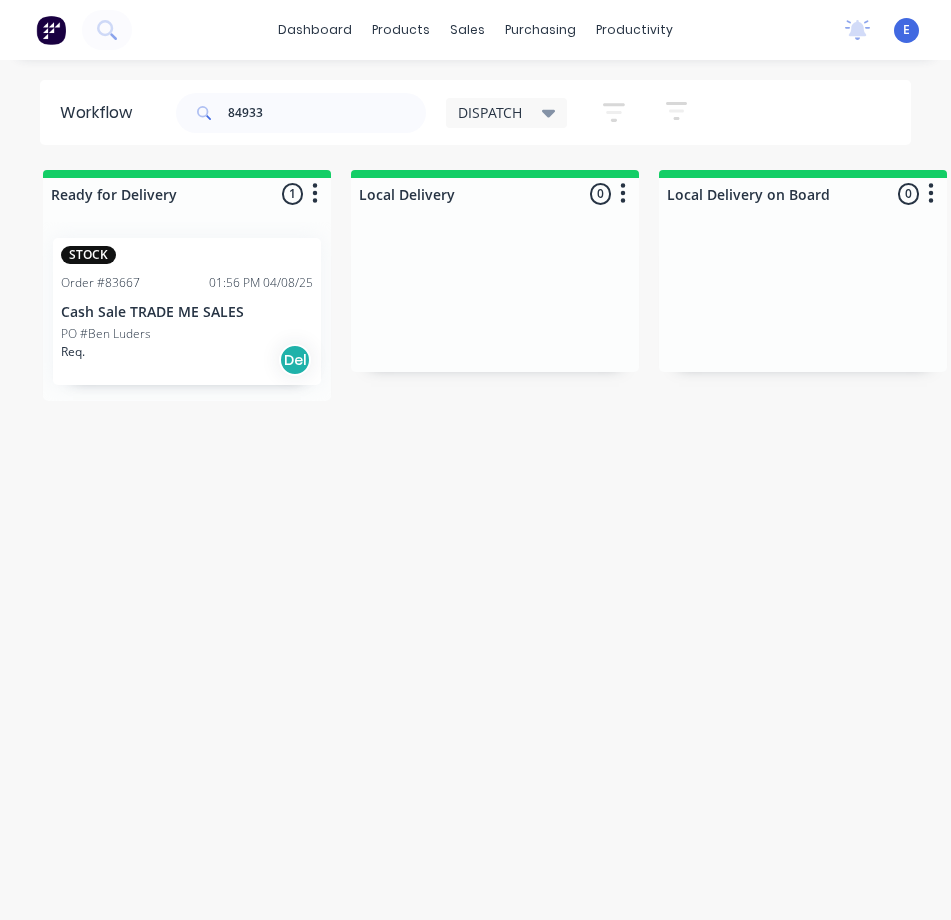 click on "Req. Del" at bounding box center [187, 360] 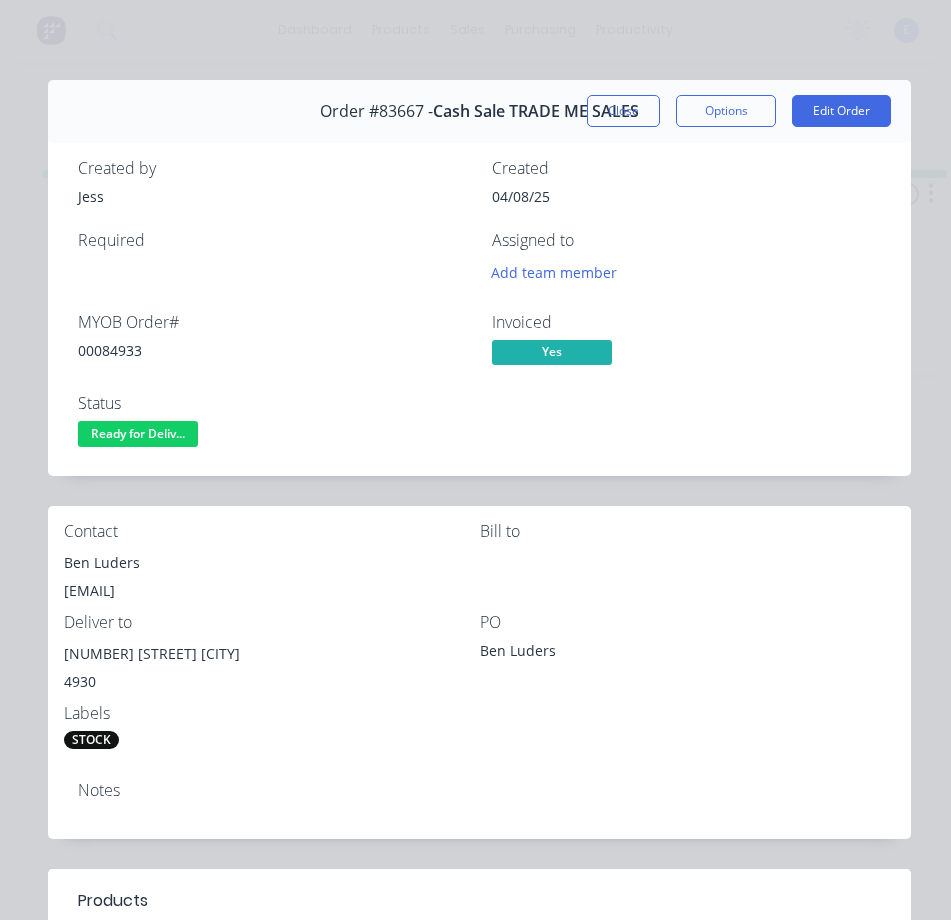 click on "00084933" at bounding box center (273, 350) 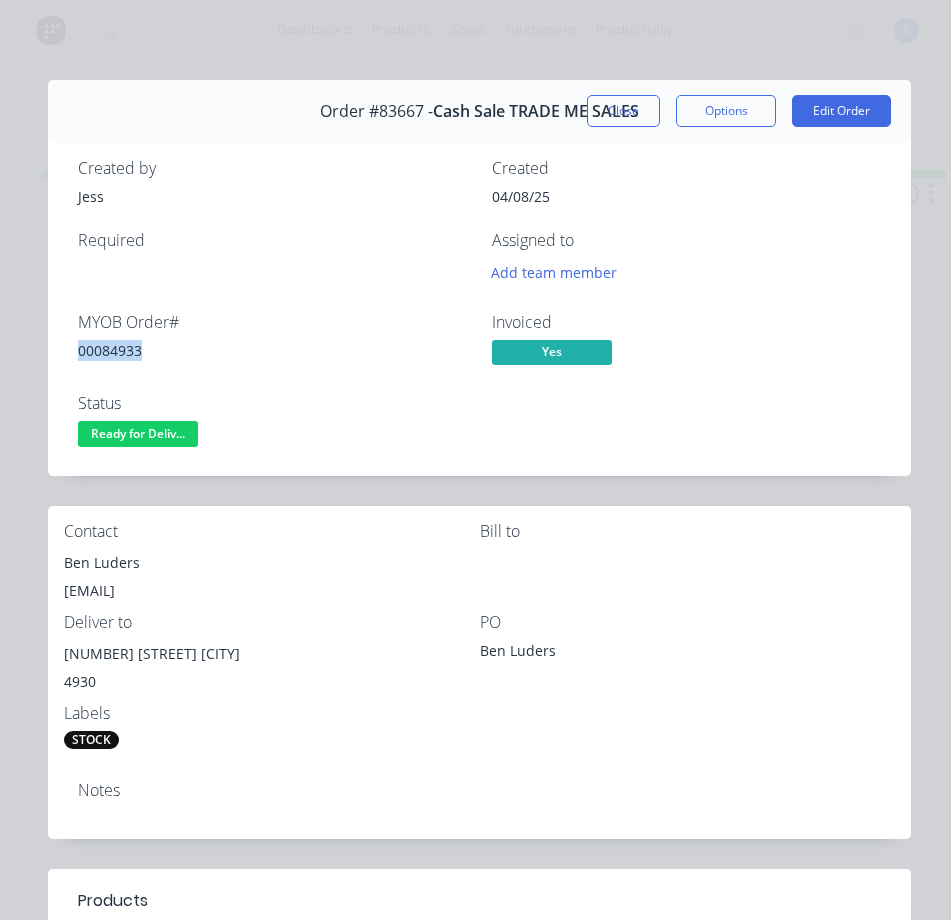 click on "00084933" at bounding box center [273, 350] 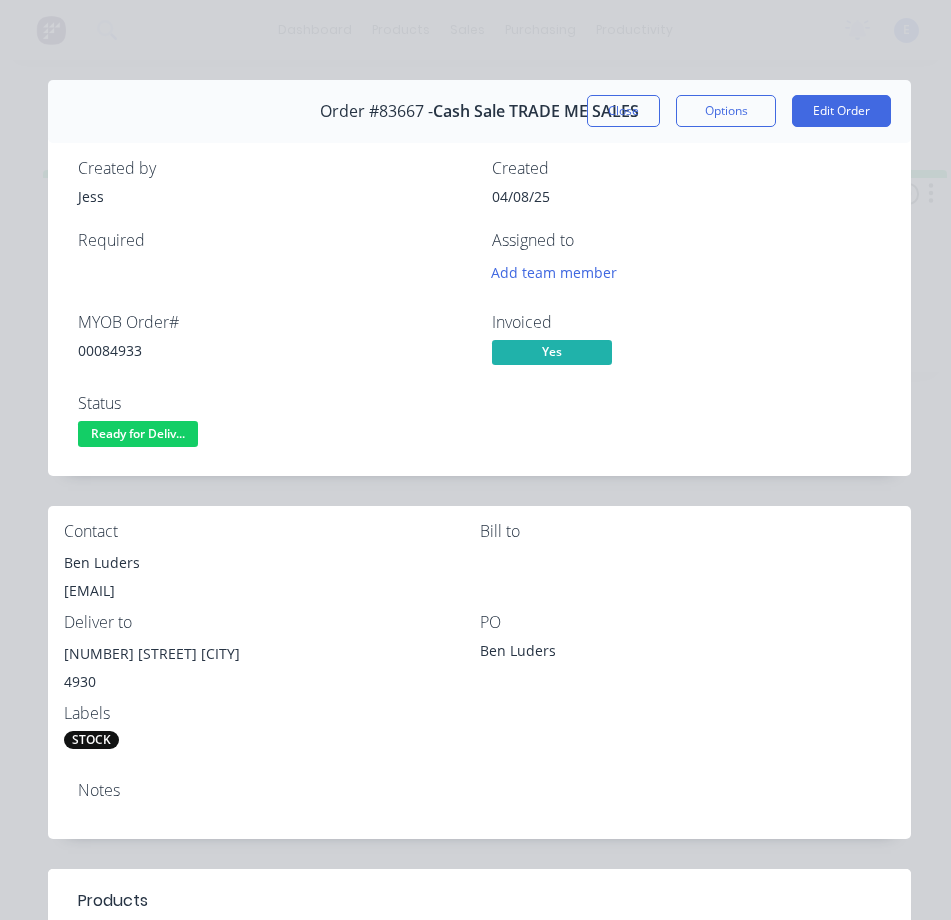 click on "Ben Luders" at bounding box center [272, 563] 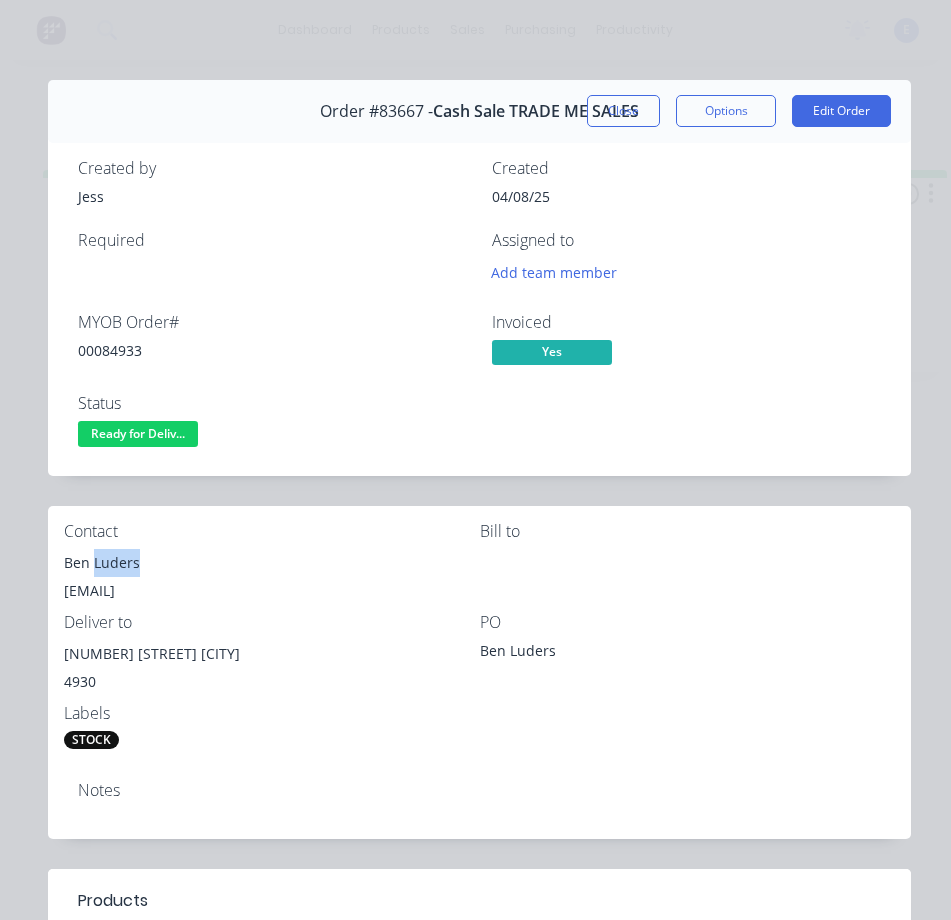click on "Ben Luders" at bounding box center [272, 563] 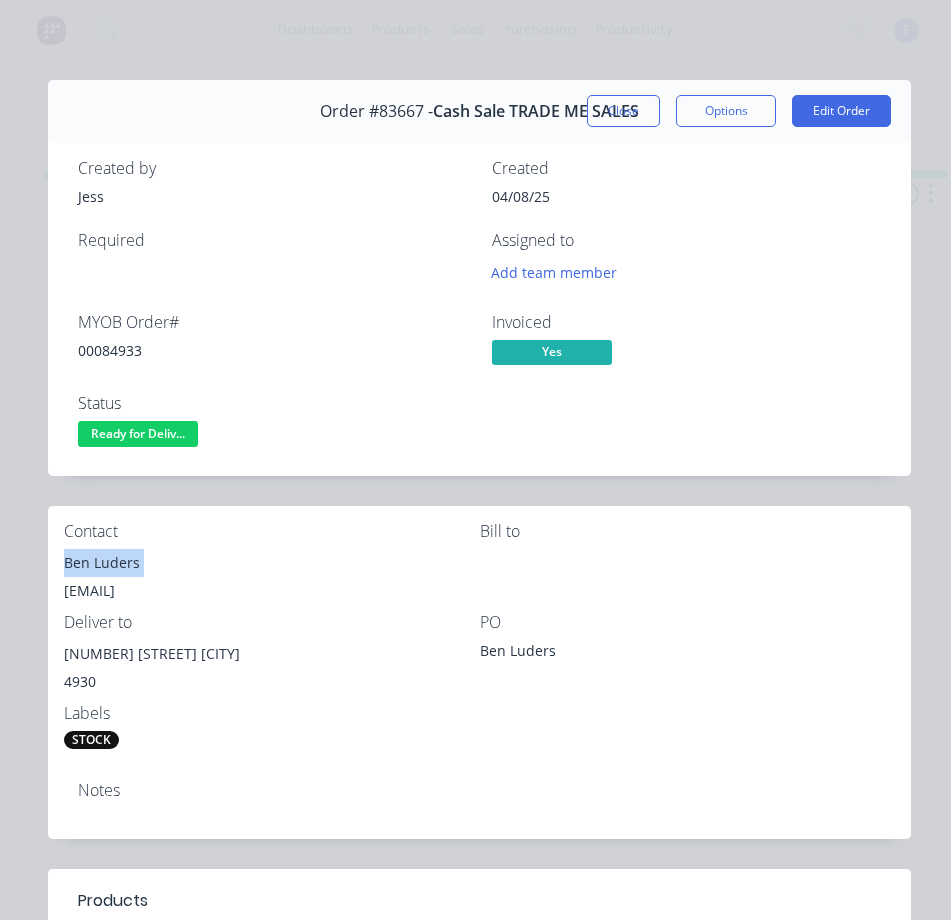 click on "Ben Luders" at bounding box center [272, 563] 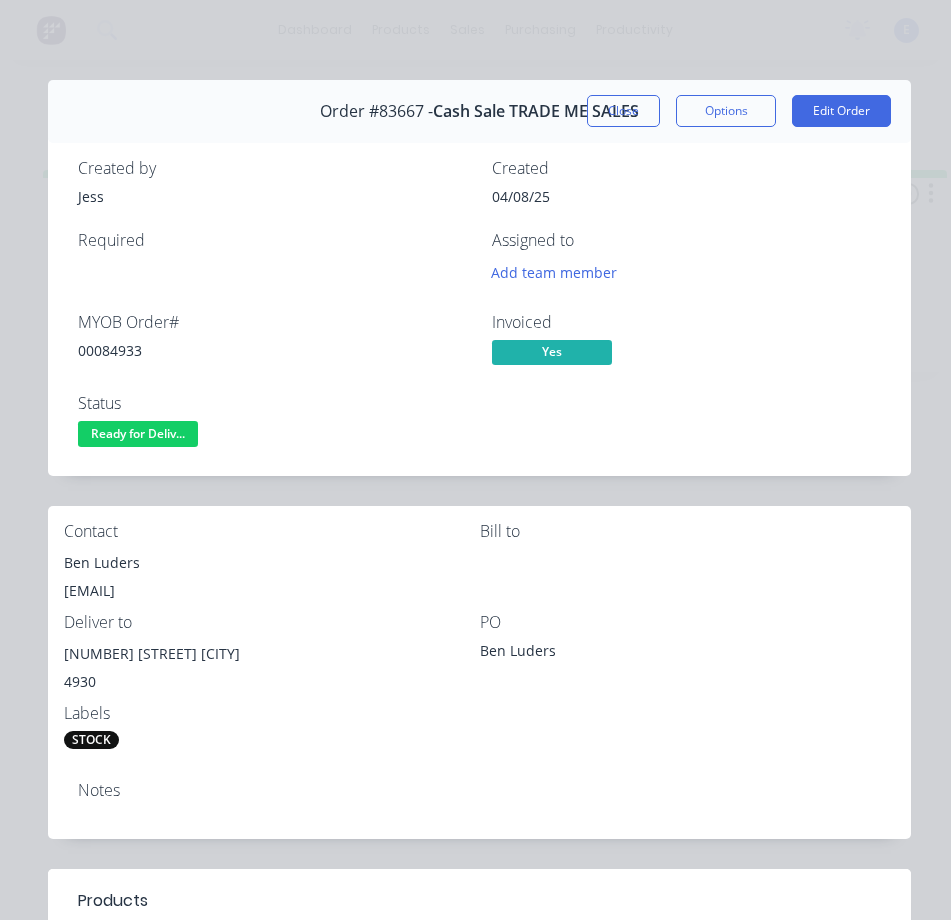 click on "[EMAIL]" at bounding box center [272, 591] 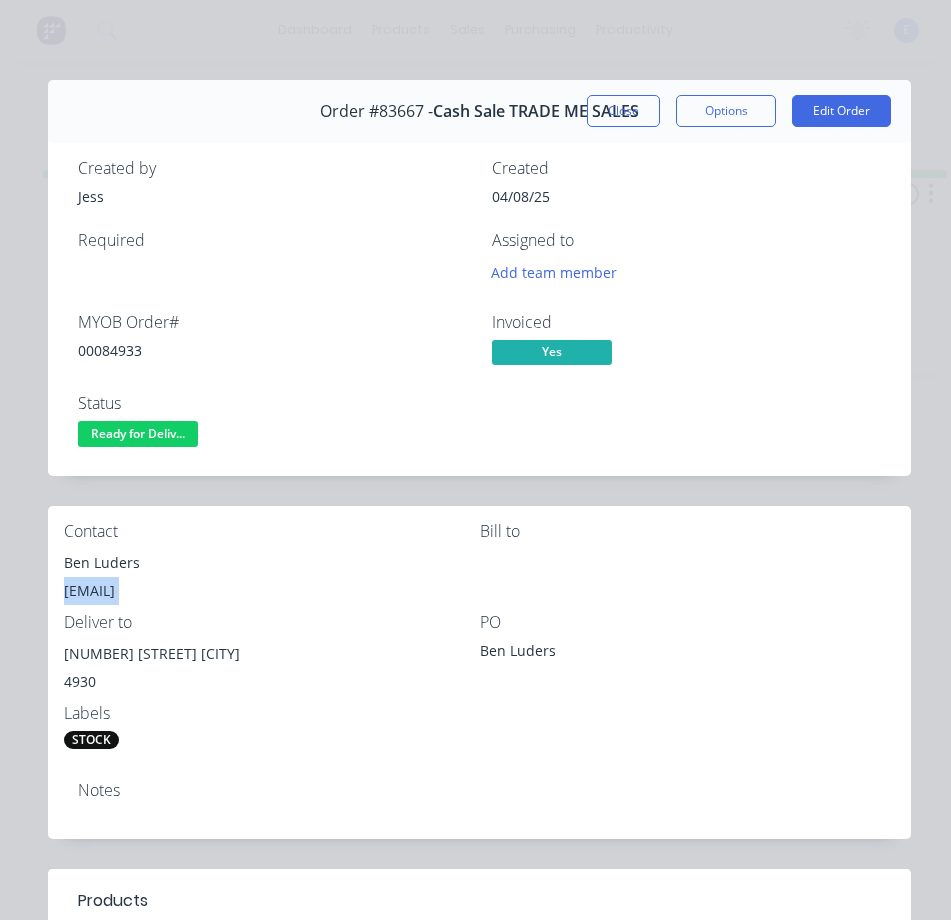 click on "[EMAIL]" at bounding box center (272, 591) 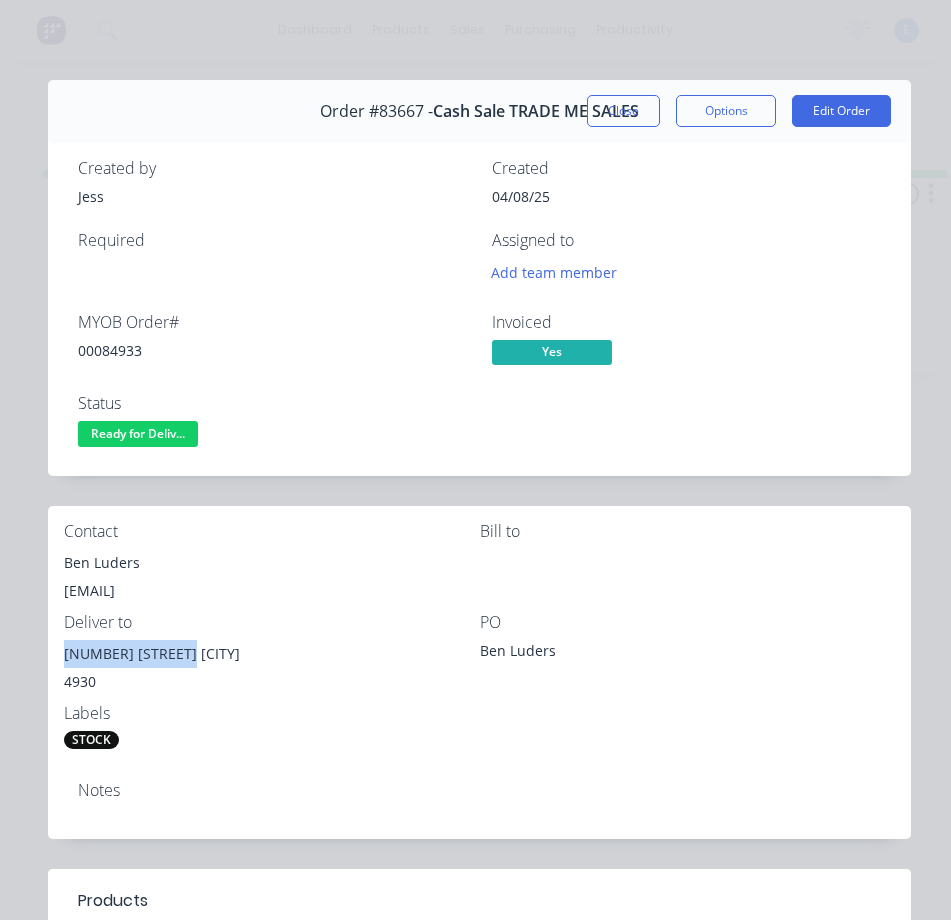drag, startPoint x: 178, startPoint y: 647, endPoint x: 58, endPoint y: 657, distance: 120.41595 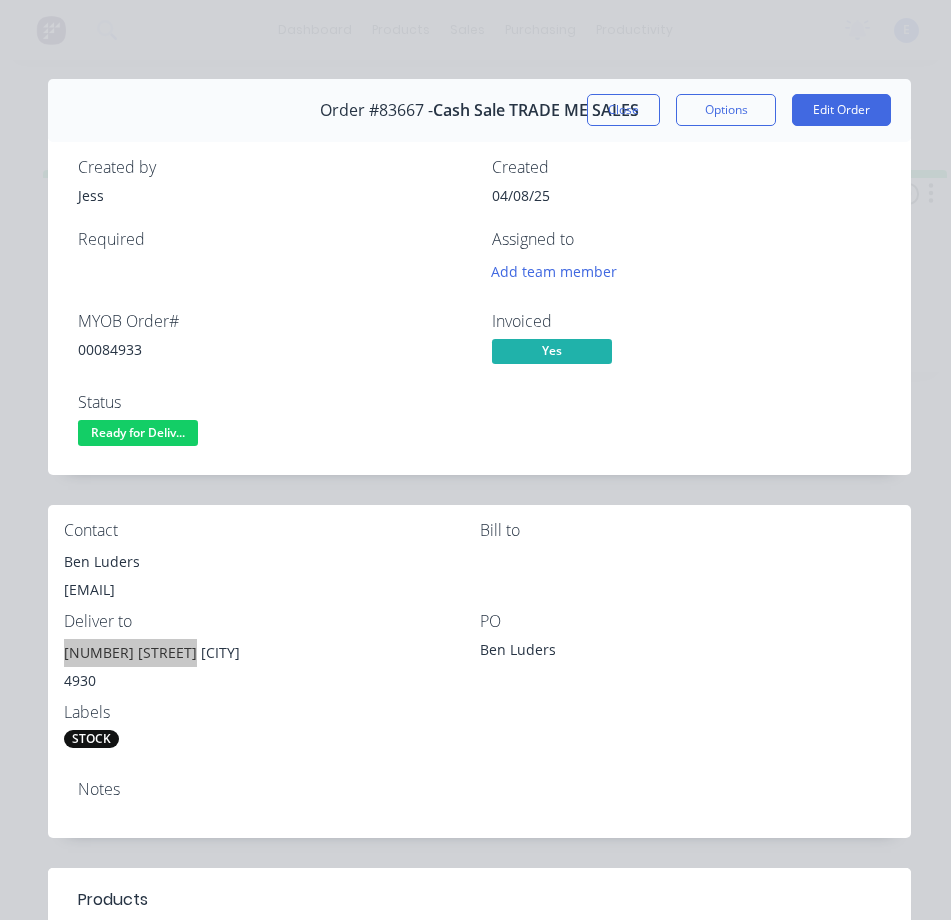 scroll, scrollTop: 0, scrollLeft: 0, axis: both 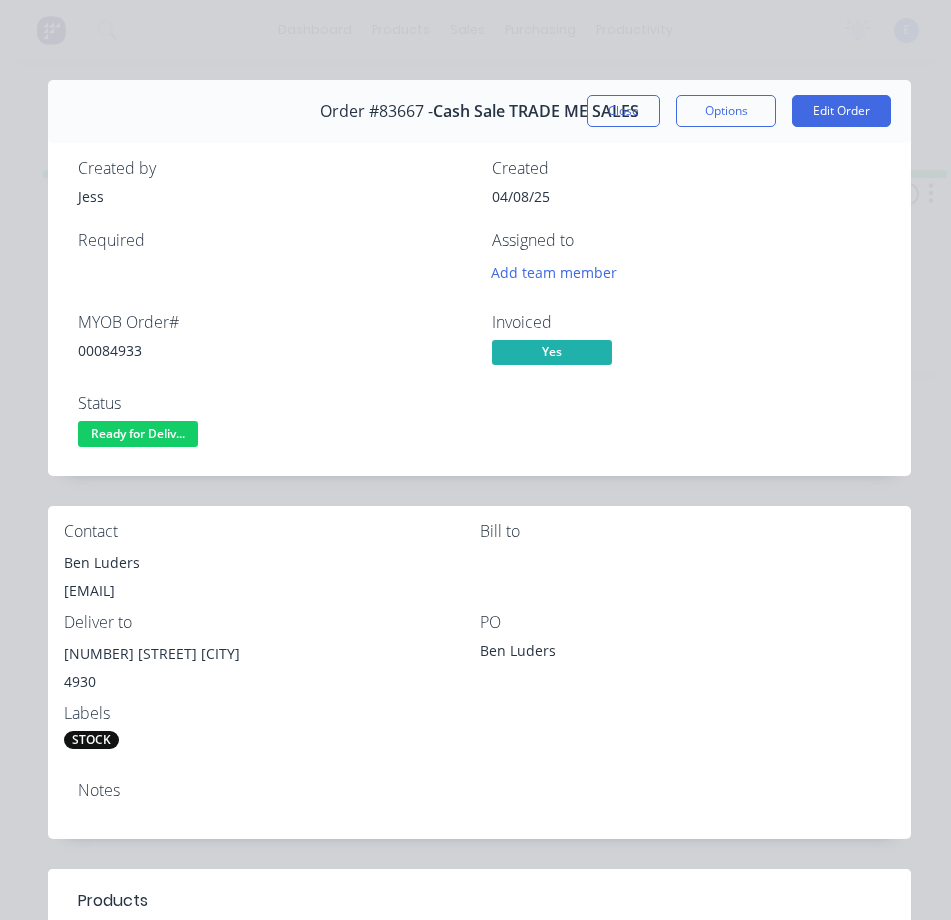 click on "Contact [NAME] [LAST] [EMAIL] to [ADDRESS] [CITY] [POSTAL_CODE] PO [NAME] Labels [LABEL]" at bounding box center (479, 636) 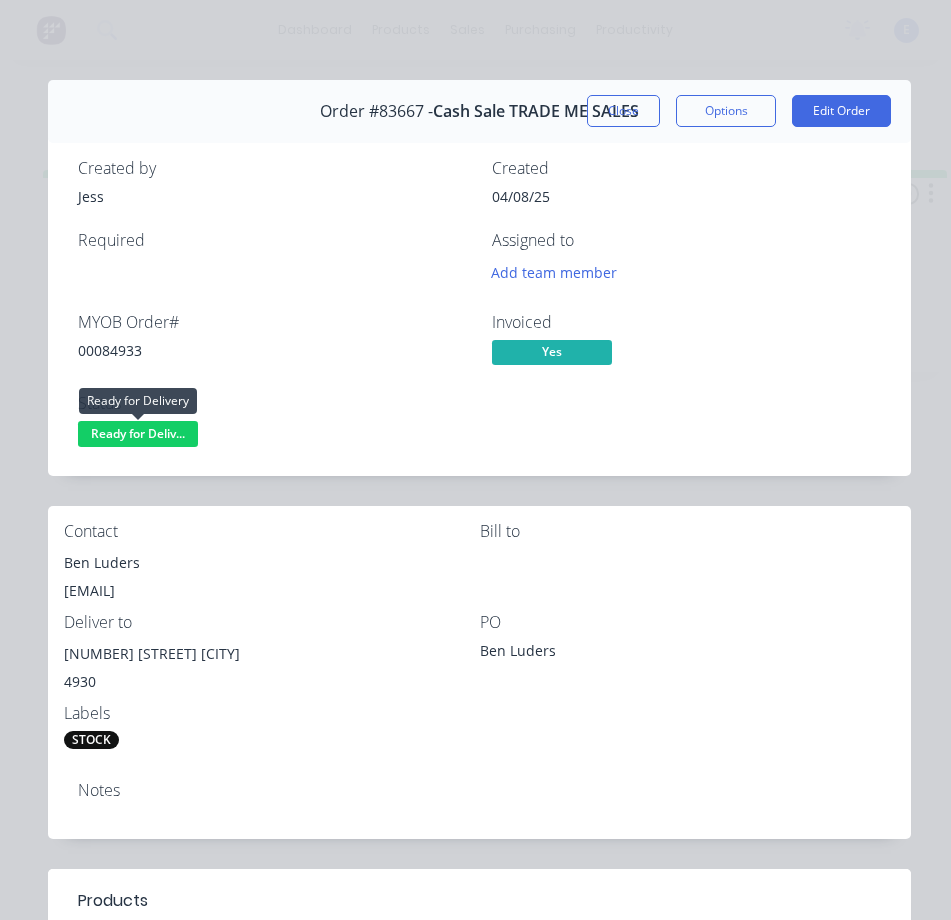 drag, startPoint x: 139, startPoint y: 438, endPoint x: 138, endPoint y: 451, distance: 13.038404 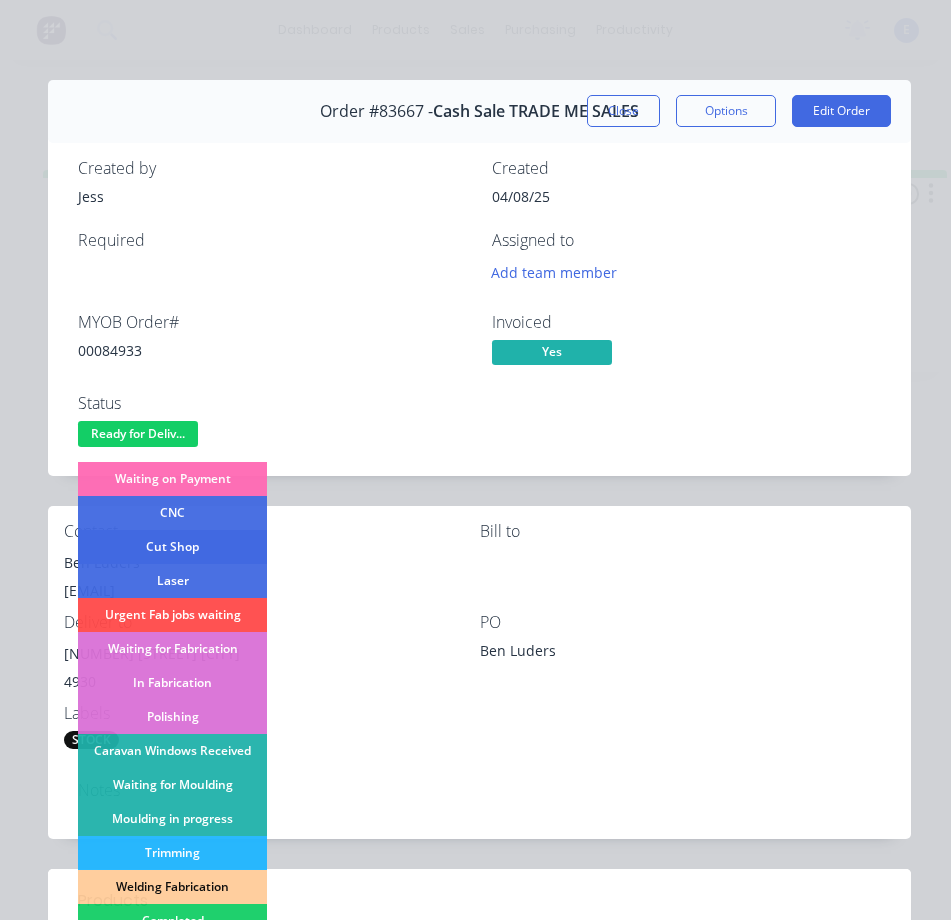 scroll, scrollTop: 300, scrollLeft: 0, axis: vertical 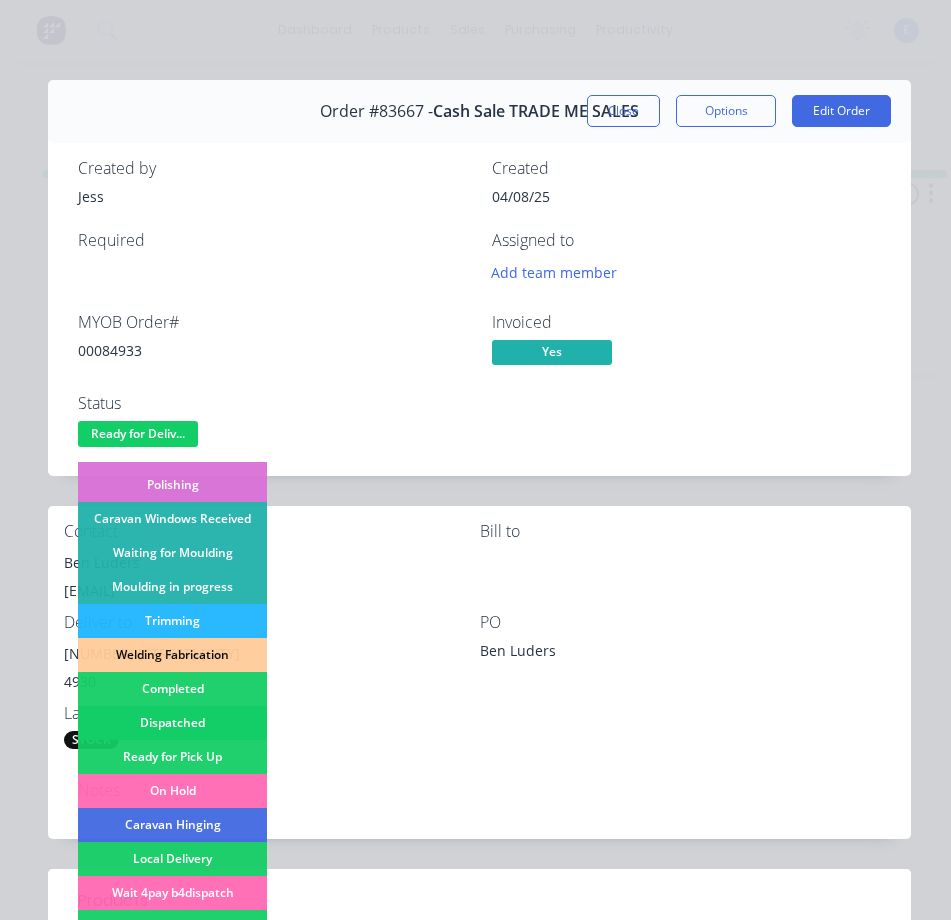 click on "Dispatched" at bounding box center (172, 723) 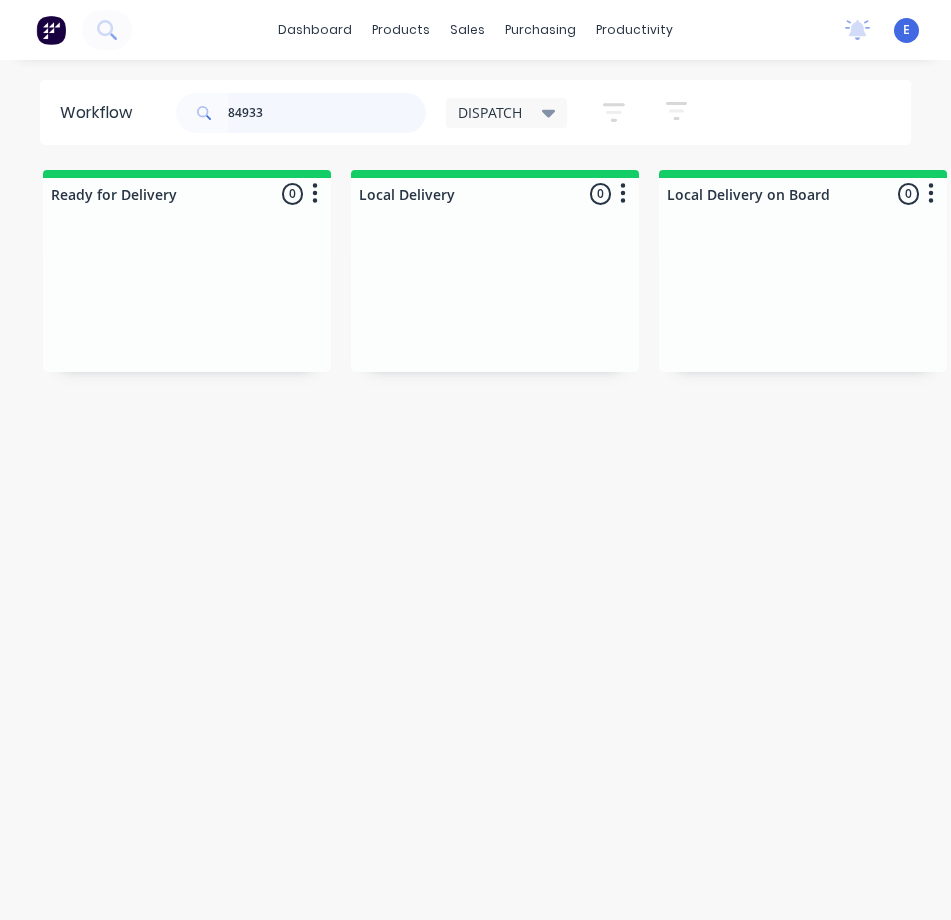 click on "84933" at bounding box center [327, 113] 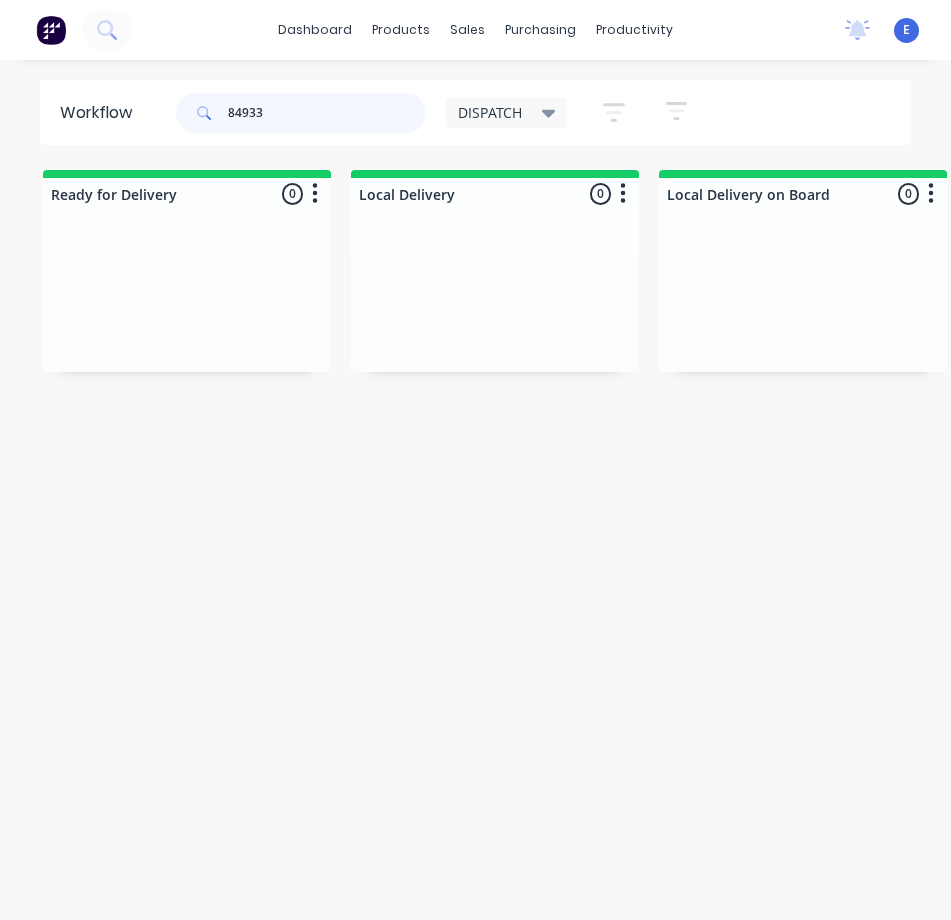 click on "84933" at bounding box center (327, 113) 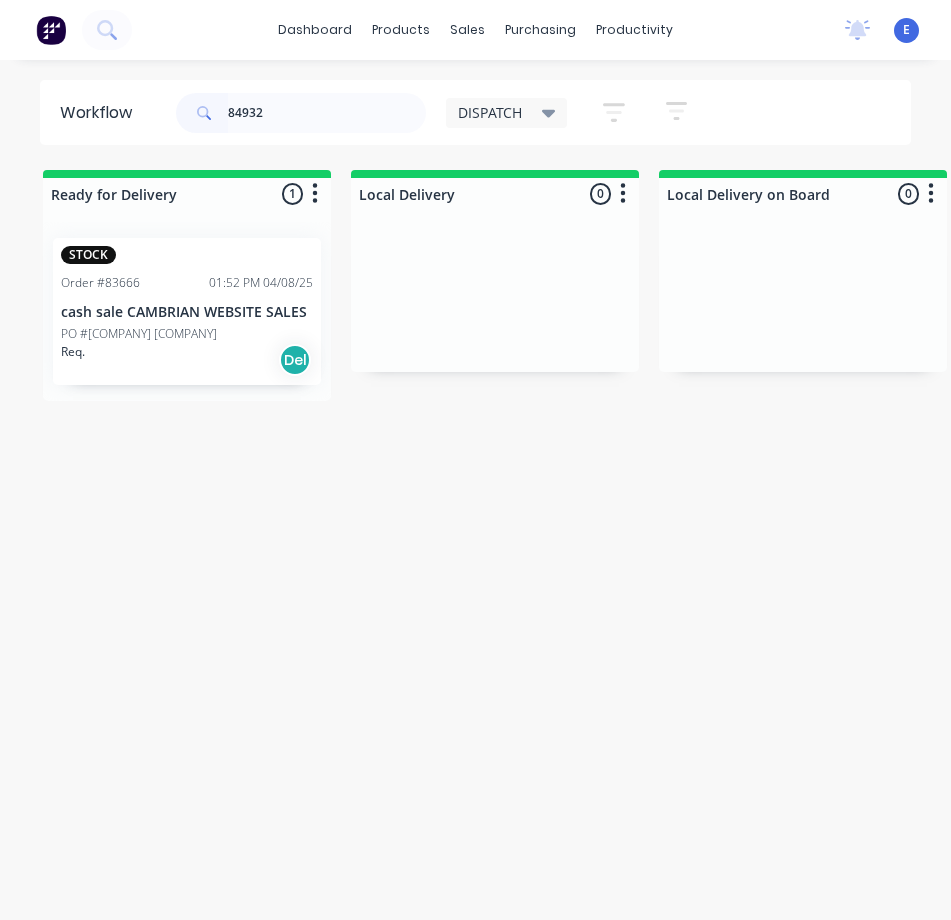 click on "Req. Del" at bounding box center [187, 360] 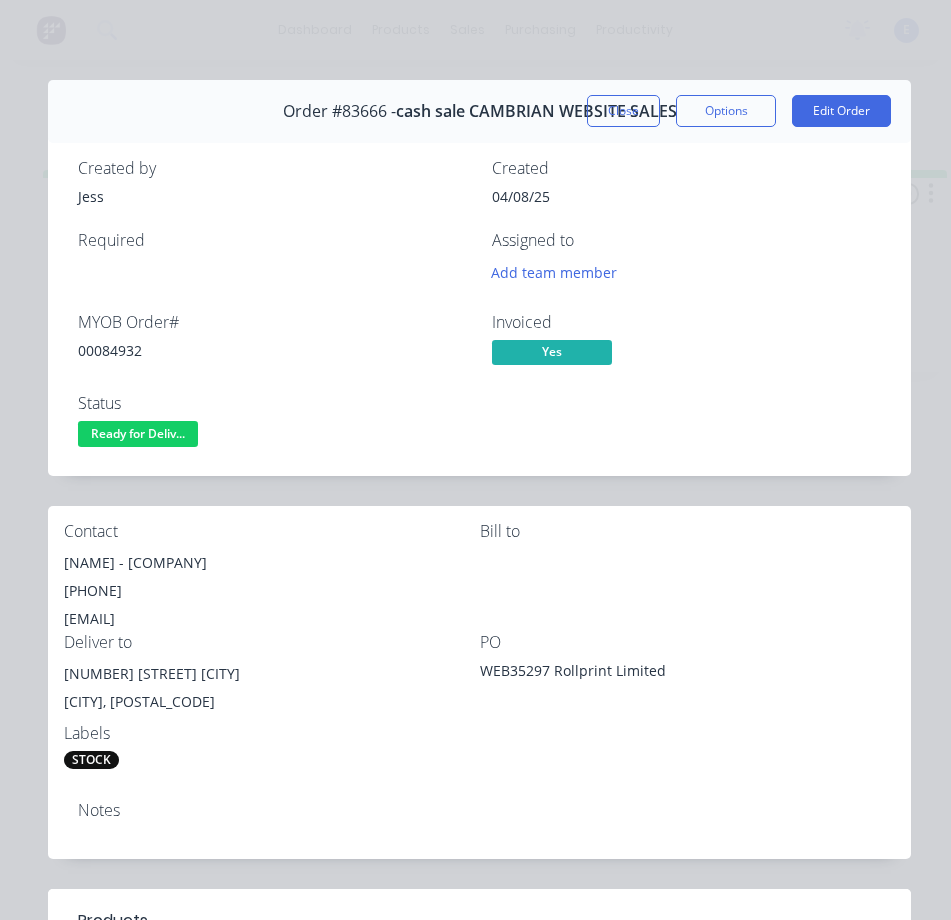 click on "00084932" at bounding box center (273, 350) 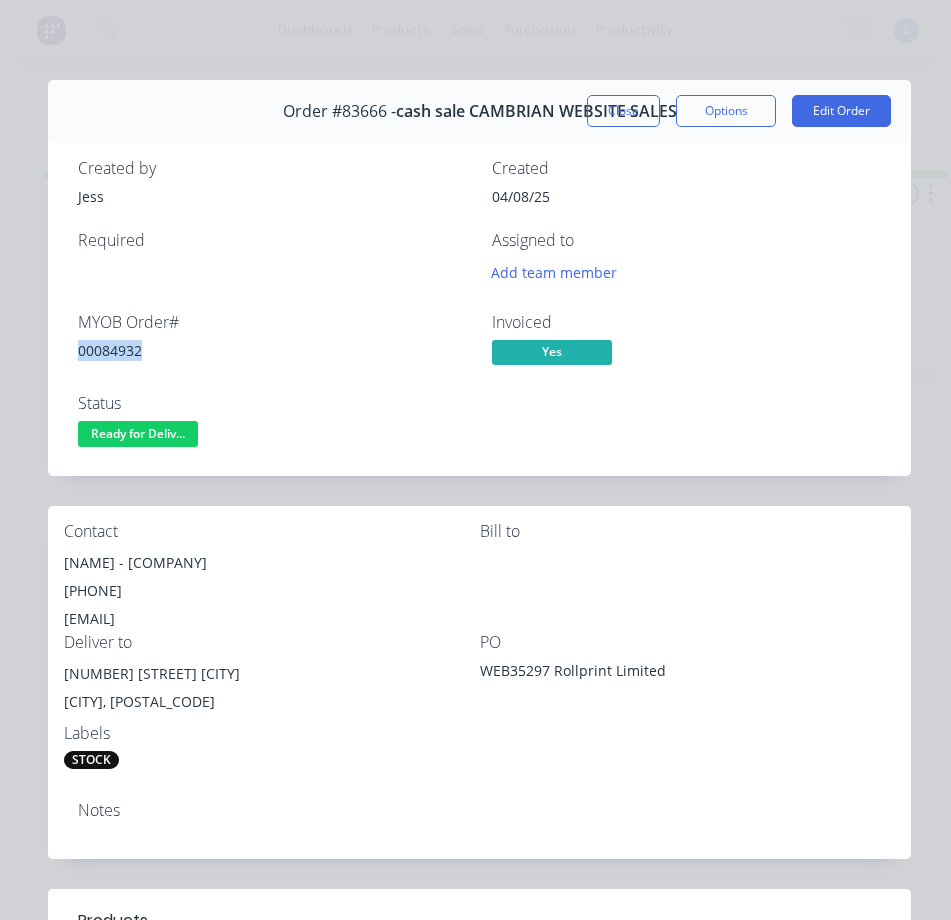 click on "00084932" at bounding box center (273, 350) 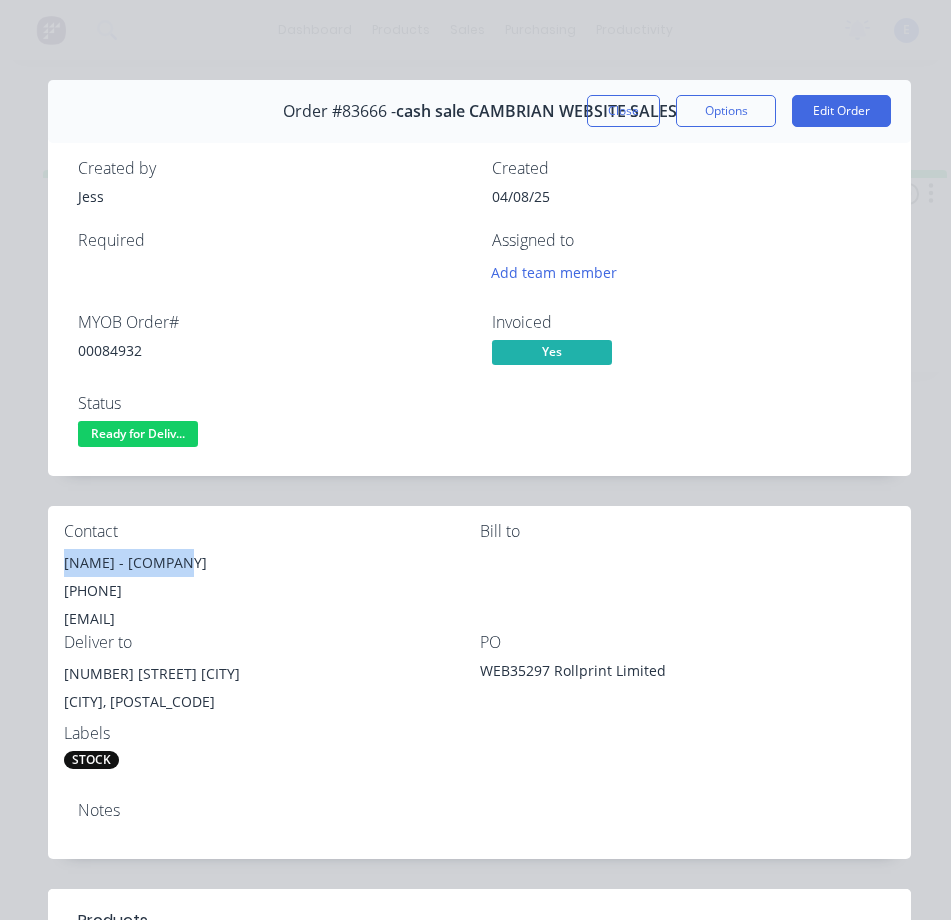 drag, startPoint x: 168, startPoint y: 566, endPoint x: 65, endPoint y: 567, distance: 103.00485 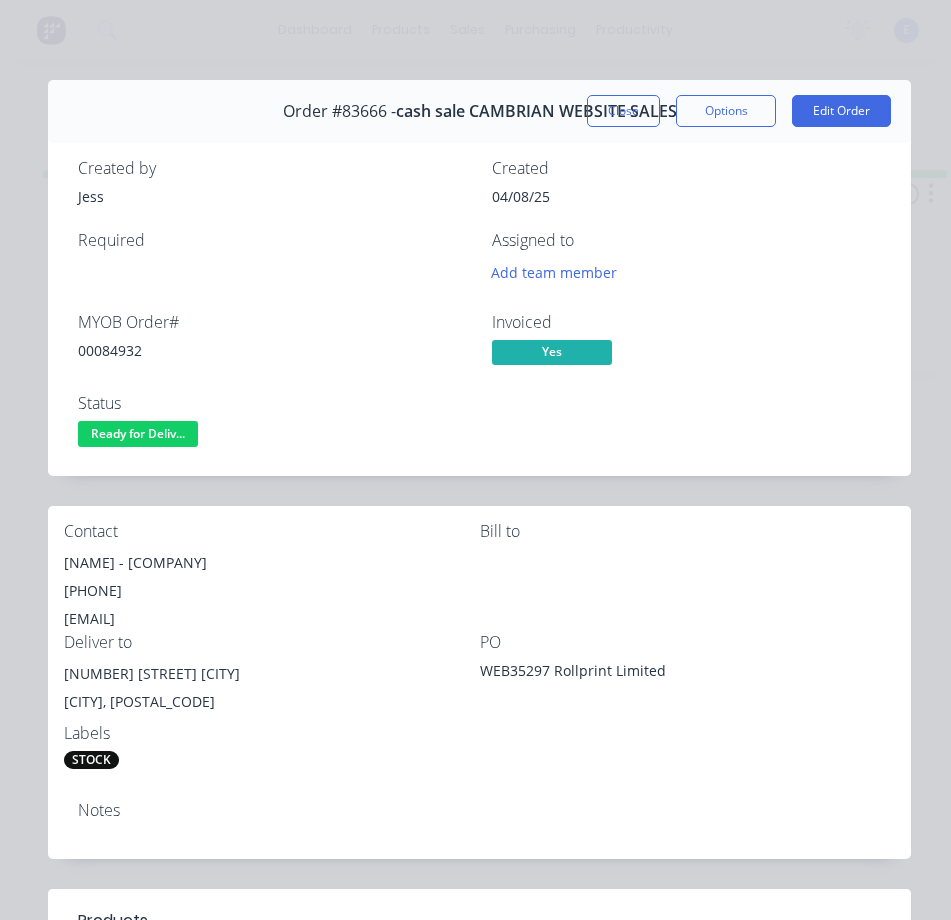 click on "[PHONE]" at bounding box center (272, 591) 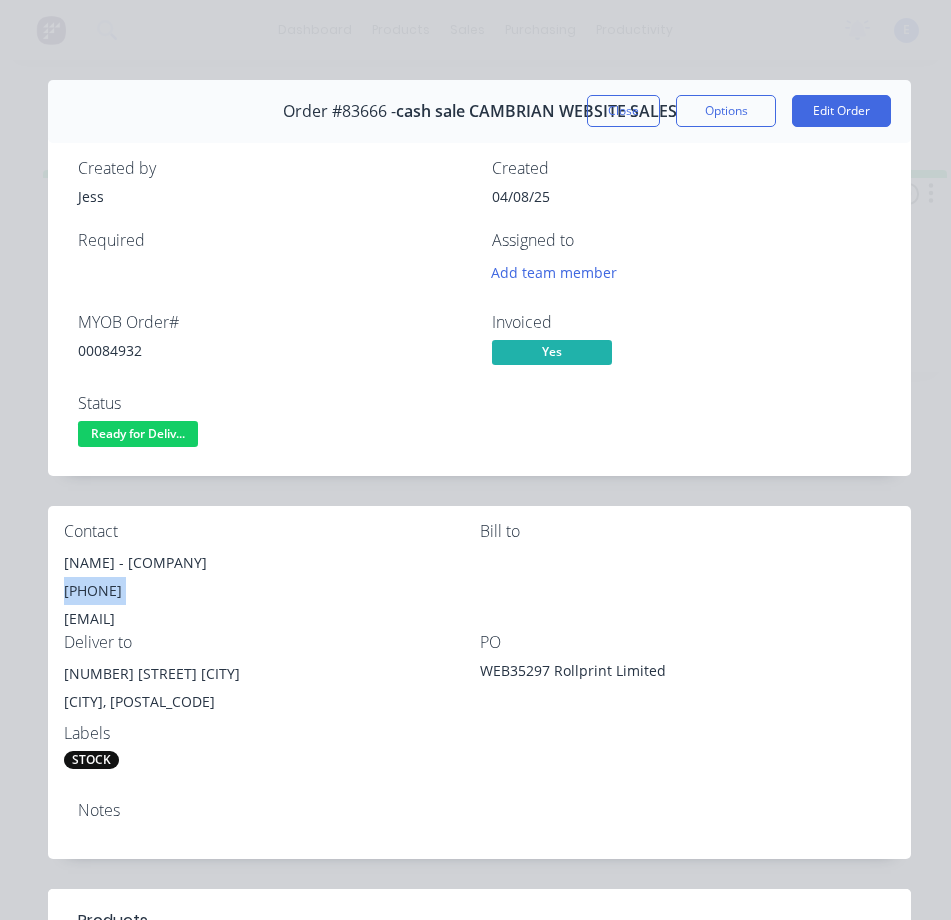 click on "[PHONE]" at bounding box center (272, 591) 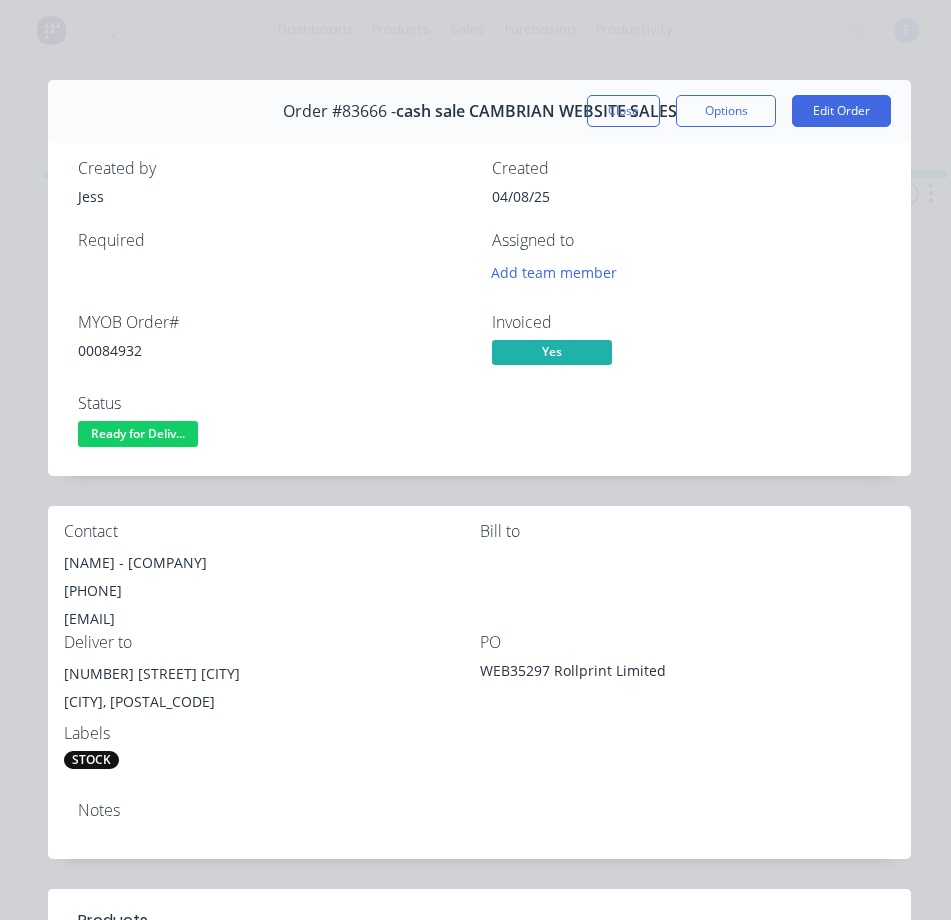 click on "[EMAIL]" at bounding box center [272, 619] 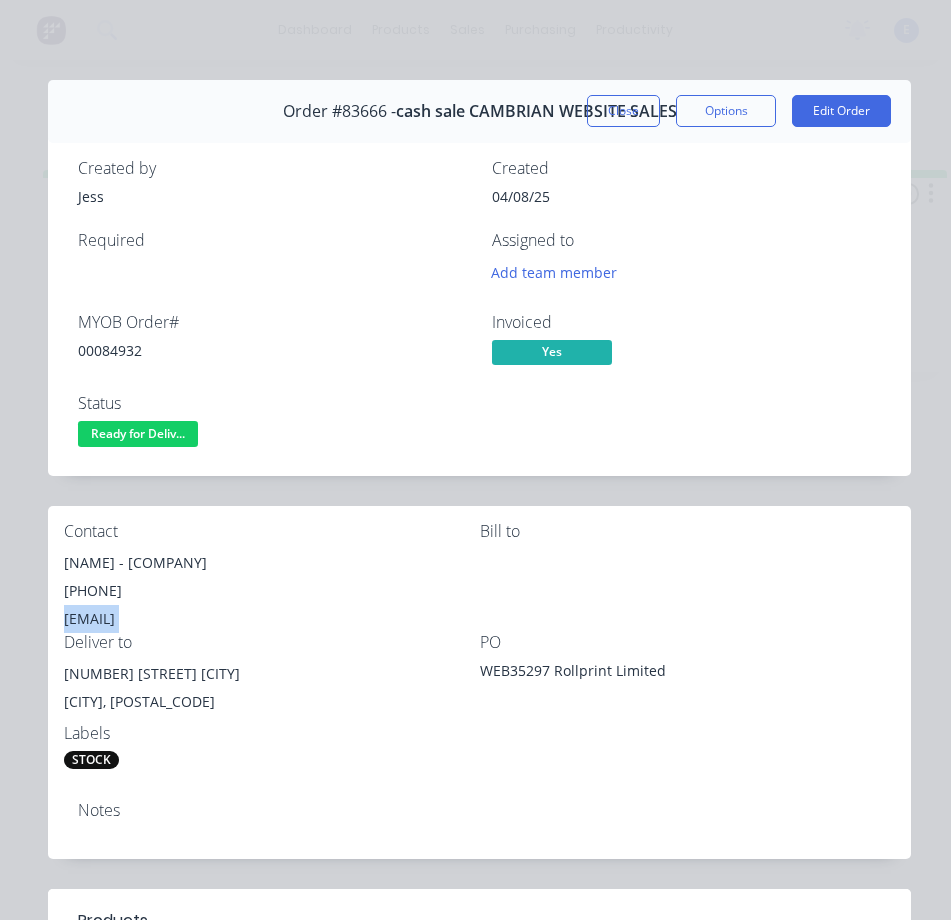 click on "[EMAIL]" at bounding box center (272, 619) 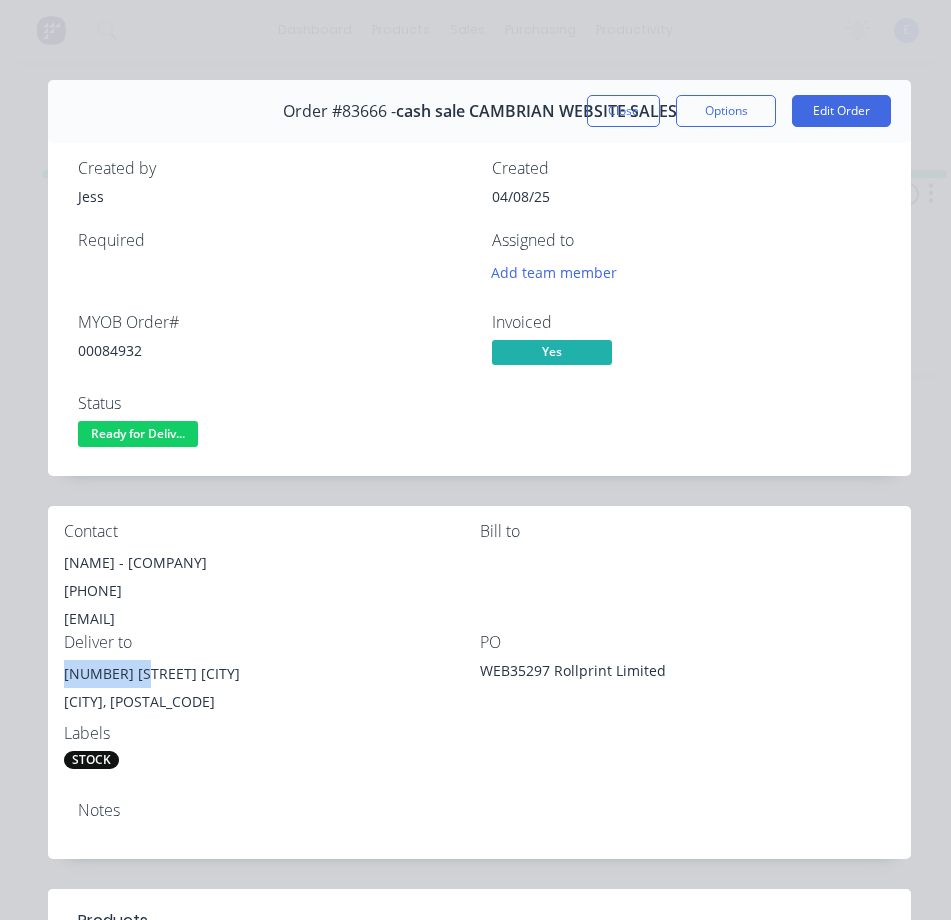 drag, startPoint x: 142, startPoint y: 672, endPoint x: 51, endPoint y: 677, distance: 91.13726 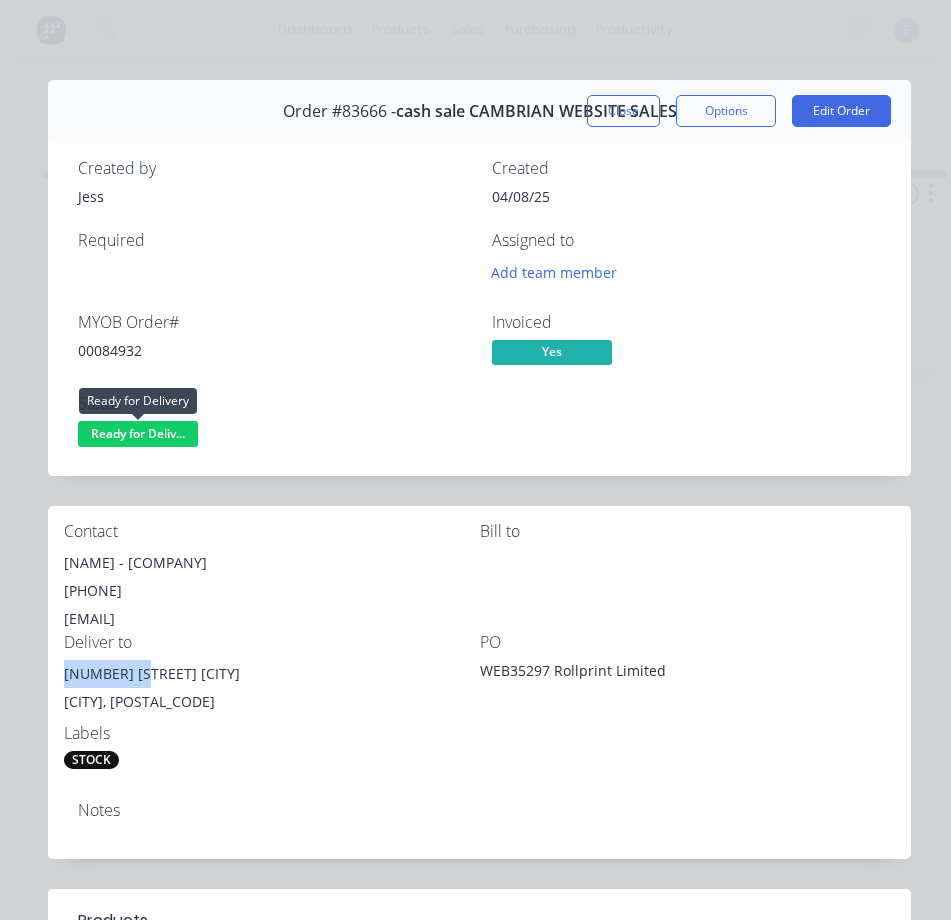 click on "Ready for Deliv..." at bounding box center (138, 433) 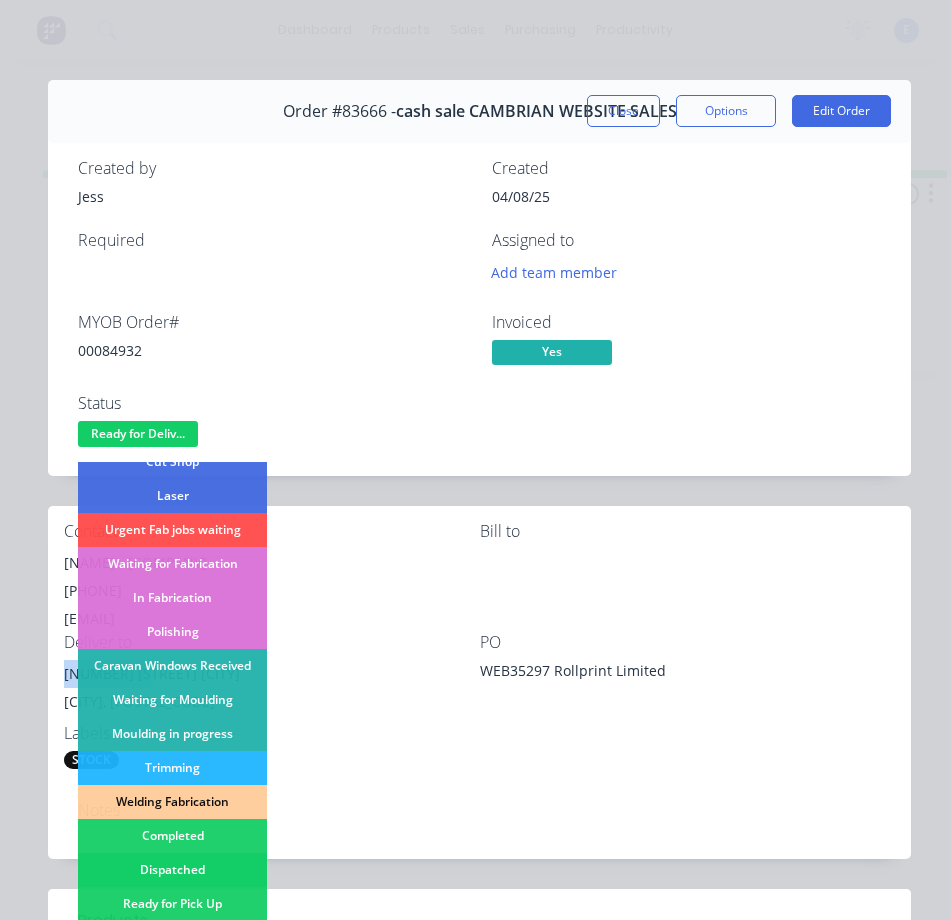 scroll, scrollTop: 300, scrollLeft: 0, axis: vertical 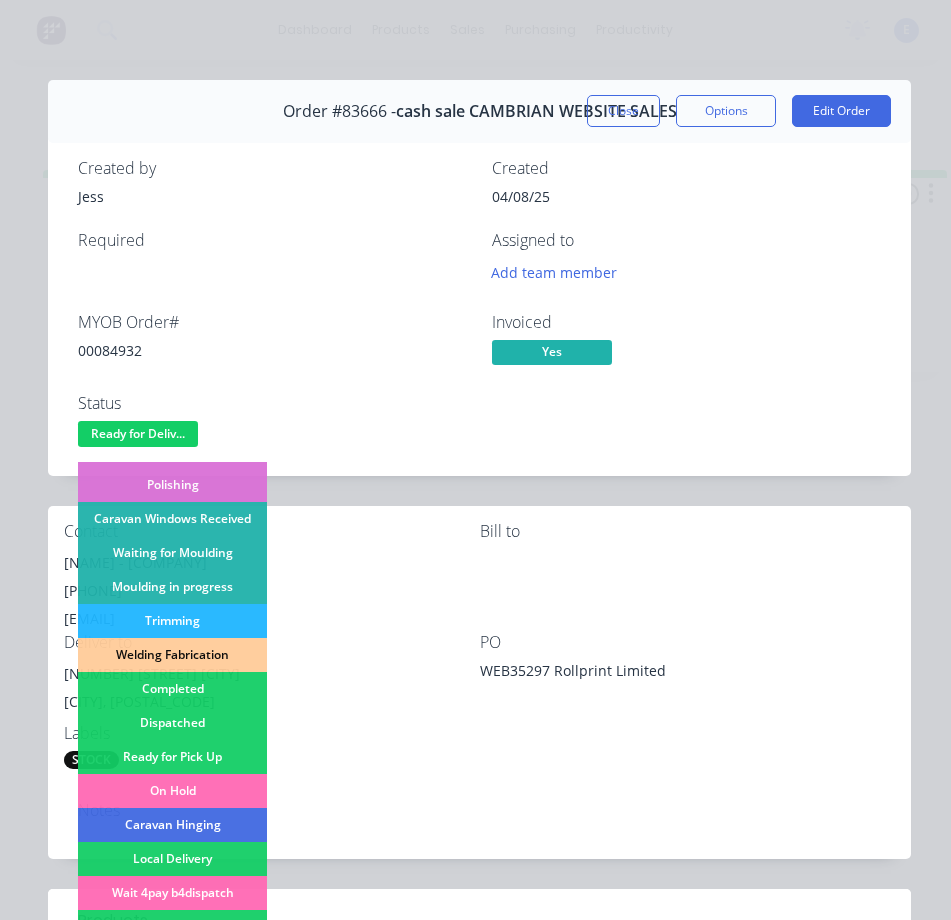 click on "Dispatched" at bounding box center (172, 723) 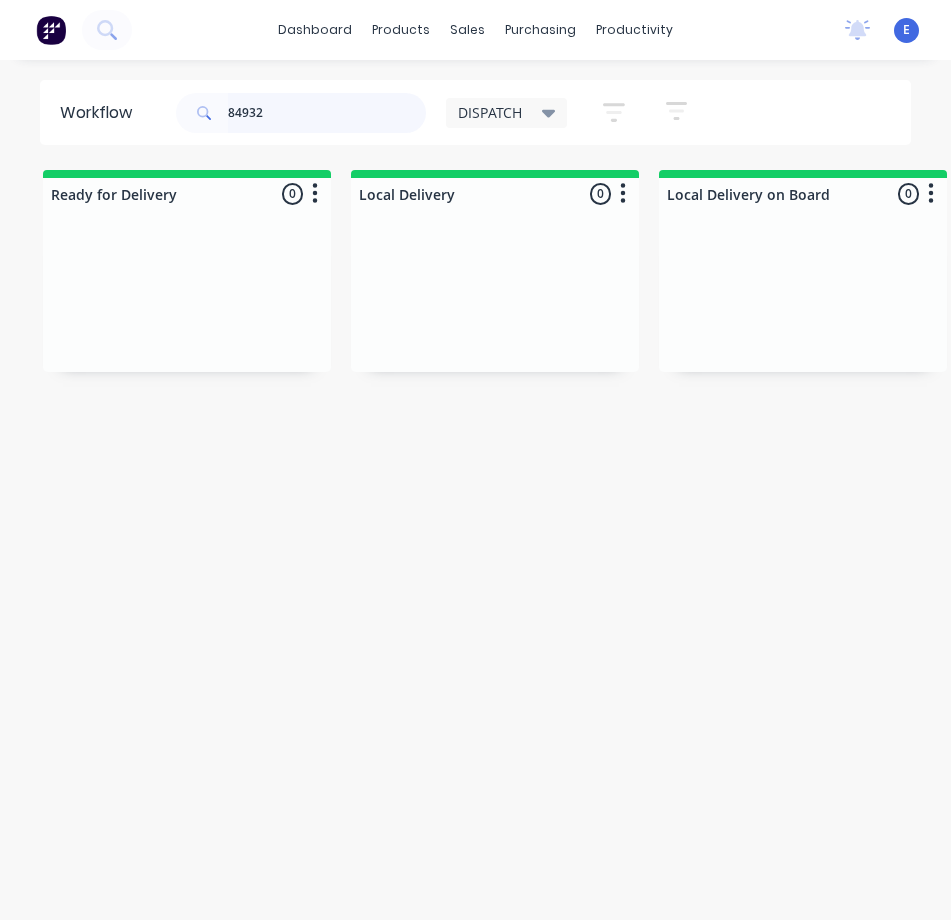 click on "84932" at bounding box center [327, 113] 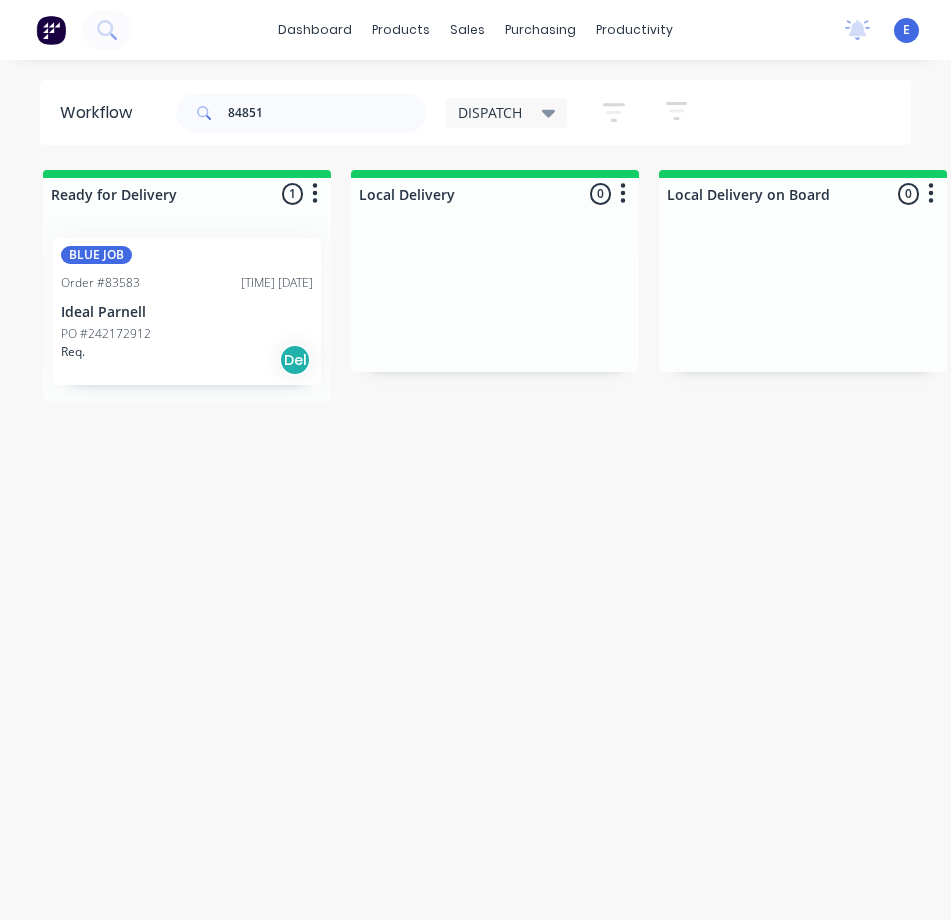 click on "Ideal Parnell" at bounding box center (187, 312) 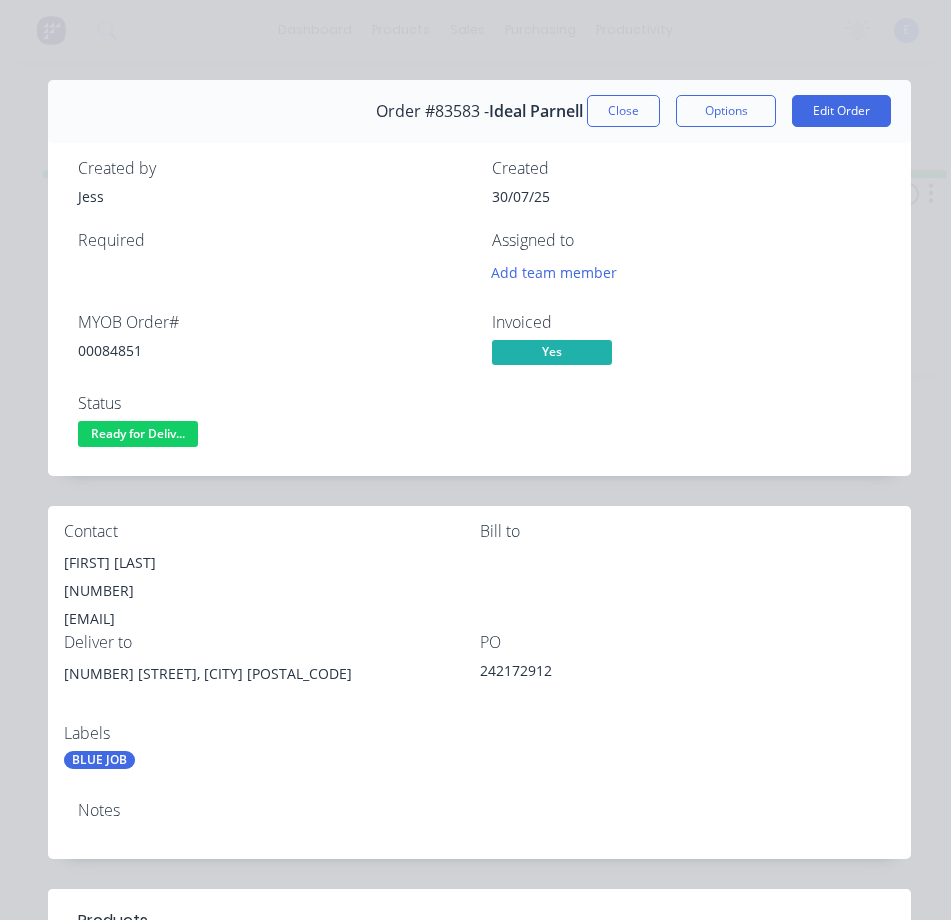 click on "00084851" at bounding box center (273, 350) 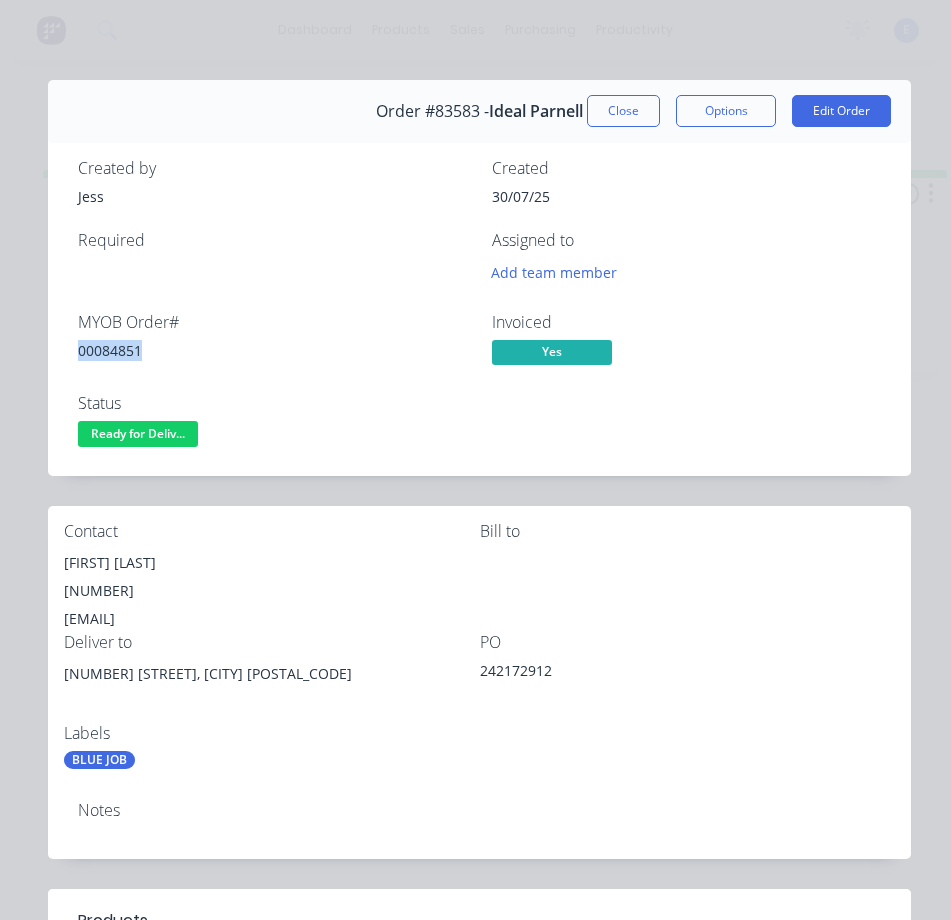 click on "00084851" at bounding box center (273, 350) 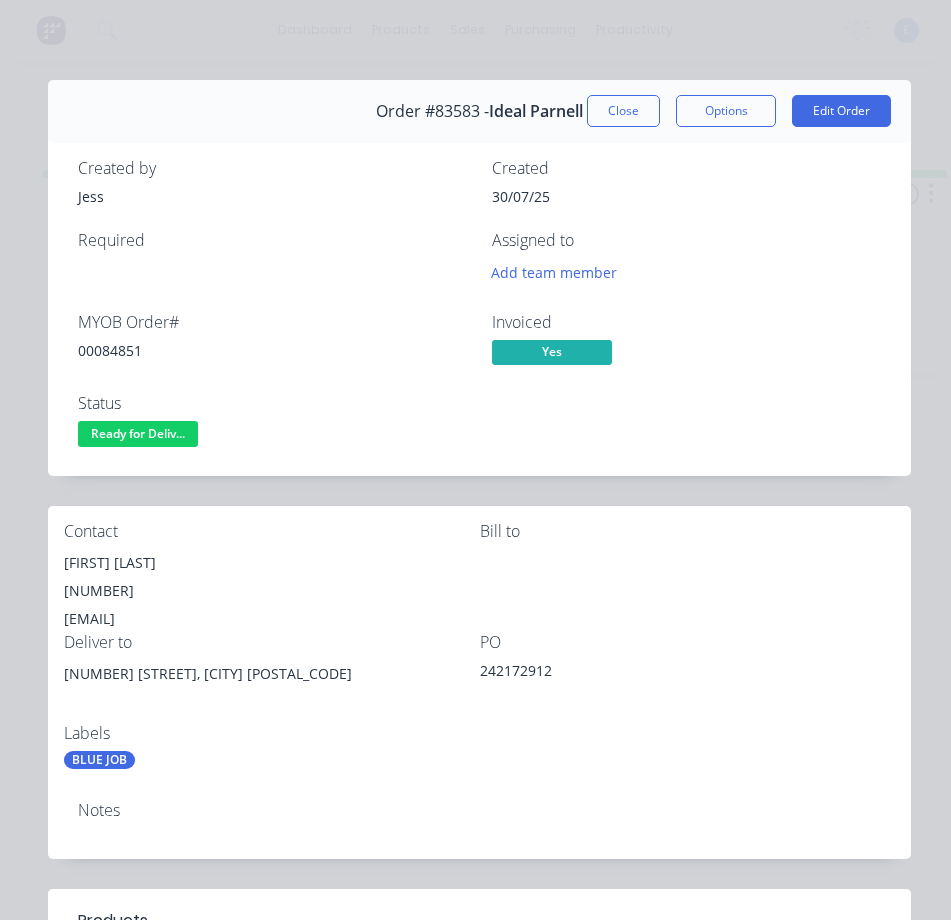 click on "[FIRST] [LAST]" at bounding box center (272, 563) 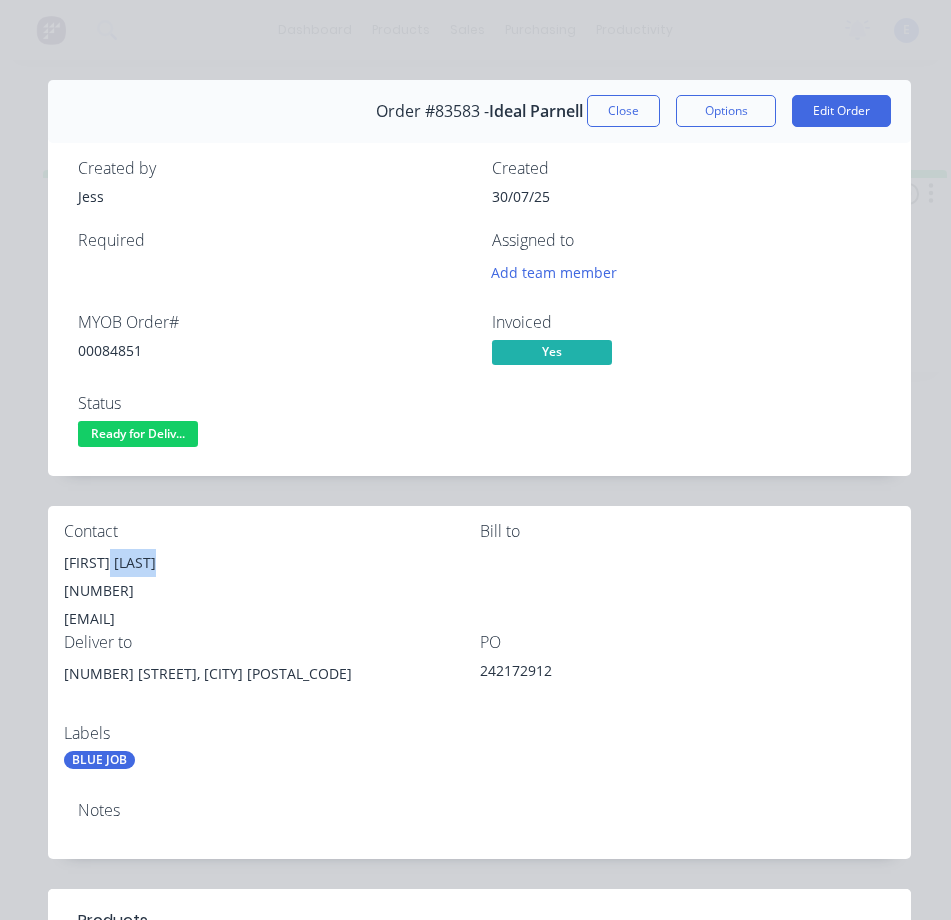 click on "[FIRST] [LAST]" at bounding box center (272, 563) 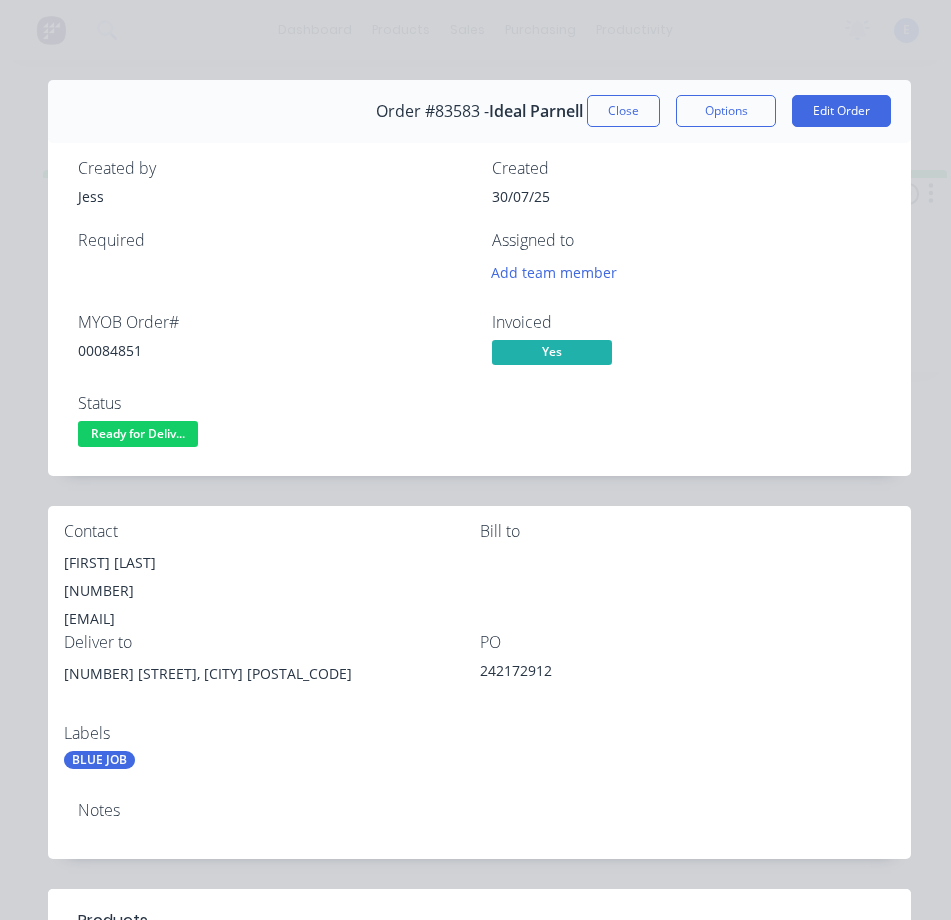 drag, startPoint x: 151, startPoint y: 567, endPoint x: 132, endPoint y: 562, distance: 19.646883 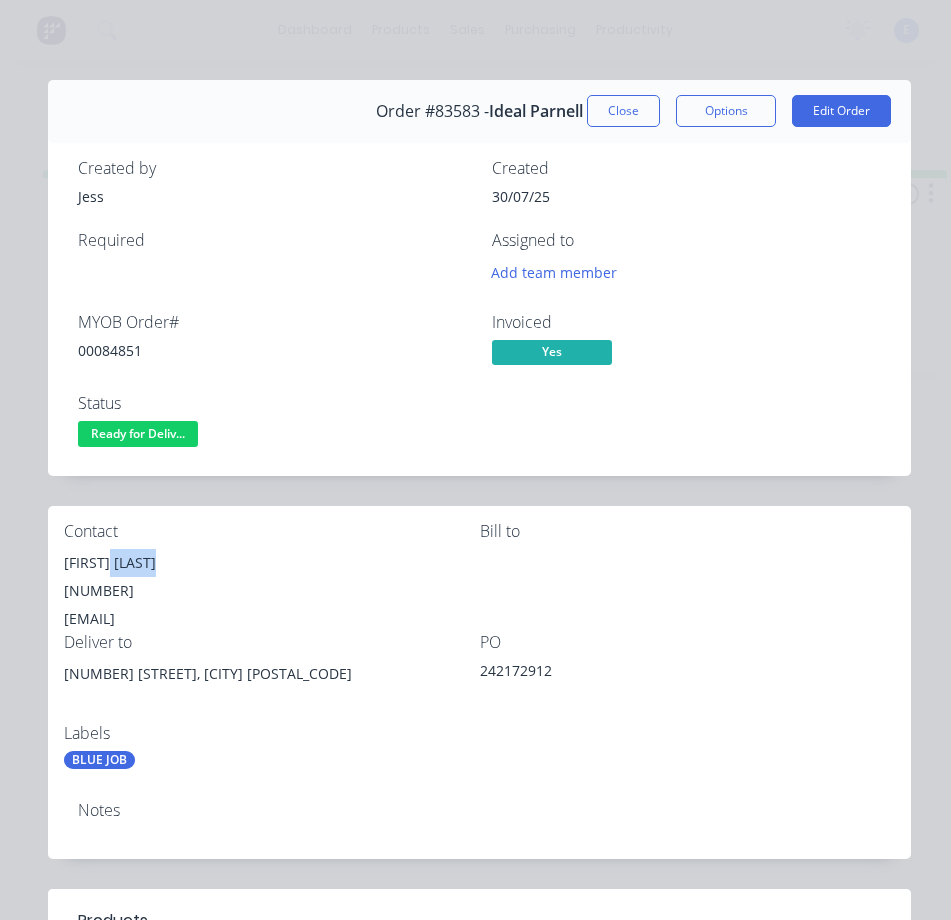 click on "[FIRST] [LAST]" at bounding box center [272, 563] 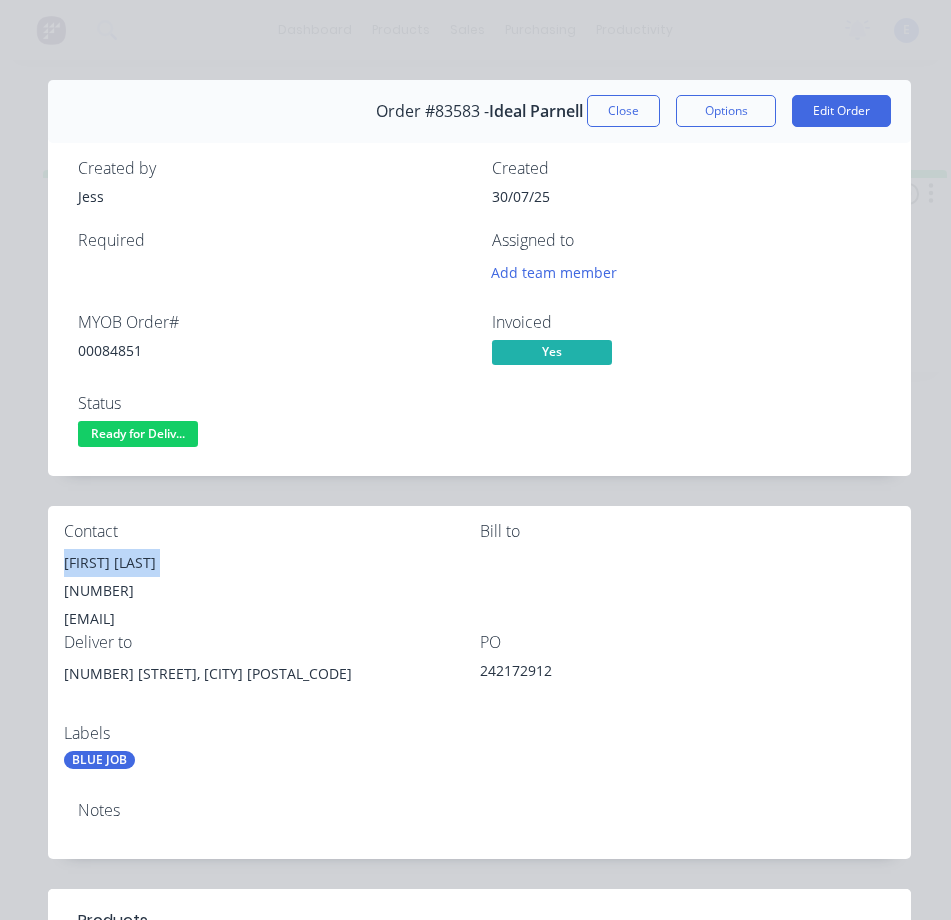 click on "[FIRST] [LAST]" at bounding box center (272, 563) 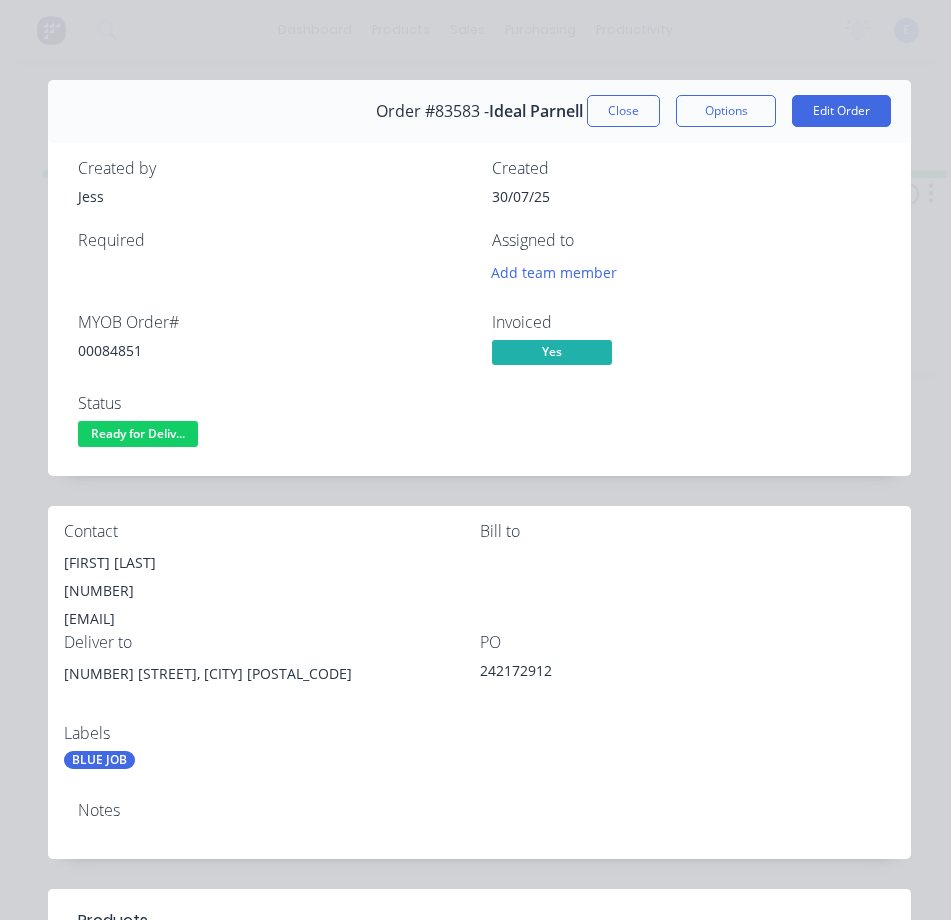 click on "[NUMBER]" at bounding box center [272, 591] 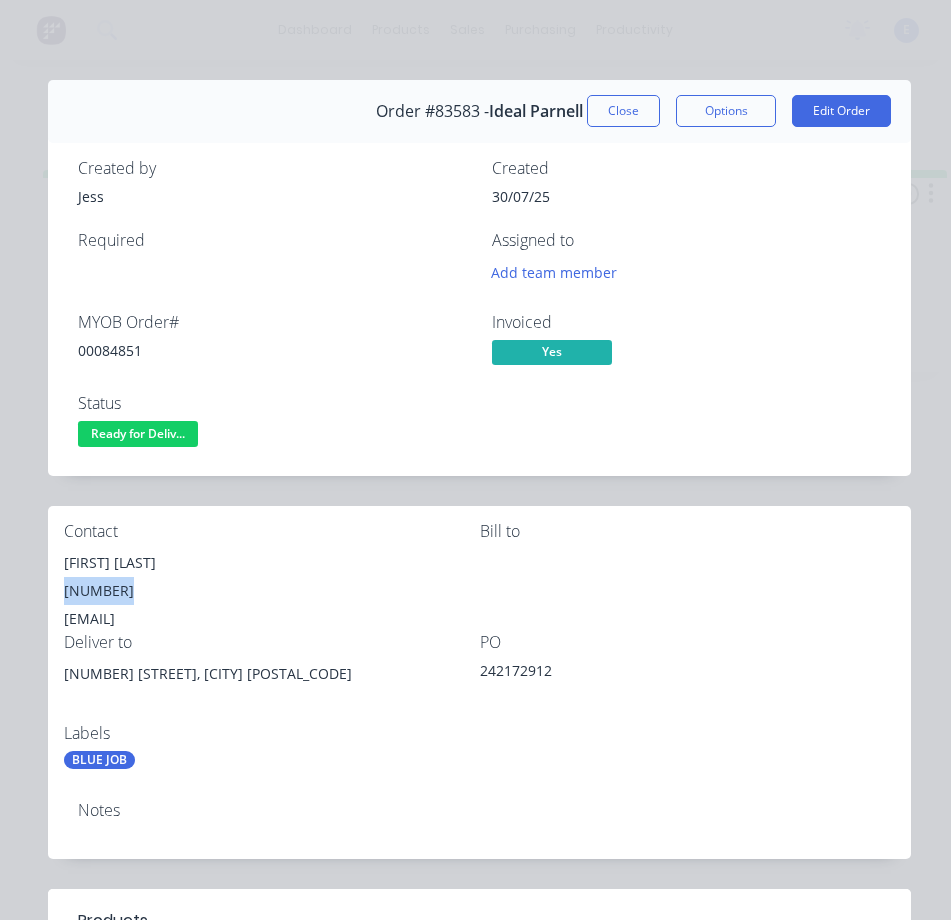 click on "[NUMBER]" at bounding box center (272, 591) 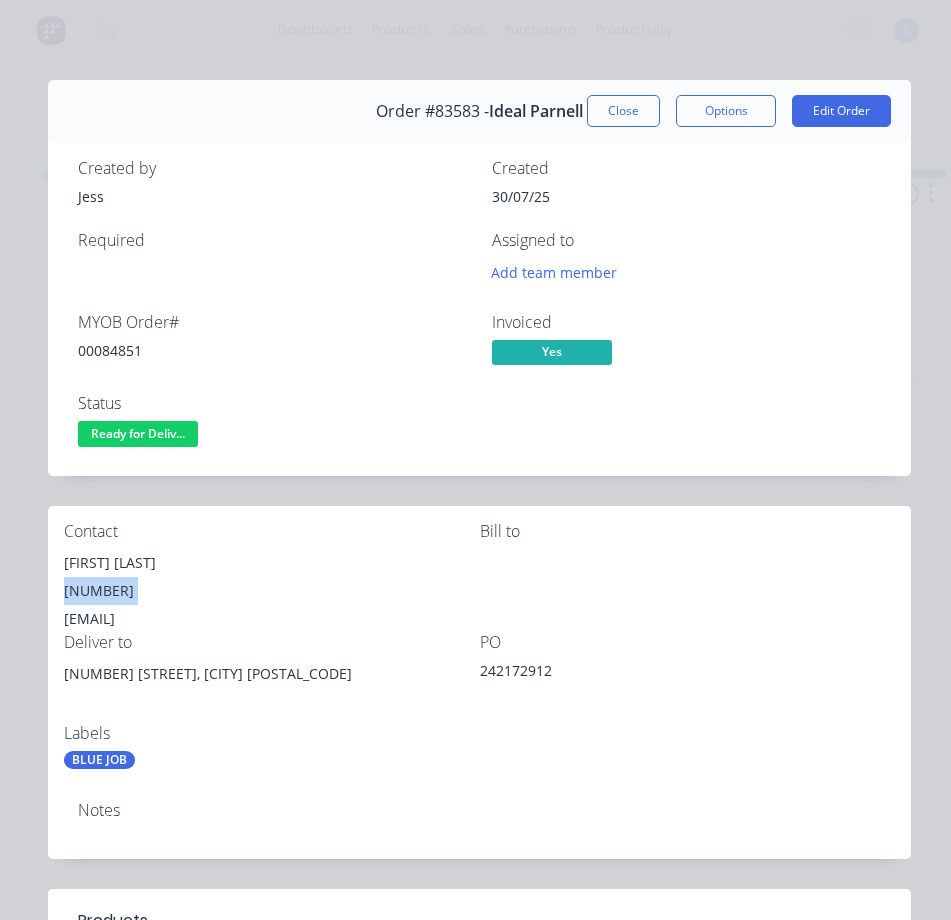 click on "[NUMBER]" at bounding box center (272, 591) 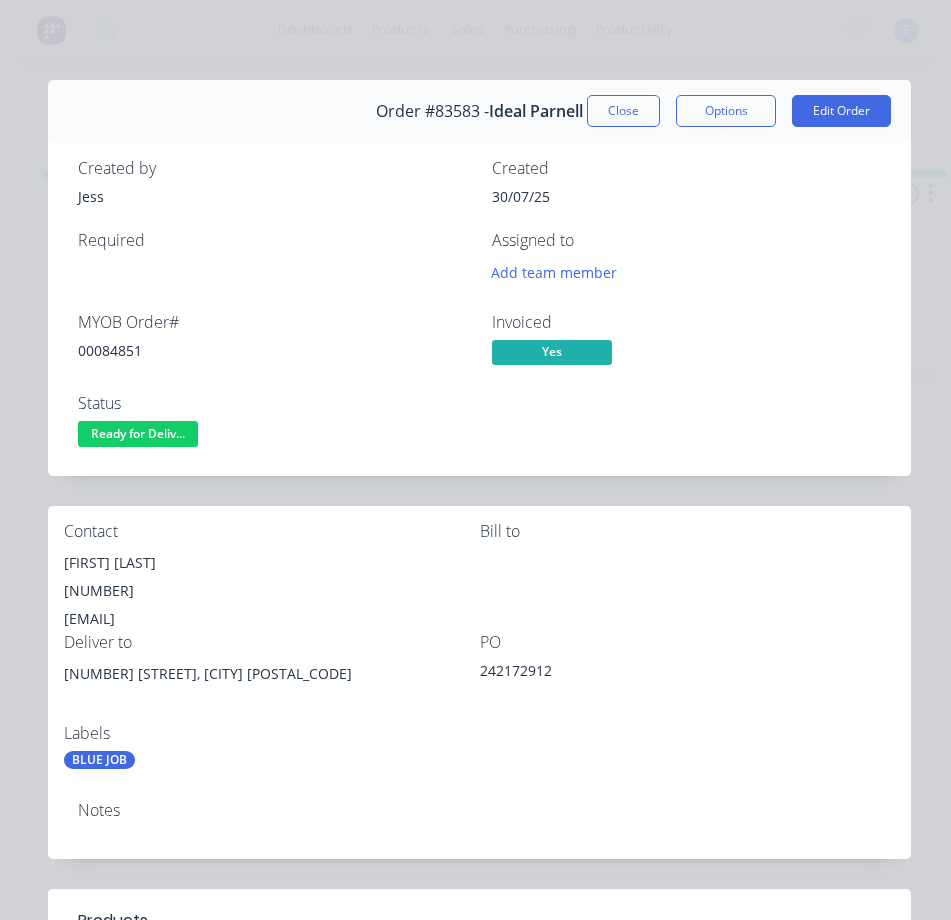 click on "[EMAIL]" at bounding box center [272, 619] 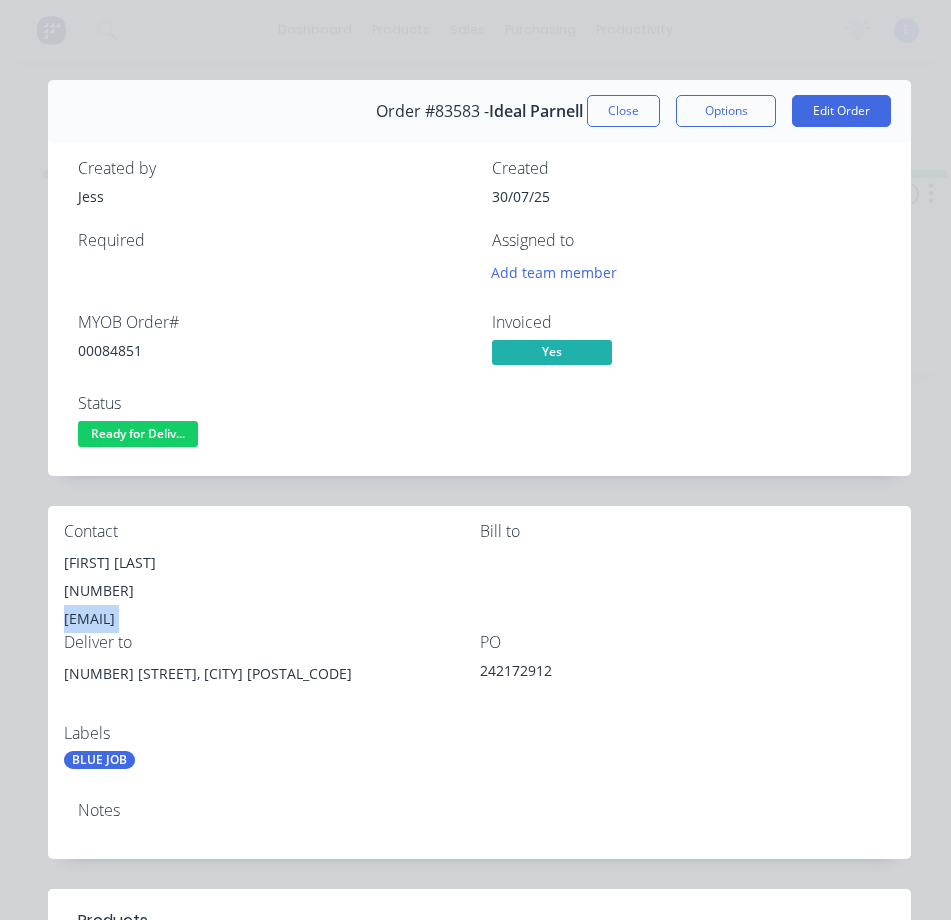 click on "[EMAIL]" at bounding box center [272, 619] 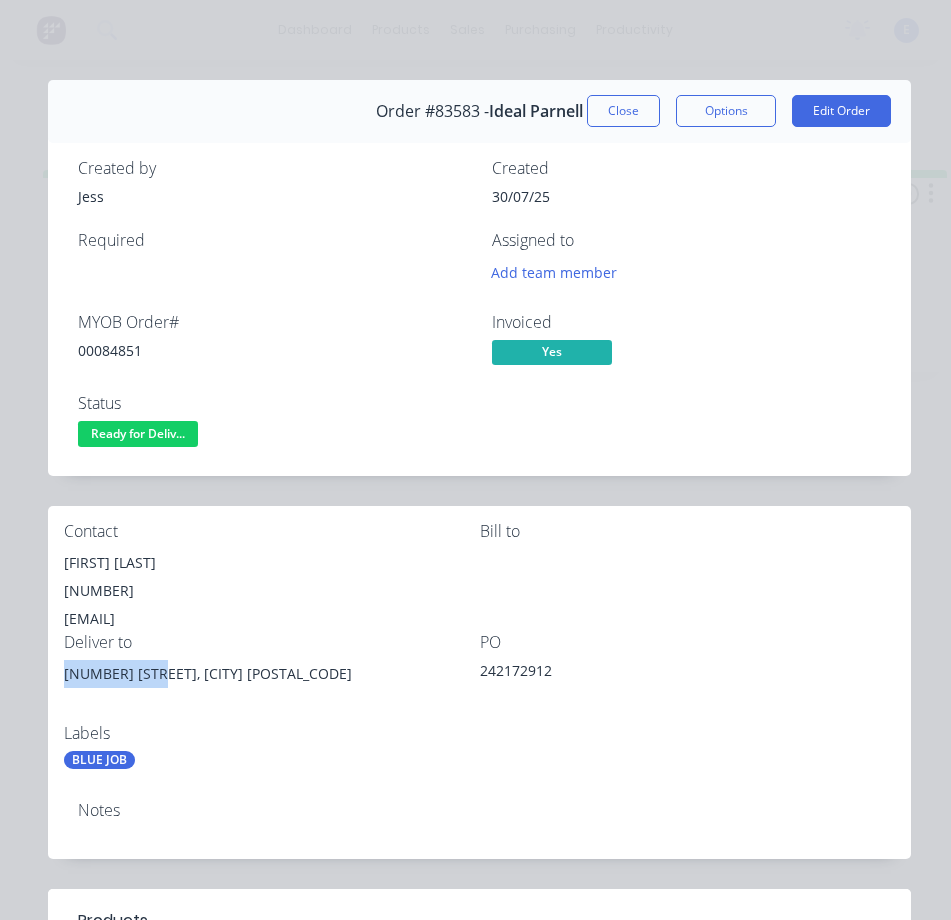 drag, startPoint x: 156, startPoint y: 669, endPoint x: 52, endPoint y: 681, distance: 104.69002 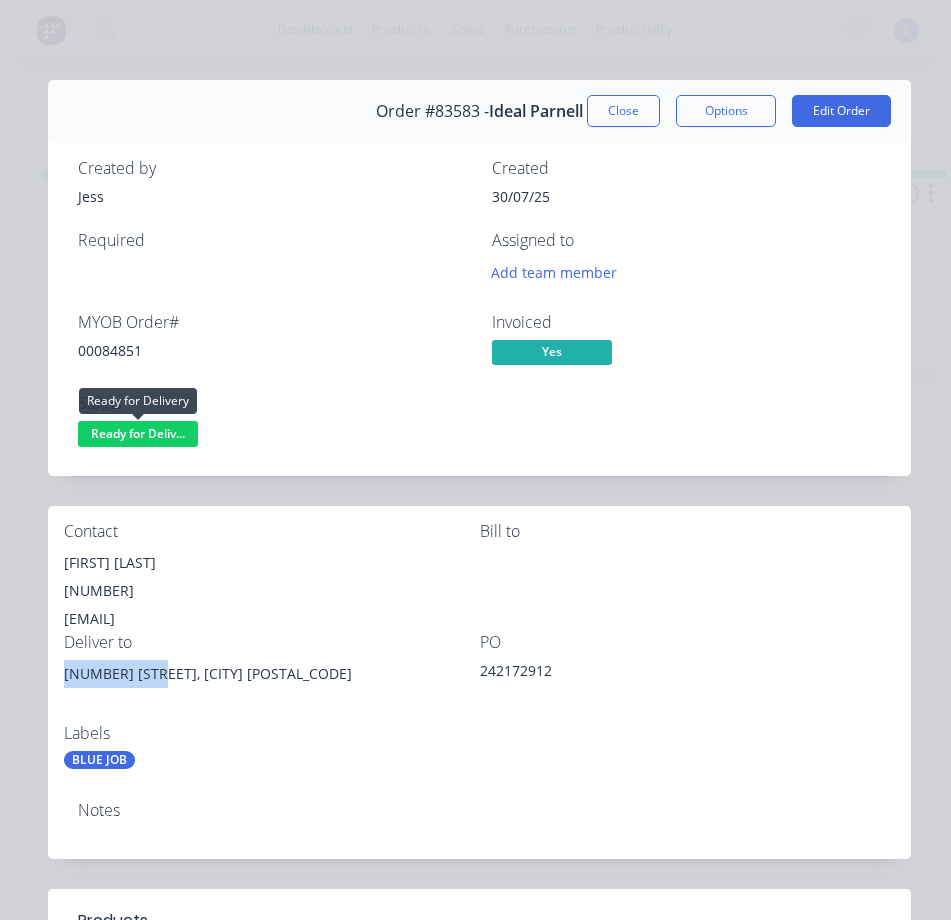 click on "Ready for Deliv..." at bounding box center [138, 433] 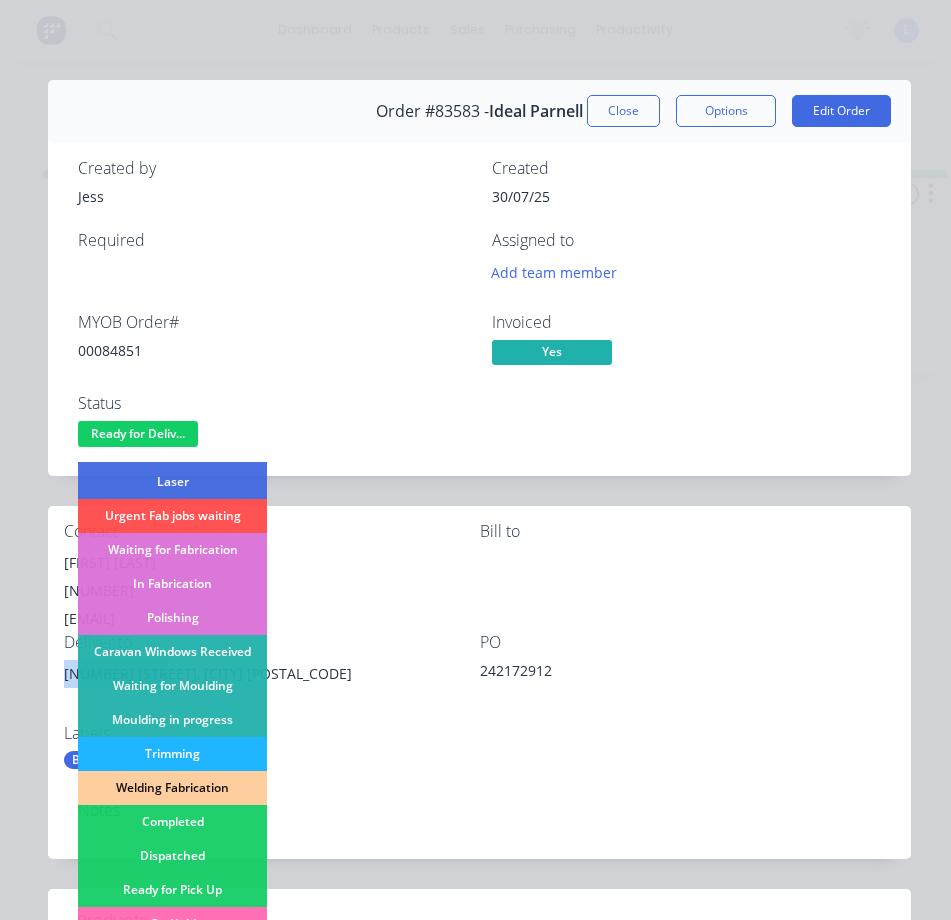 scroll, scrollTop: 300, scrollLeft: 0, axis: vertical 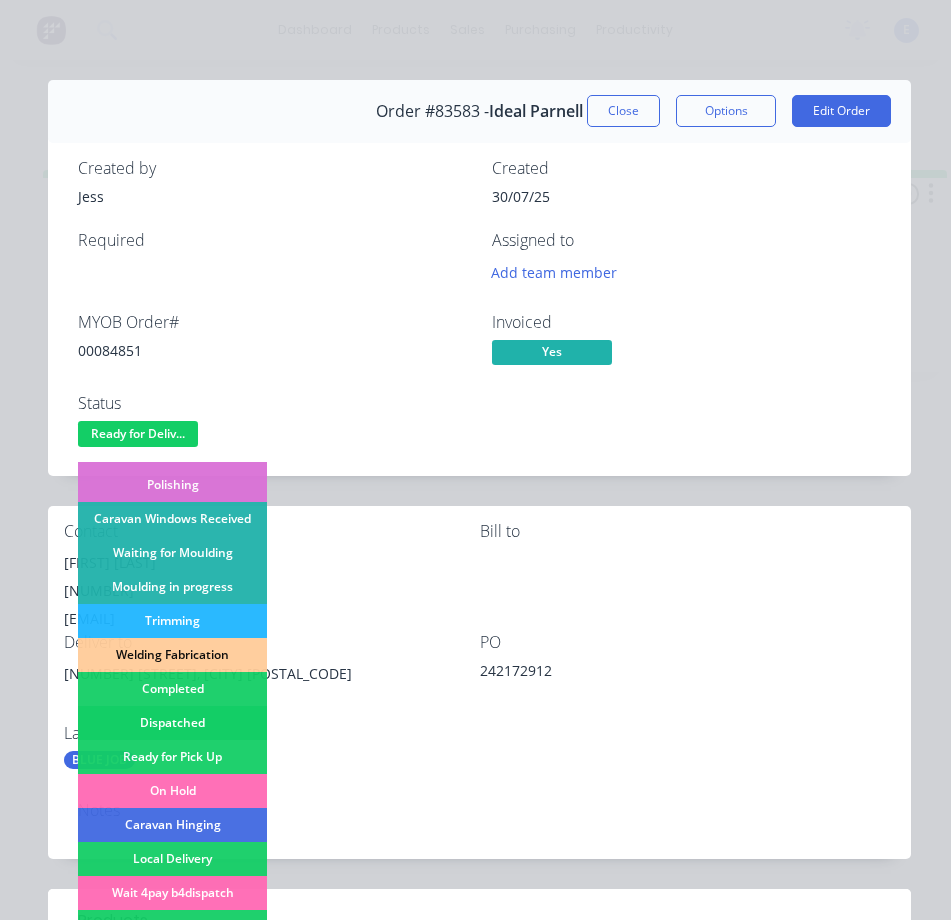 click on "Dispatched" at bounding box center [172, 723] 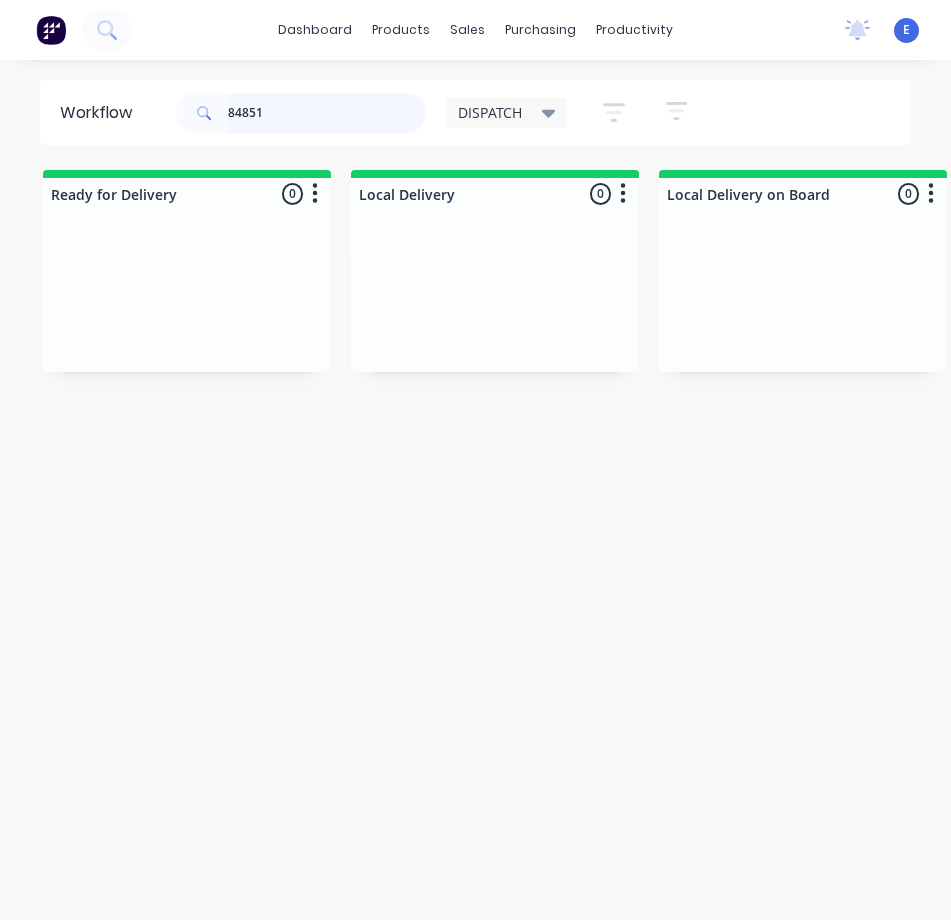 click on "84851" at bounding box center (327, 113) 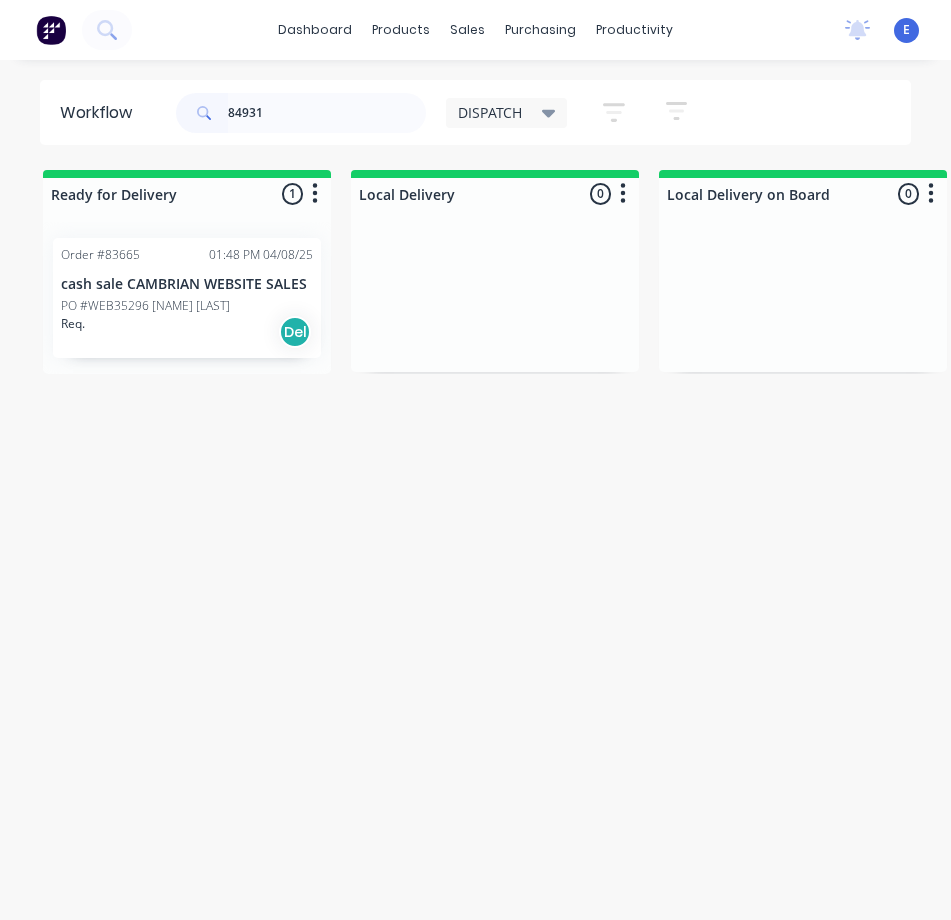 click on "Req. Del" at bounding box center [187, 332] 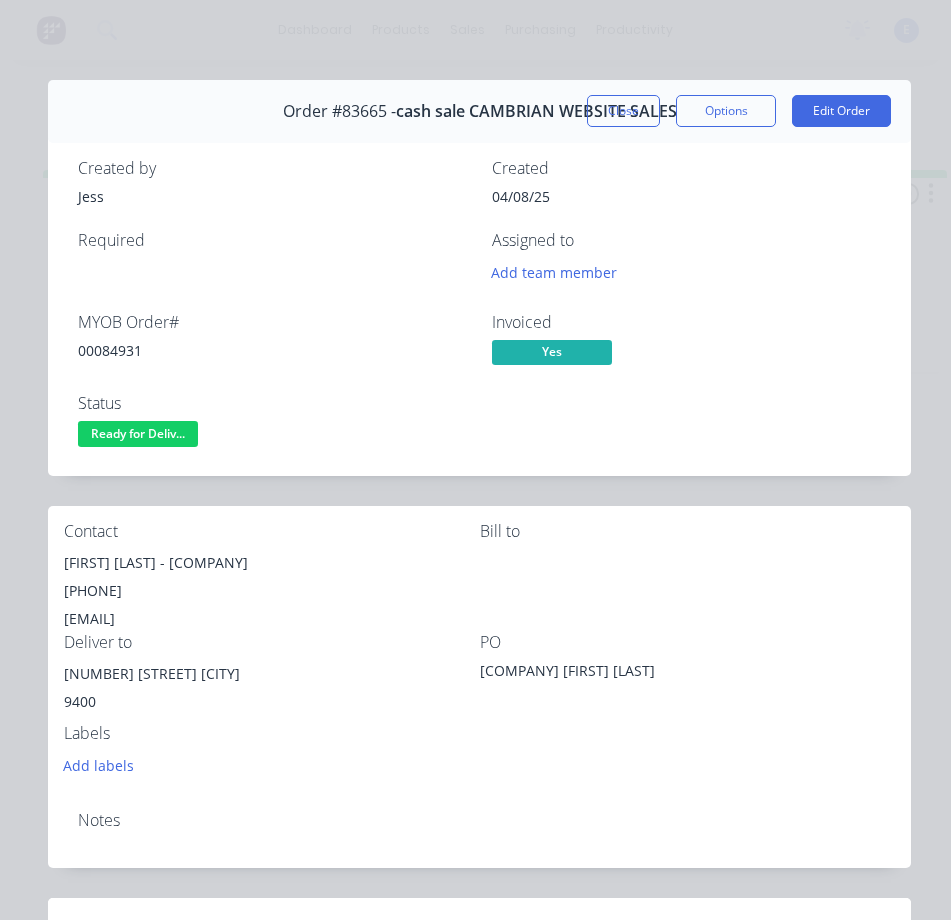 click on "00084931" at bounding box center (273, 350) 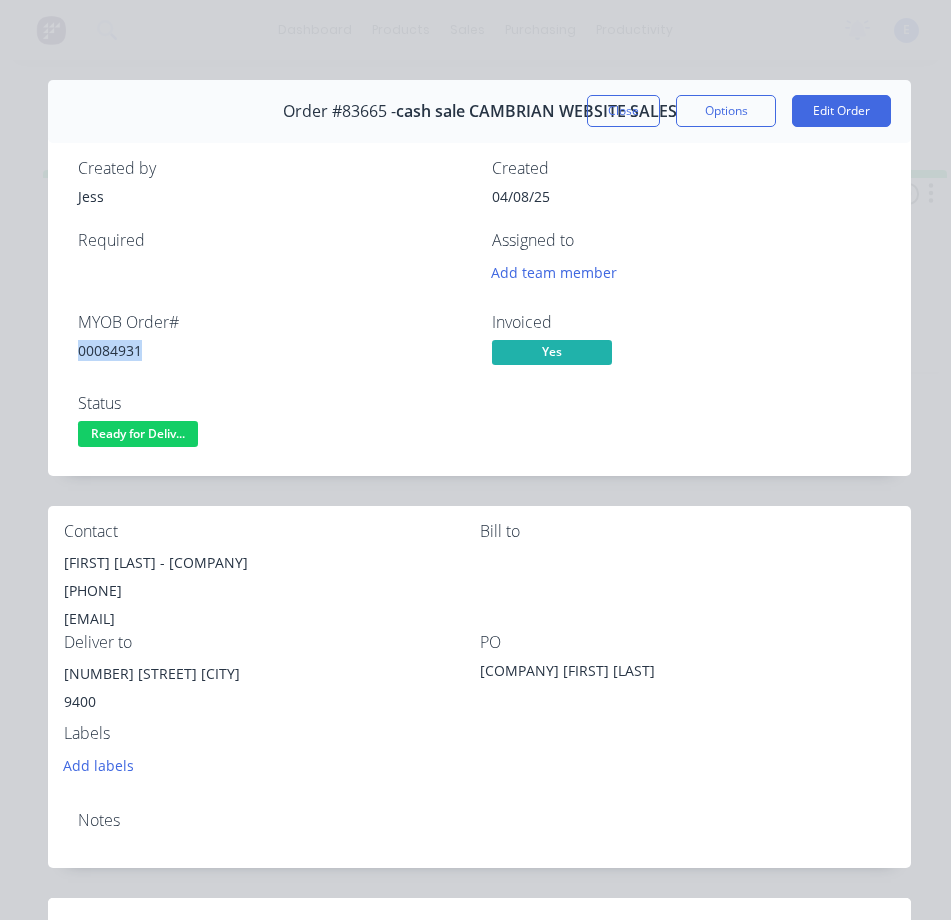 click on "00084931" at bounding box center (273, 350) 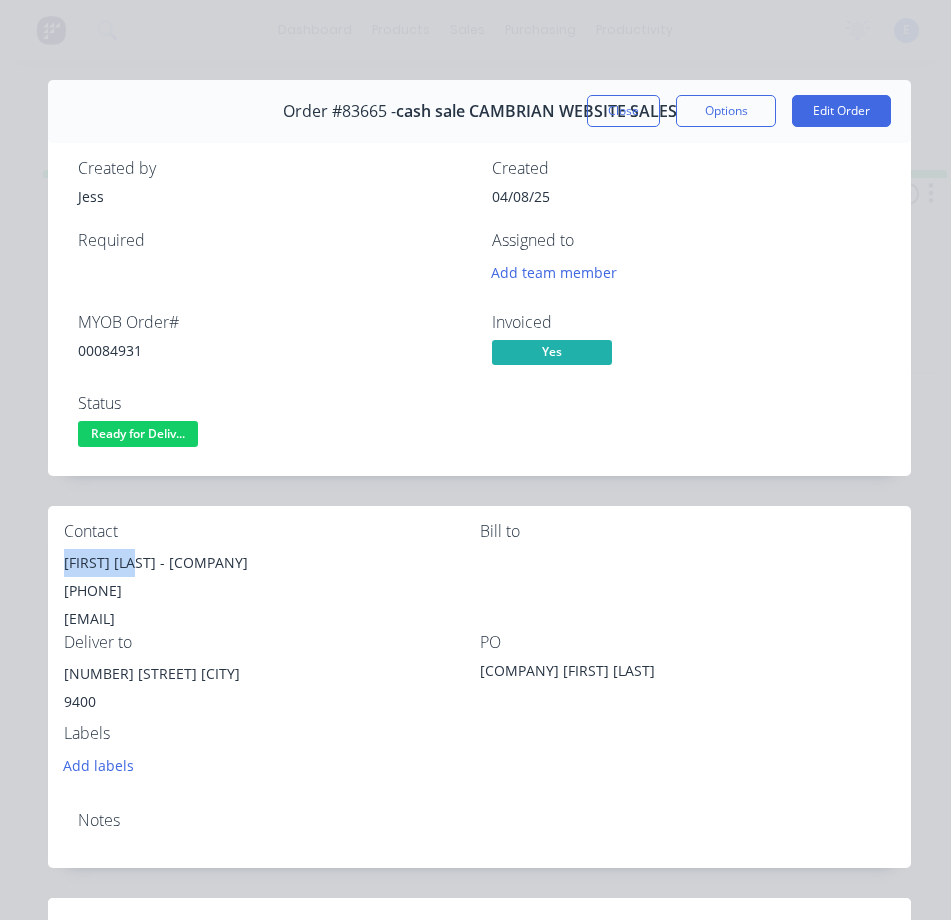 drag, startPoint x: 140, startPoint y: 564, endPoint x: 52, endPoint y: 564, distance: 88 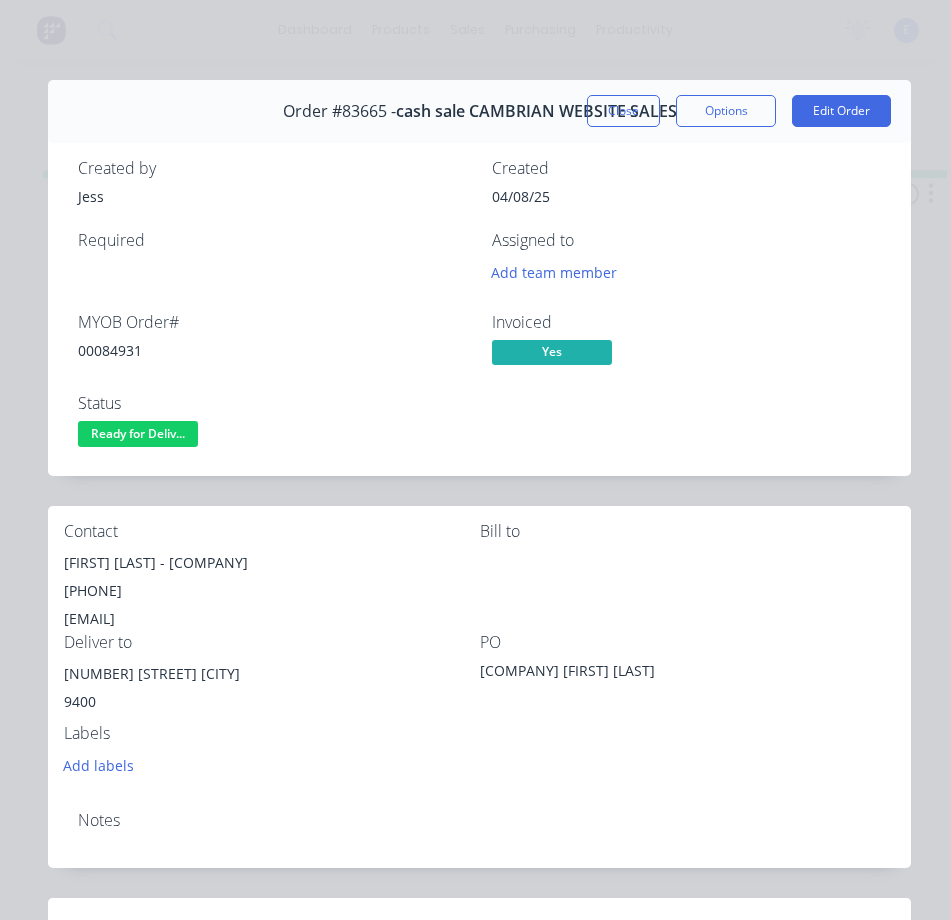 click on "[PHONE]" at bounding box center [272, 591] 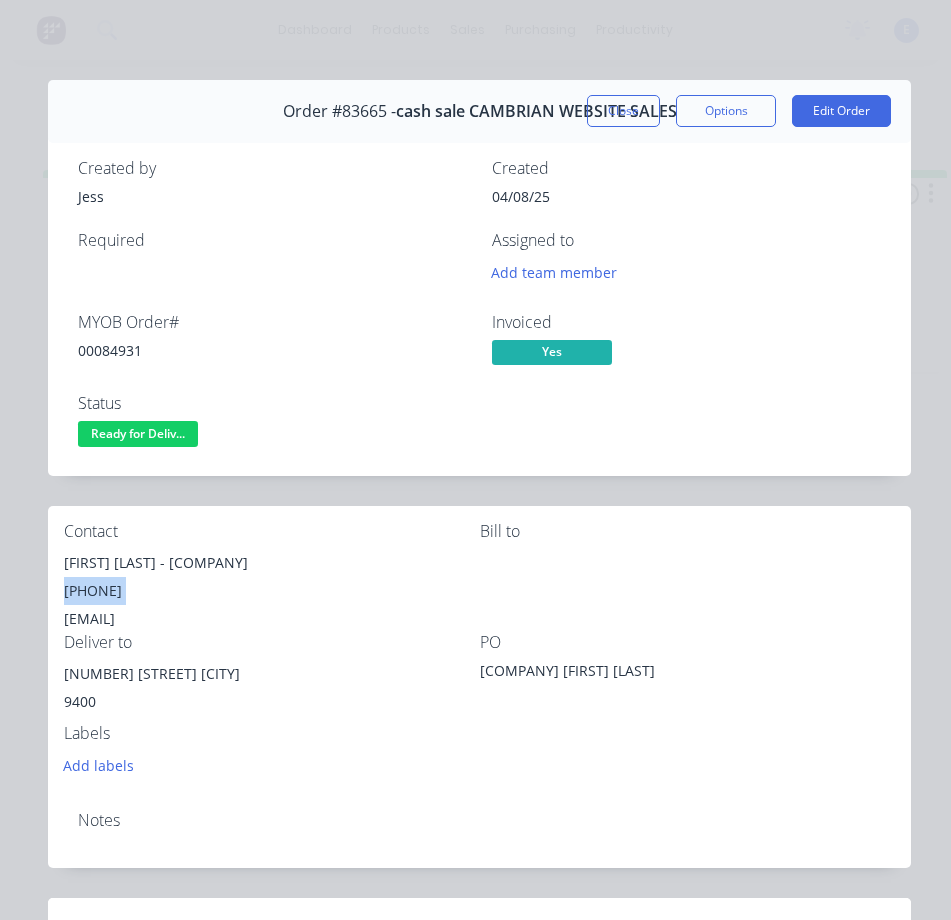 click on "[PHONE]" at bounding box center [272, 591] 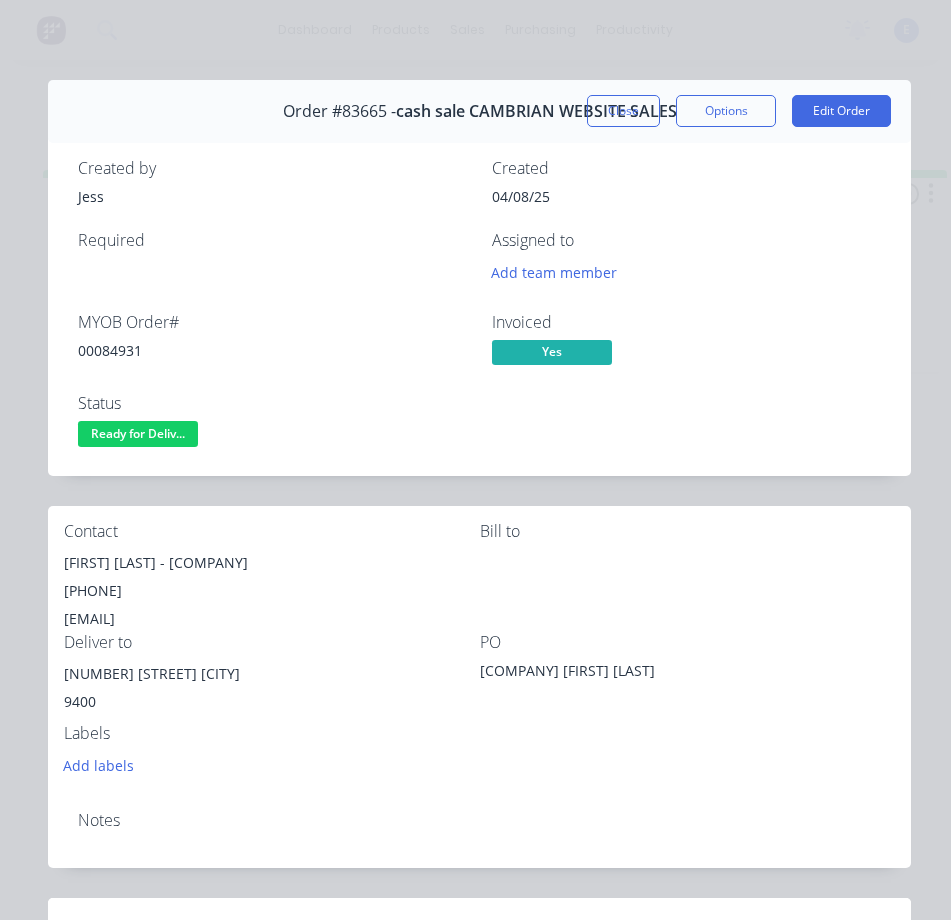 click on "[EMAIL]" at bounding box center (272, 619) 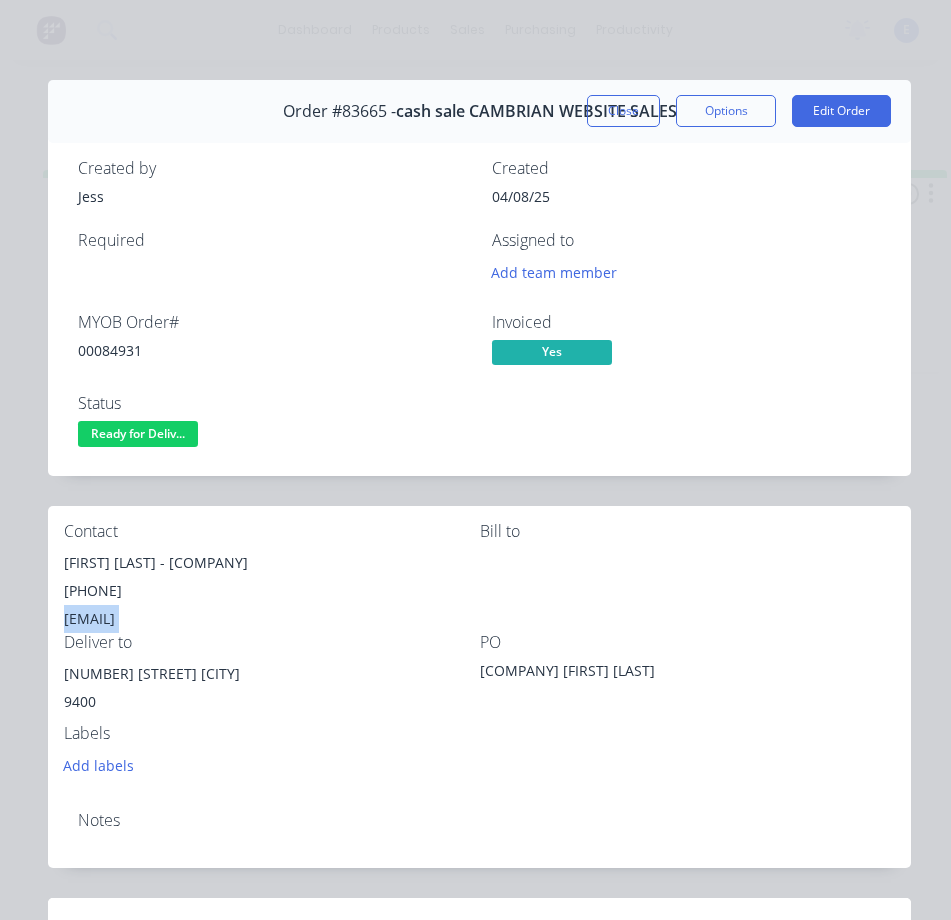 click on "[EMAIL]" at bounding box center (272, 619) 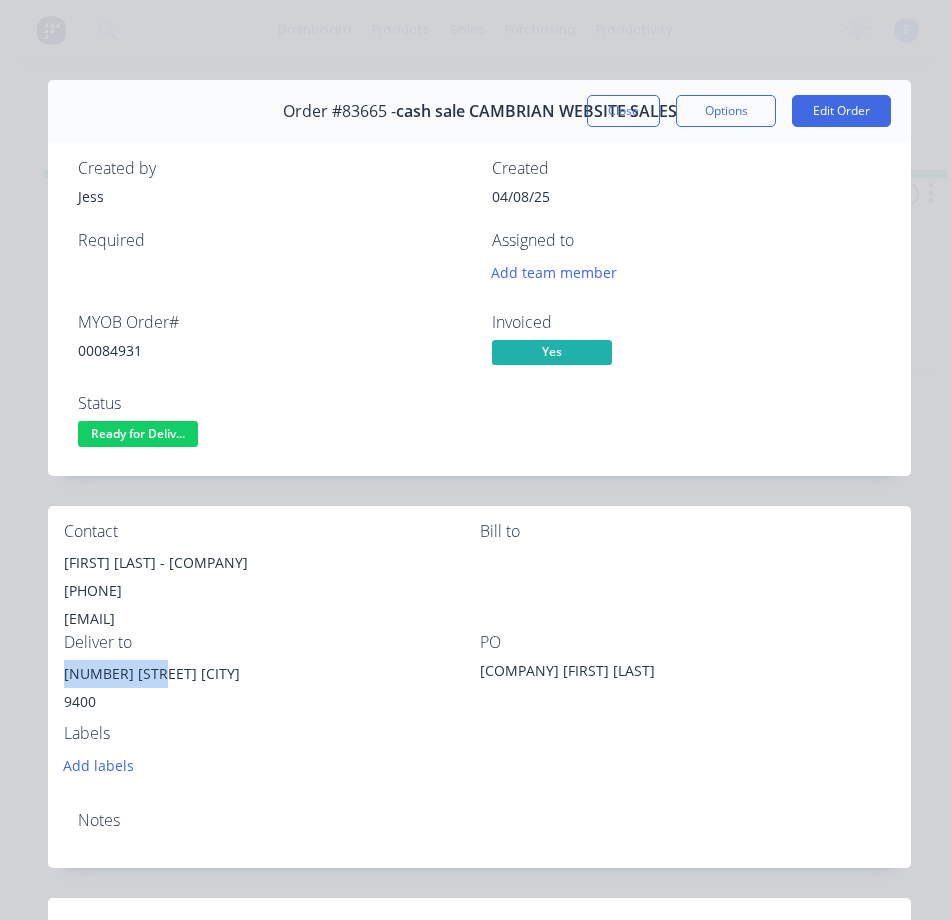 drag, startPoint x: 147, startPoint y: 671, endPoint x: 60, endPoint y: 674, distance: 87.05171 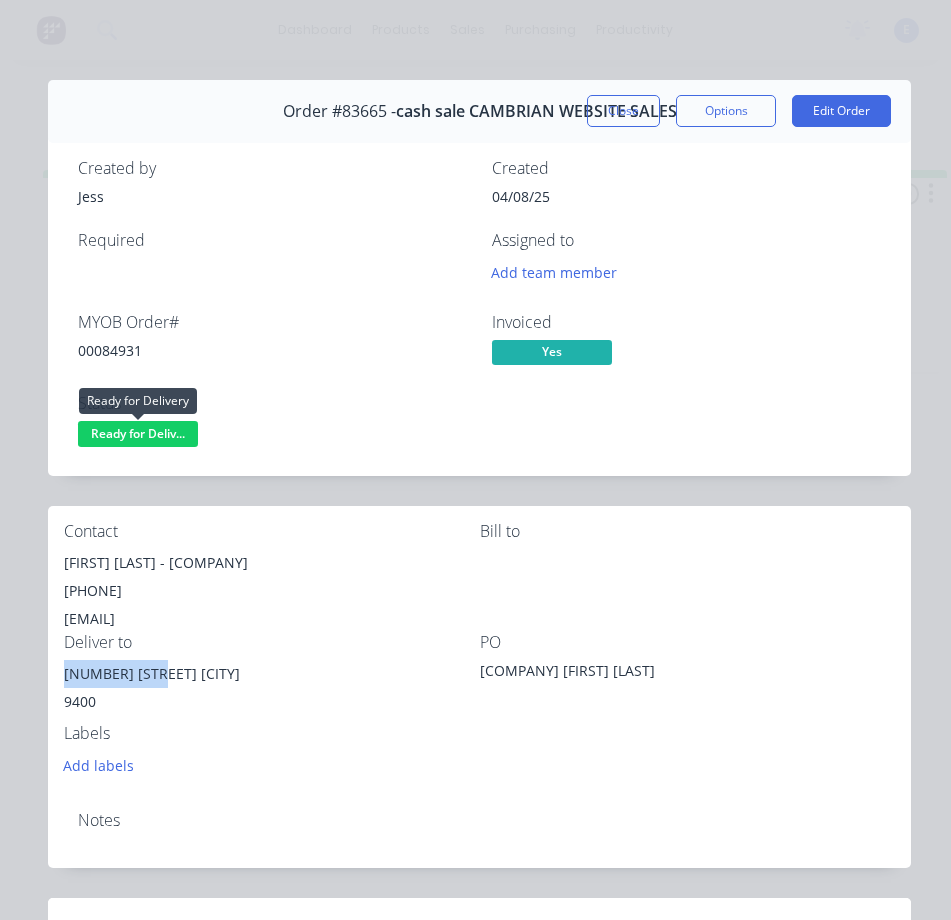 click on "Ready for Deliv..." at bounding box center (138, 433) 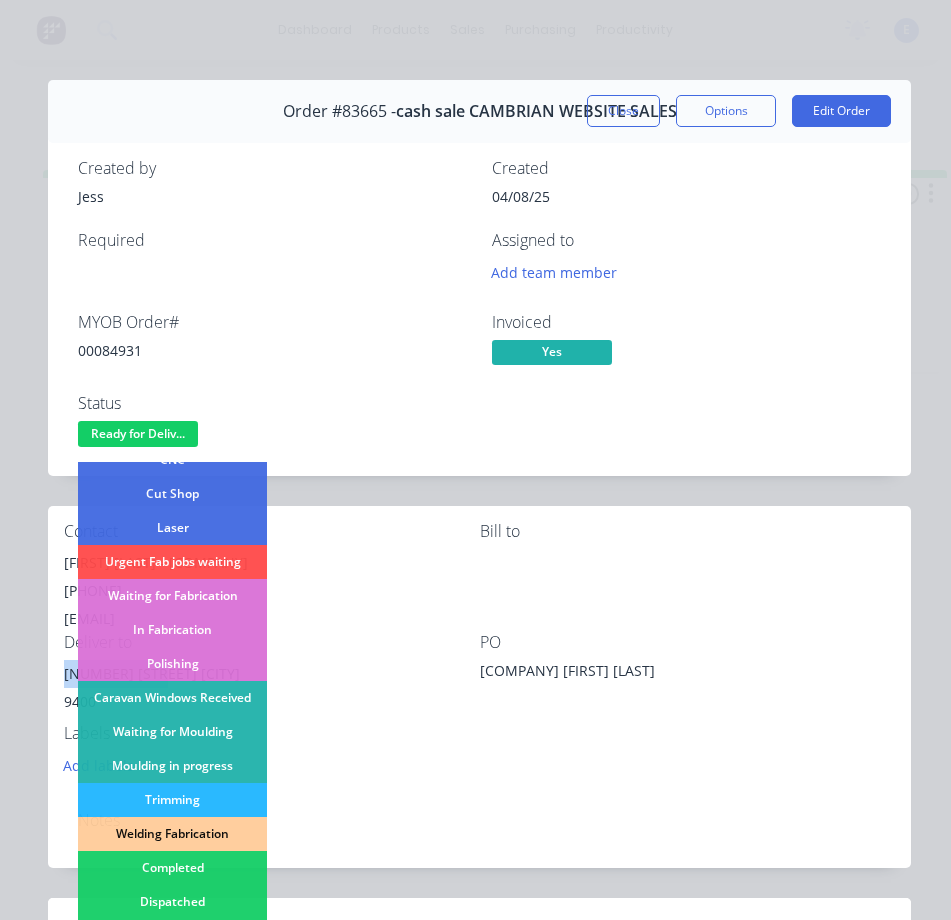 scroll, scrollTop: 300, scrollLeft: 0, axis: vertical 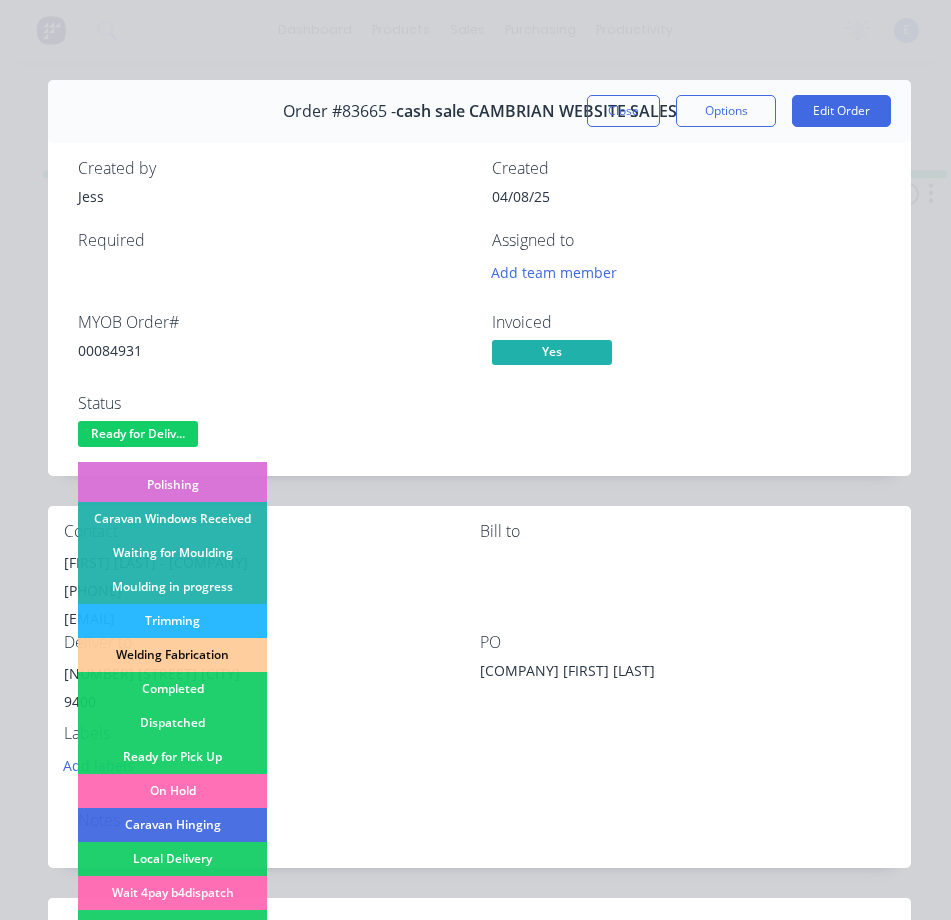 drag, startPoint x: 186, startPoint y: 720, endPoint x: 200, endPoint y: 696, distance: 27.784887 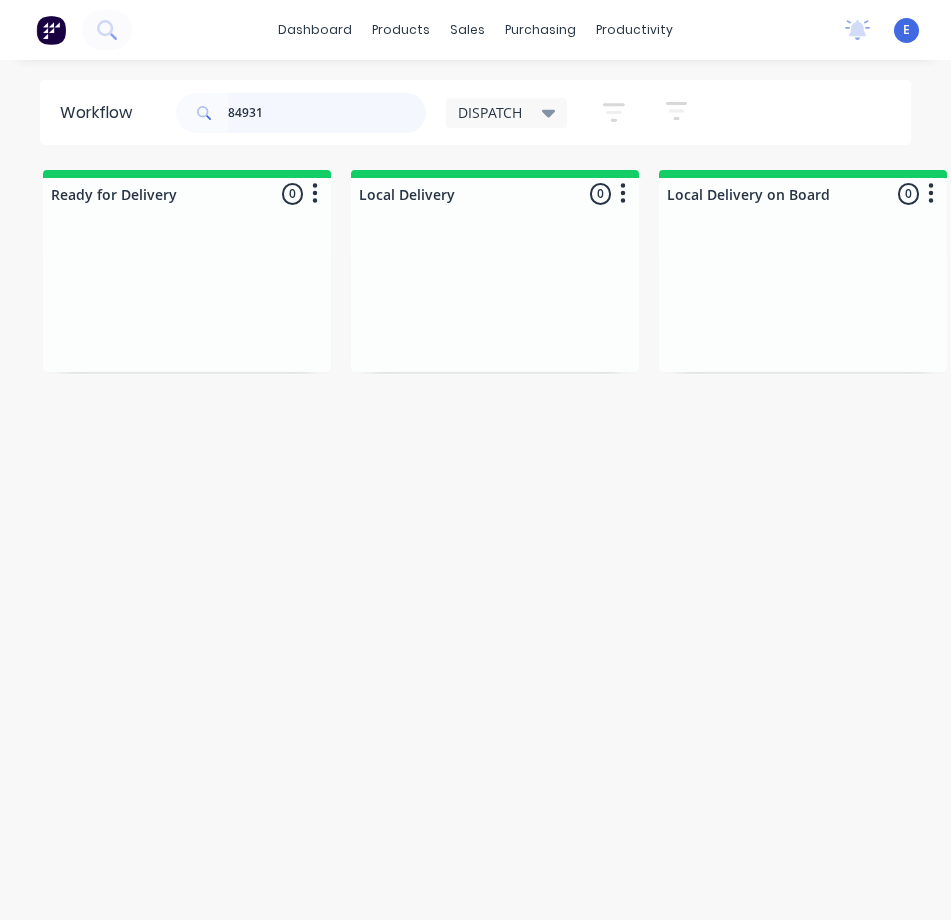 click on "84931" at bounding box center [327, 113] 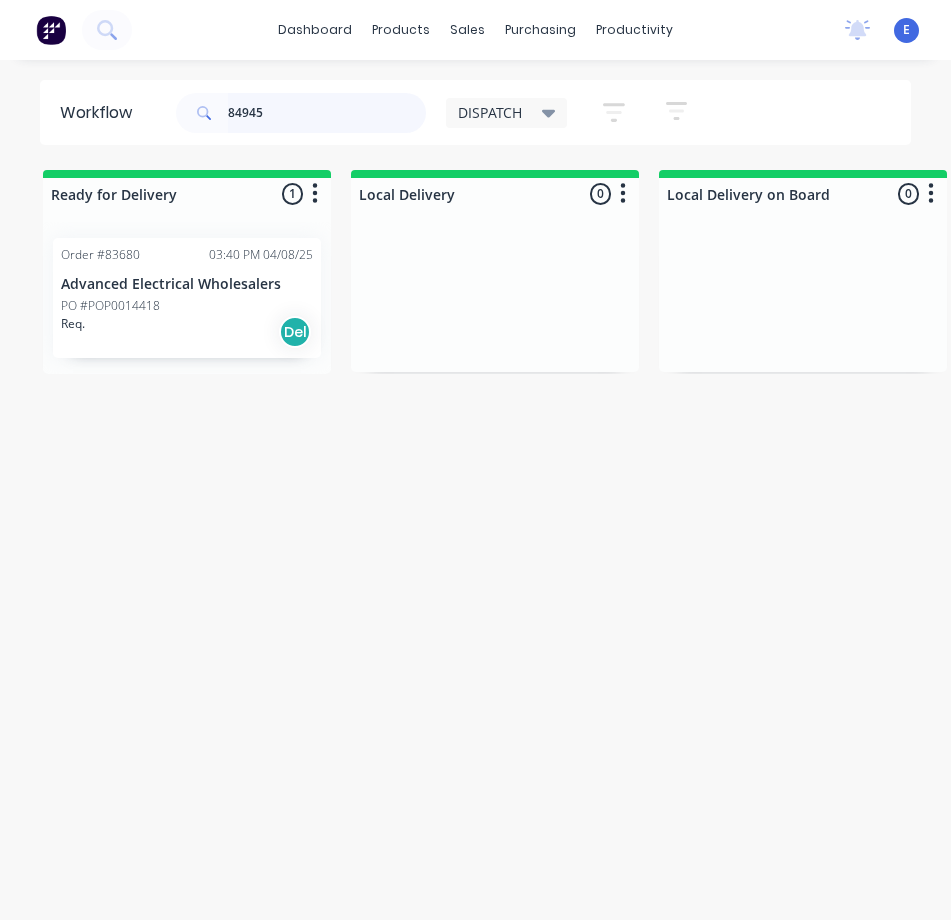 type on "84945" 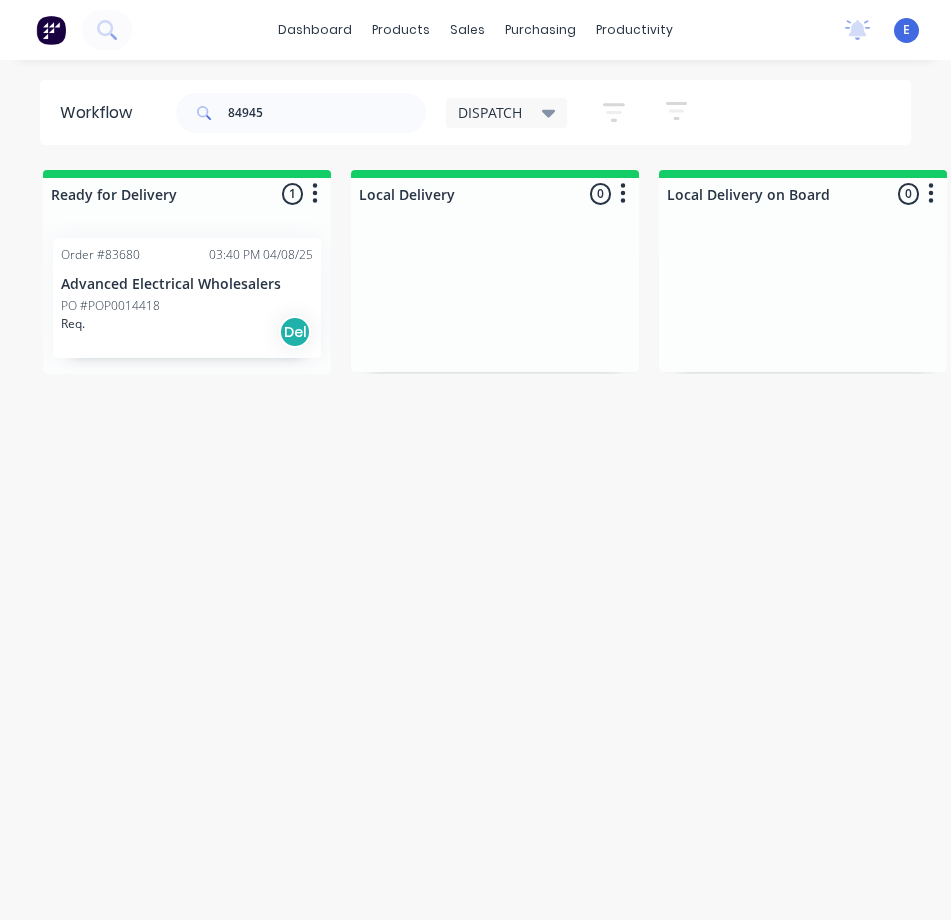 click on "Req. Del" at bounding box center [187, 332] 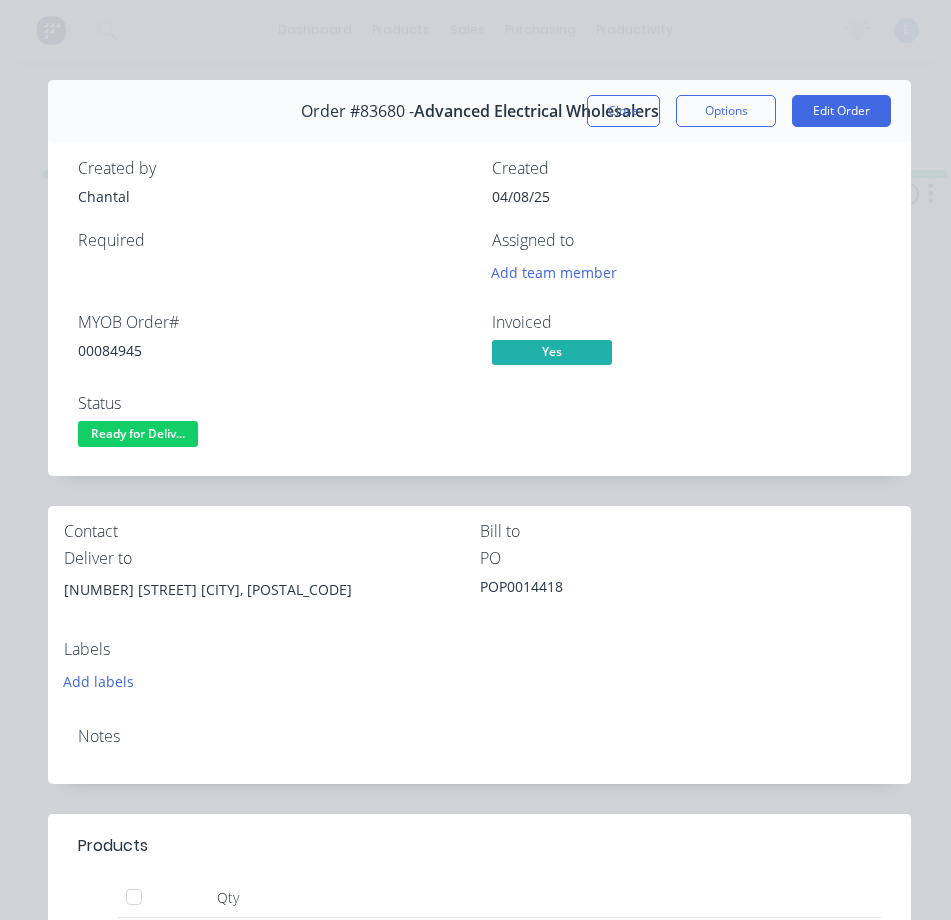click on "00084945" at bounding box center [273, 350] 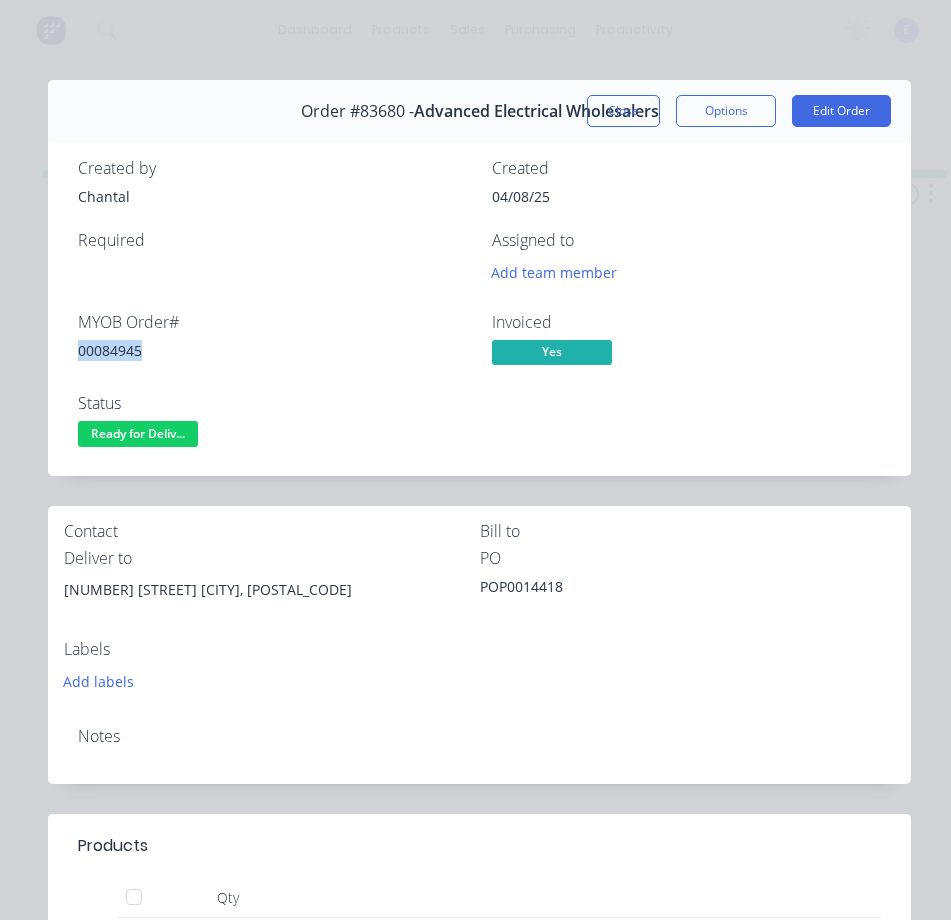 click on "00084945" at bounding box center [273, 350] 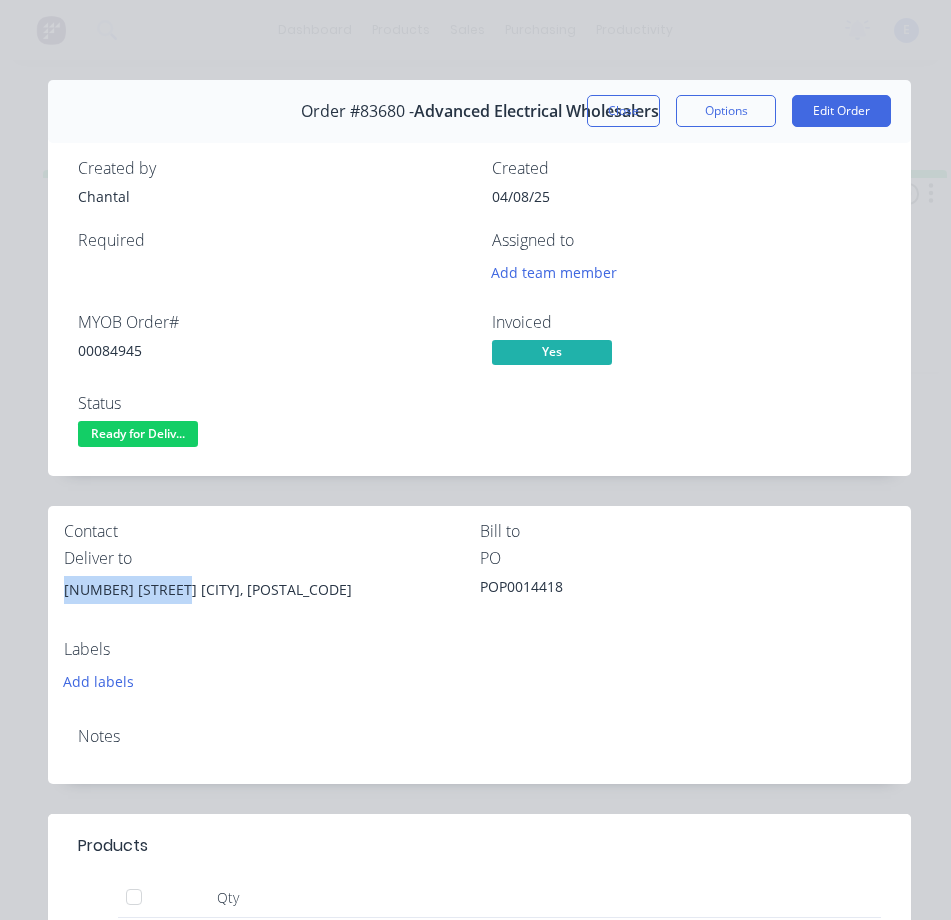 drag, startPoint x: 166, startPoint y: 590, endPoint x: 77, endPoint y: 590, distance: 89 